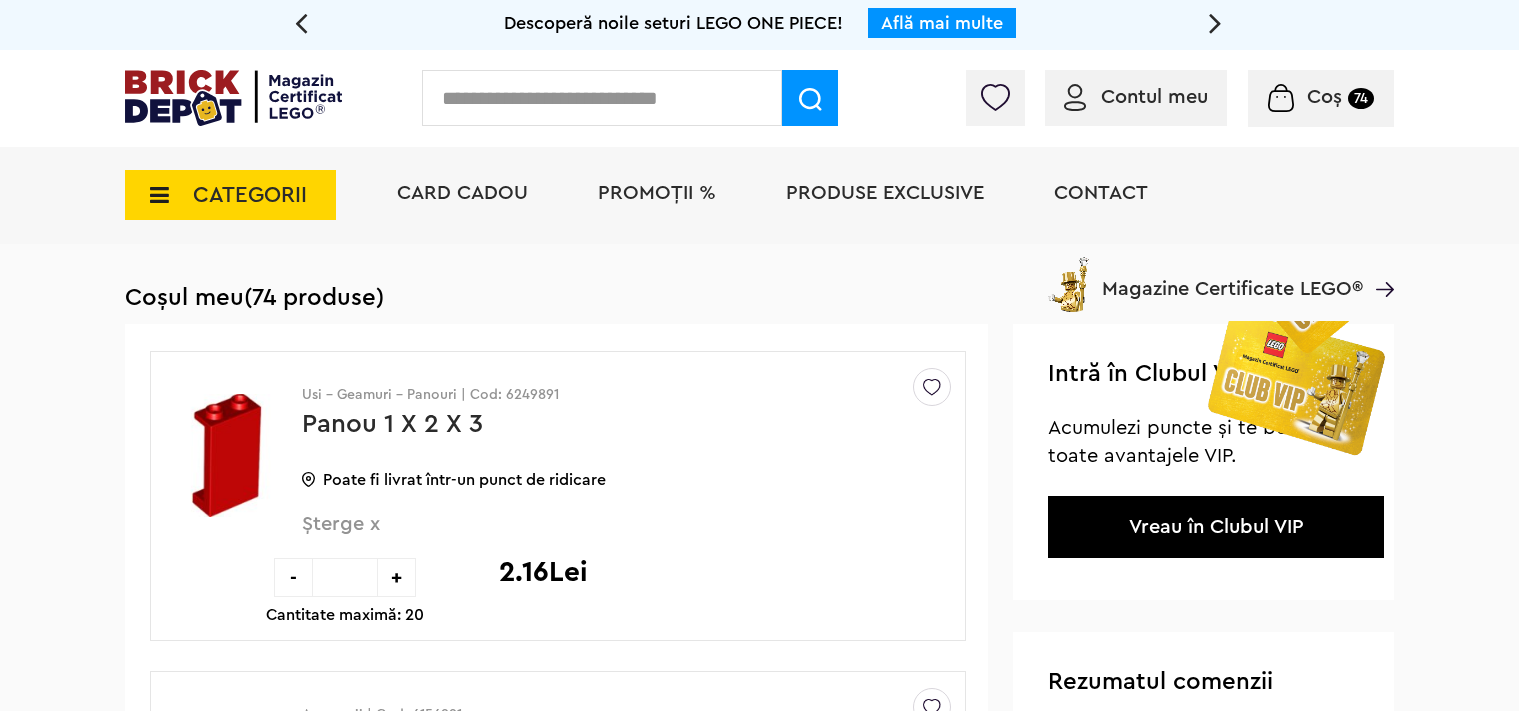 scroll, scrollTop: 0, scrollLeft: 0, axis: both 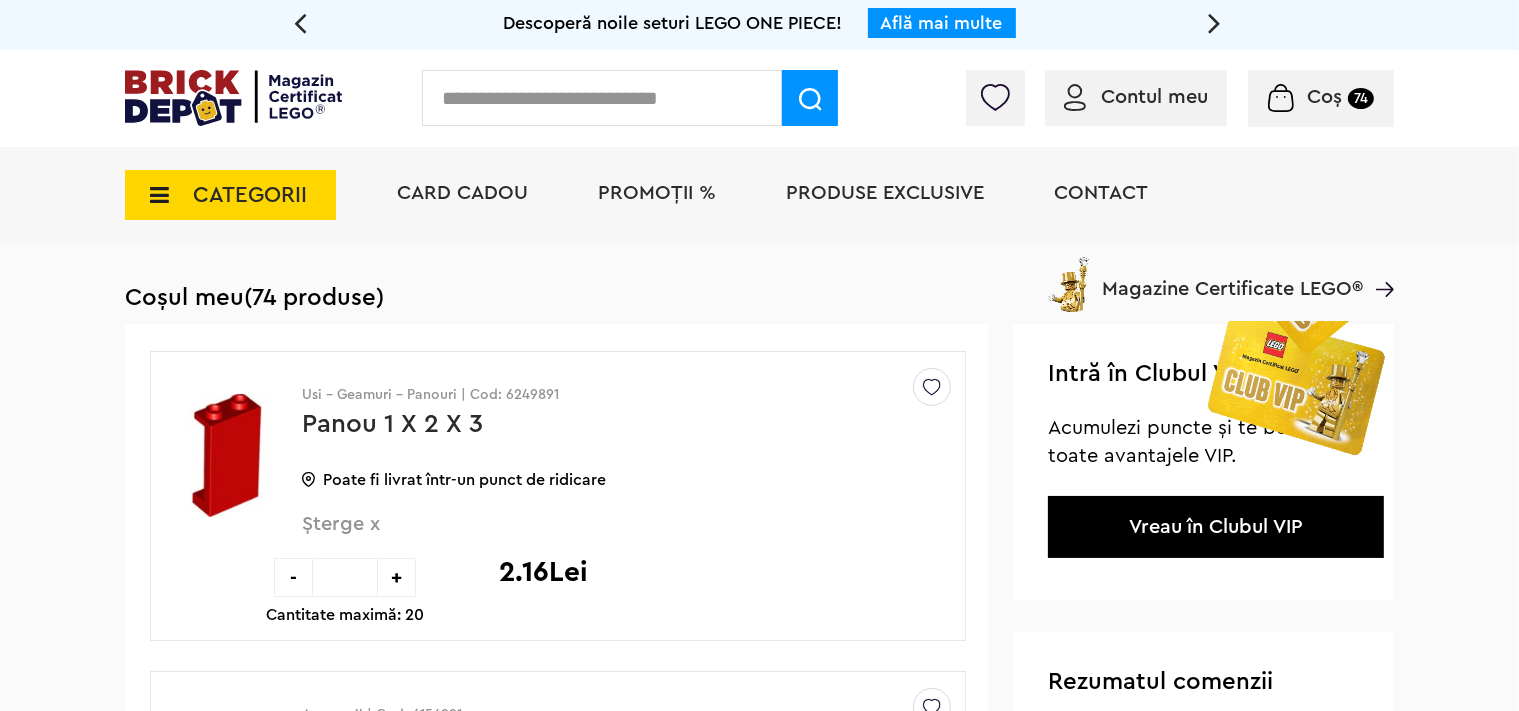 click at bounding box center (1294, 446) 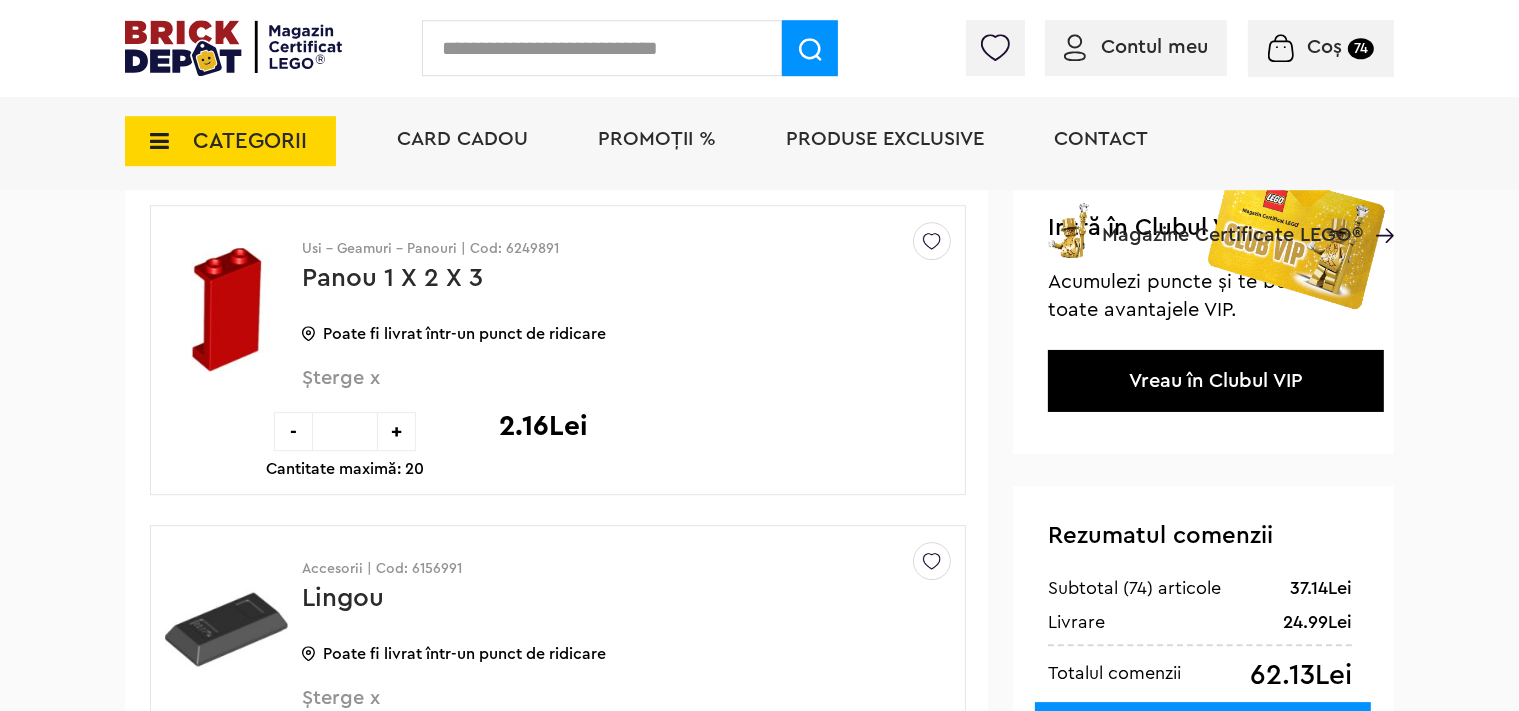scroll, scrollTop: 105, scrollLeft: 0, axis: vertical 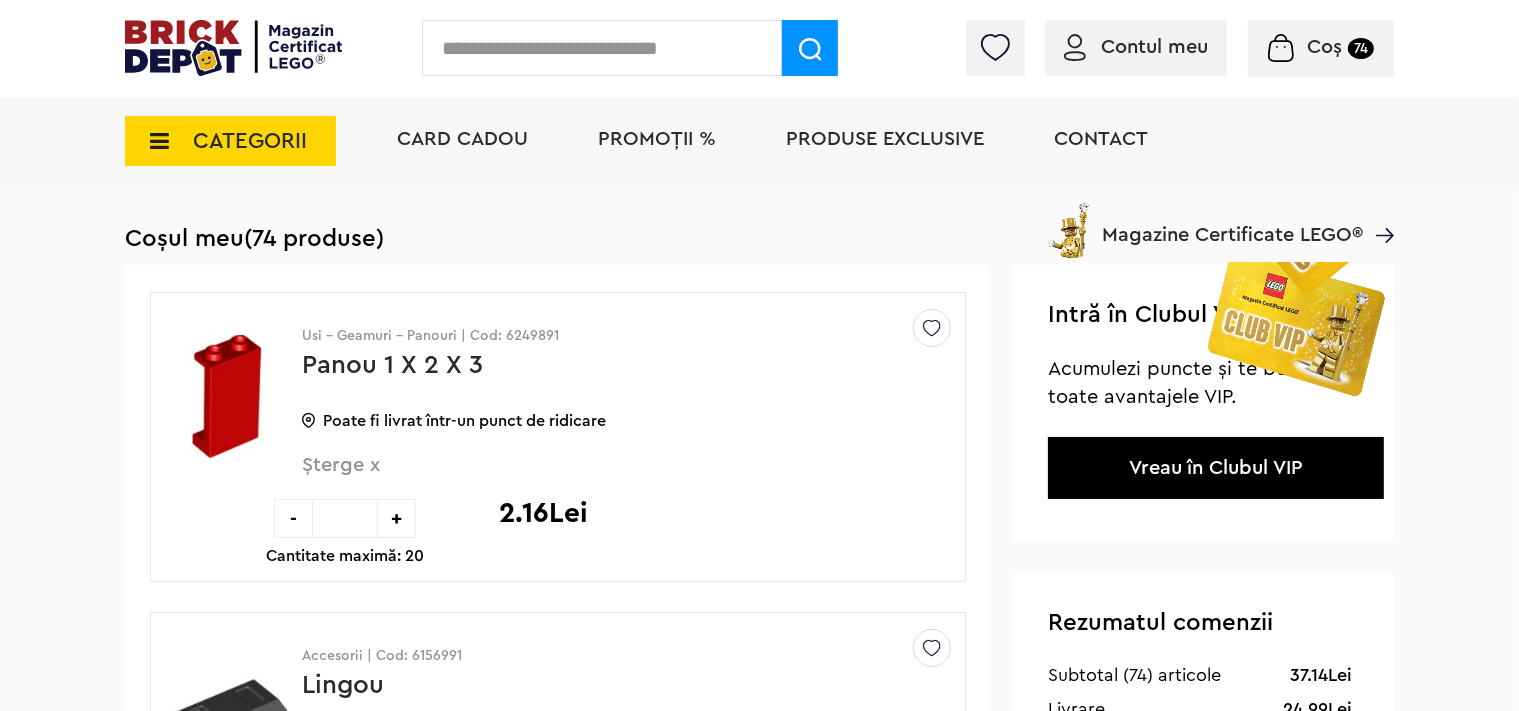click at bounding box center [1294, 387] 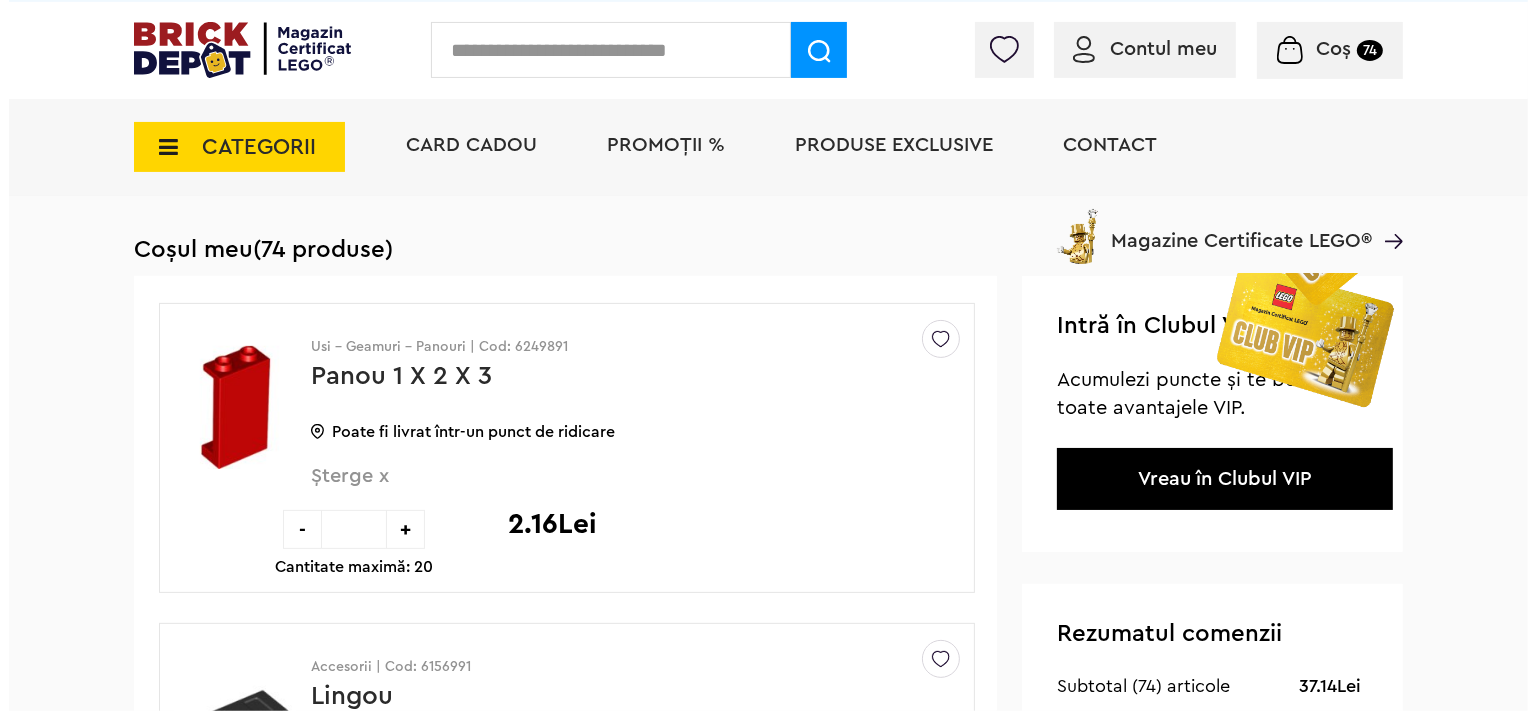 scroll, scrollTop: 0, scrollLeft: 0, axis: both 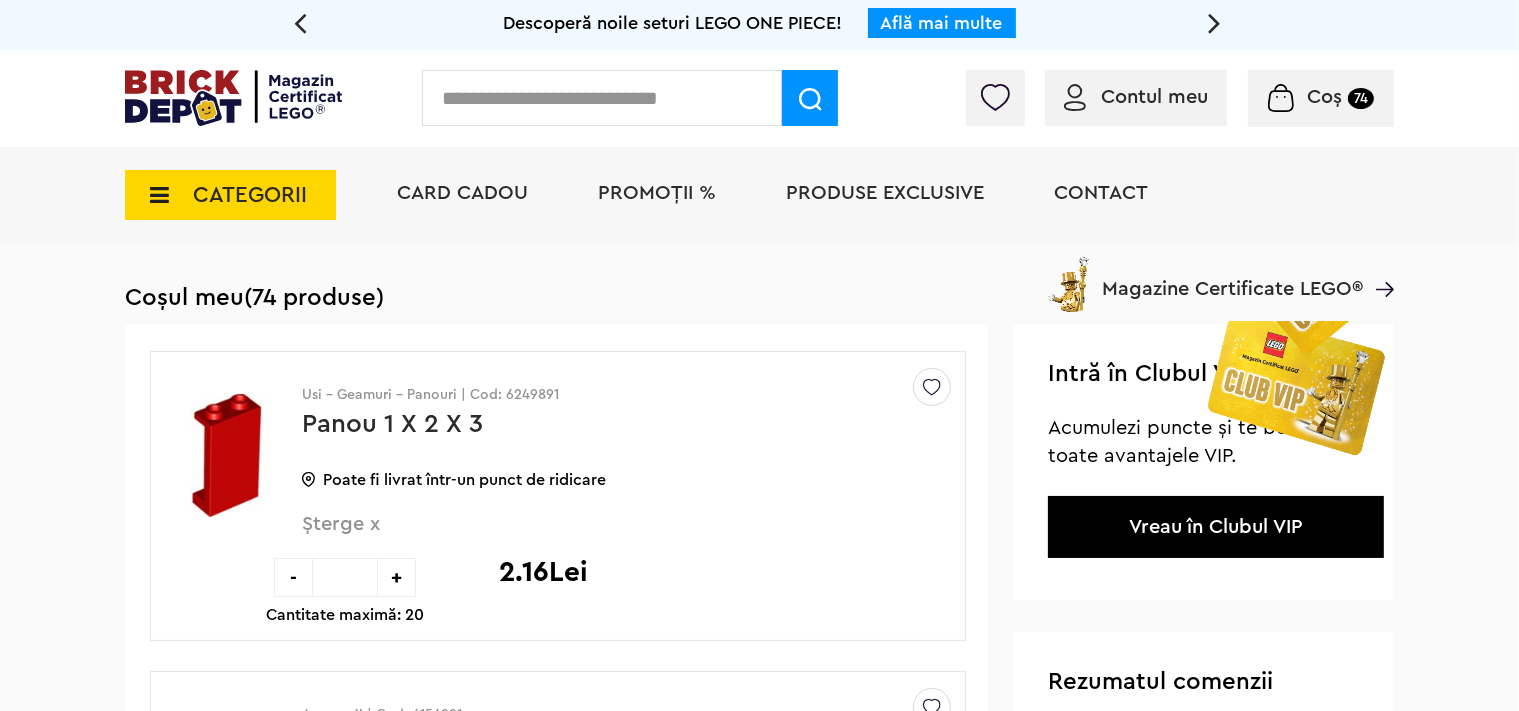 click at bounding box center [1294, 446] 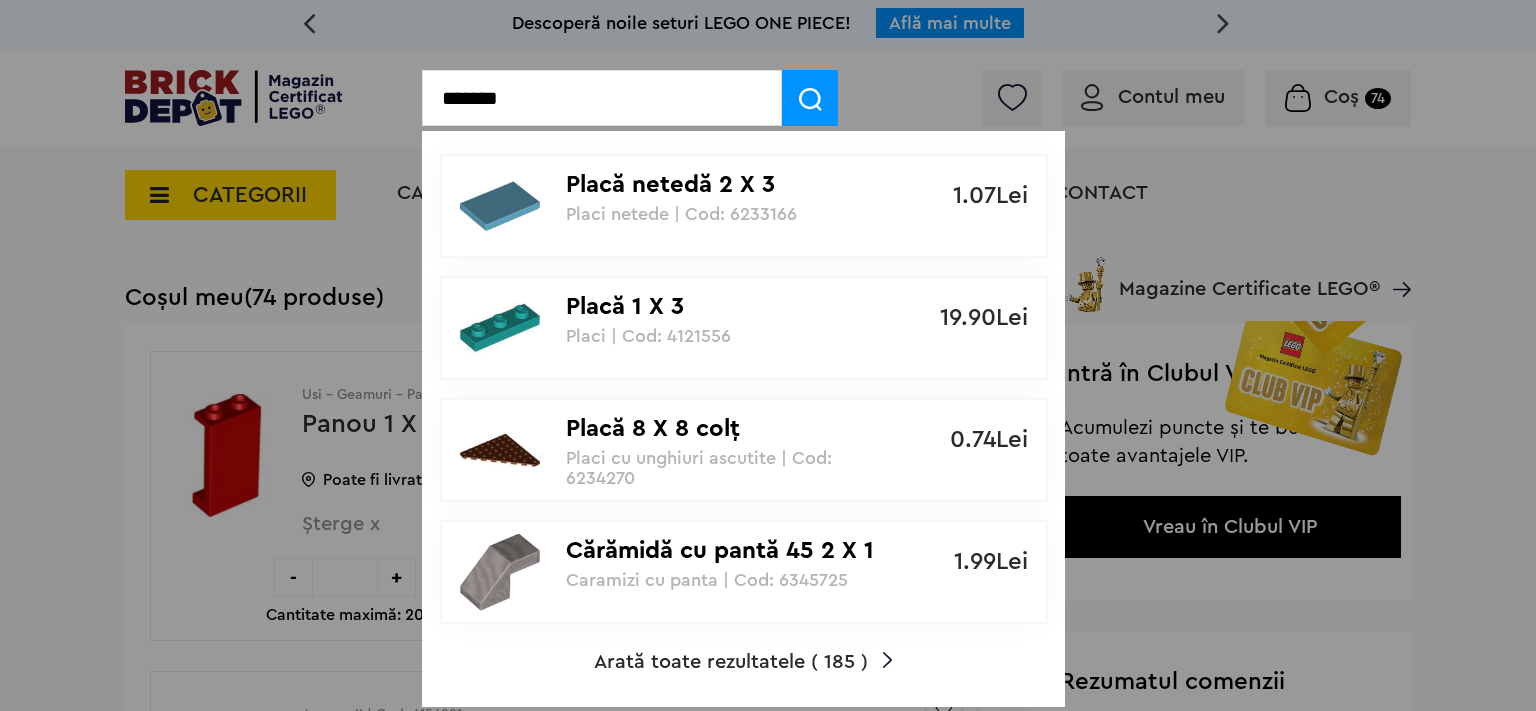 type on "*******" 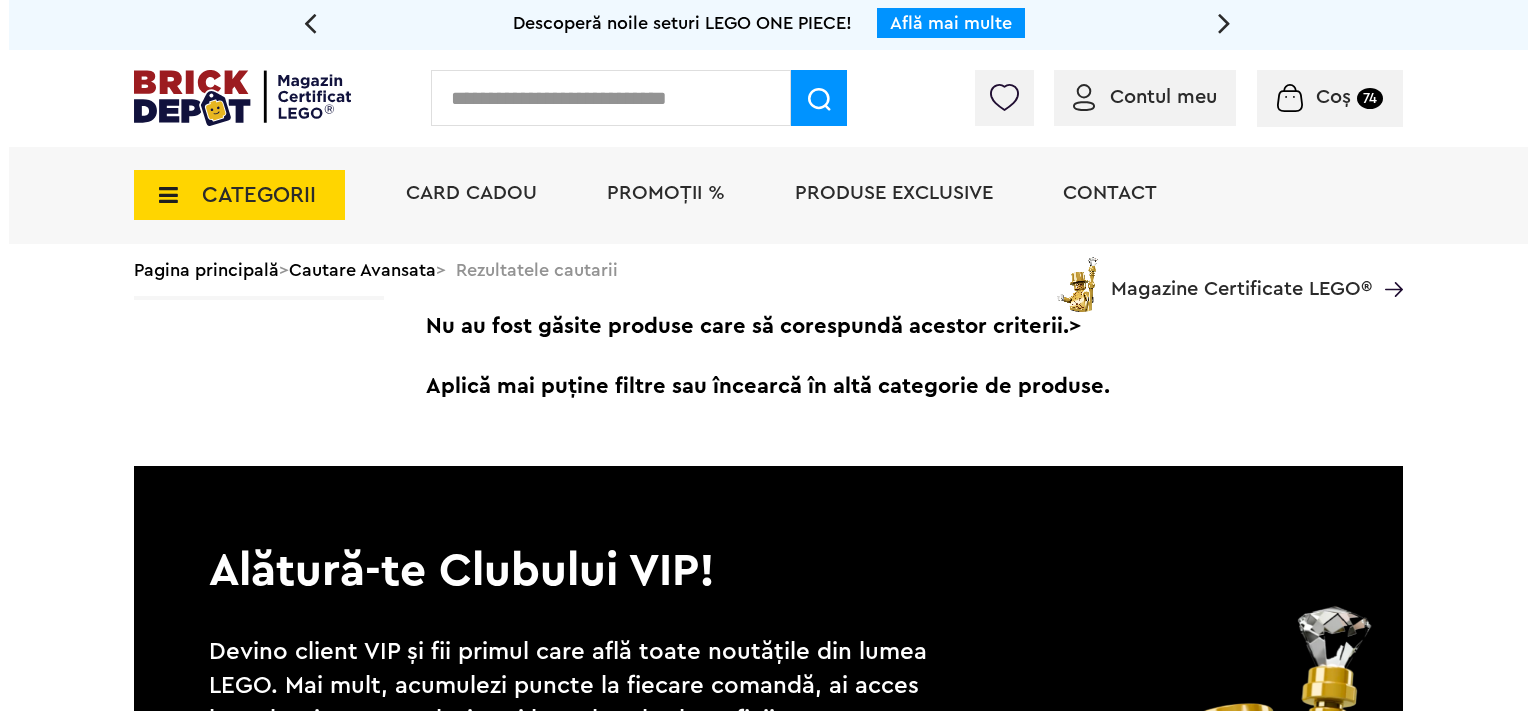 scroll, scrollTop: 0, scrollLeft: 0, axis: both 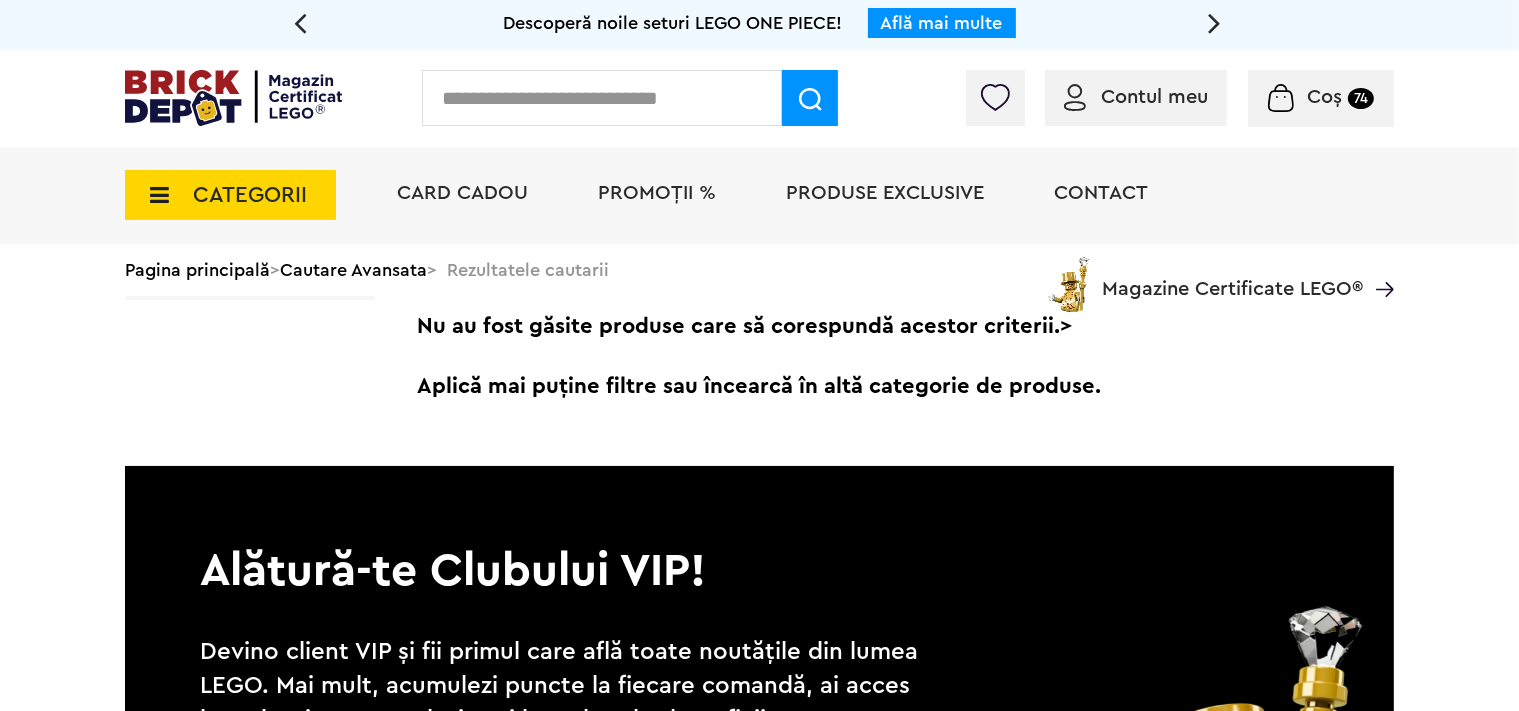 click at bounding box center (602, 98) 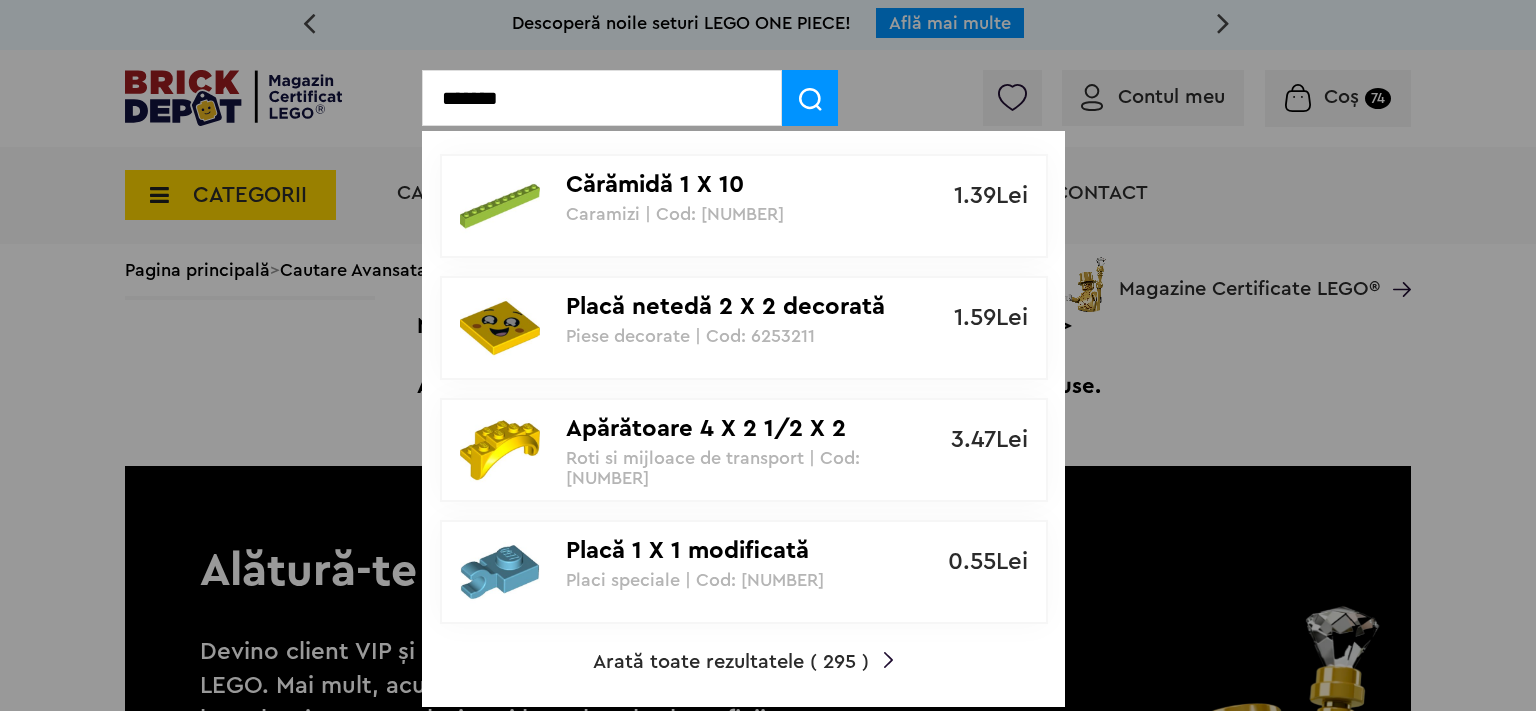 type on "*******" 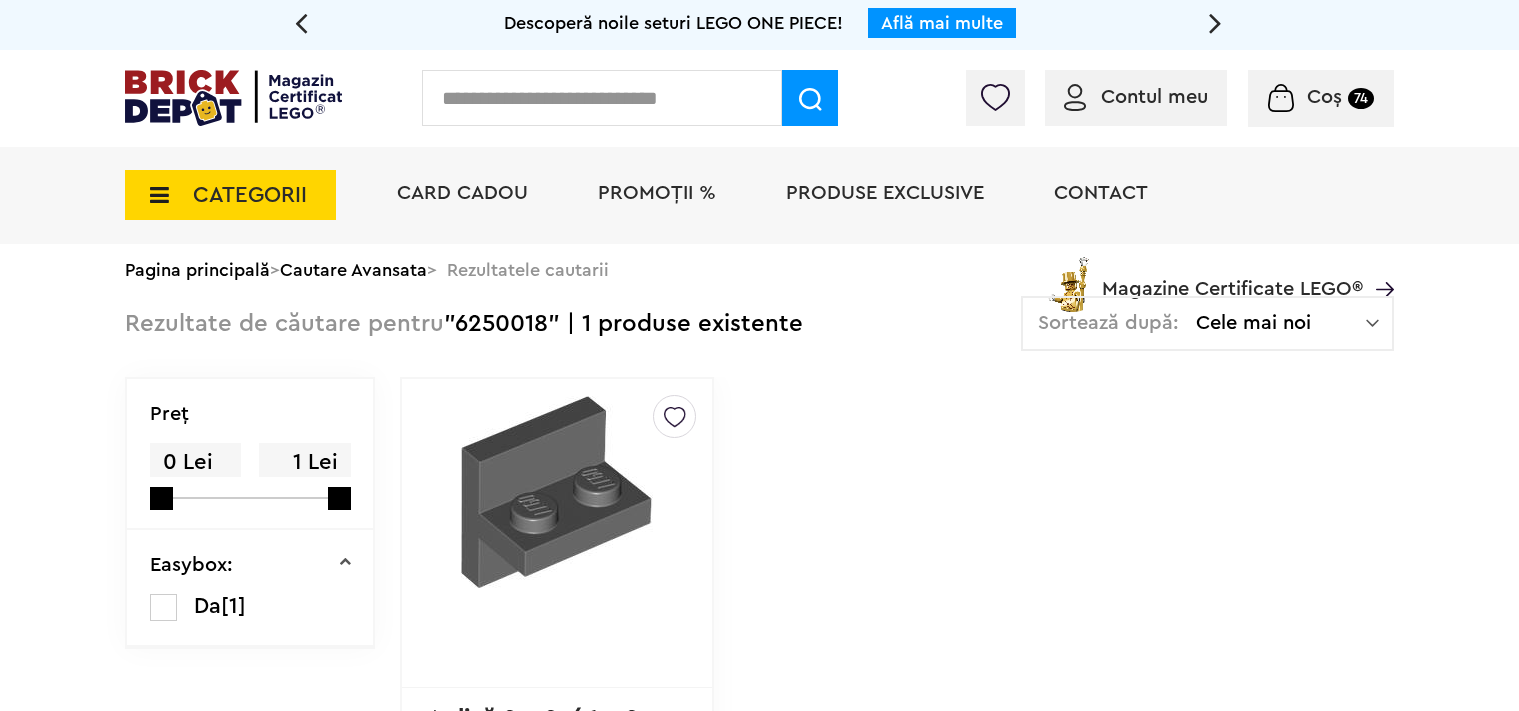 scroll, scrollTop: 0, scrollLeft: 0, axis: both 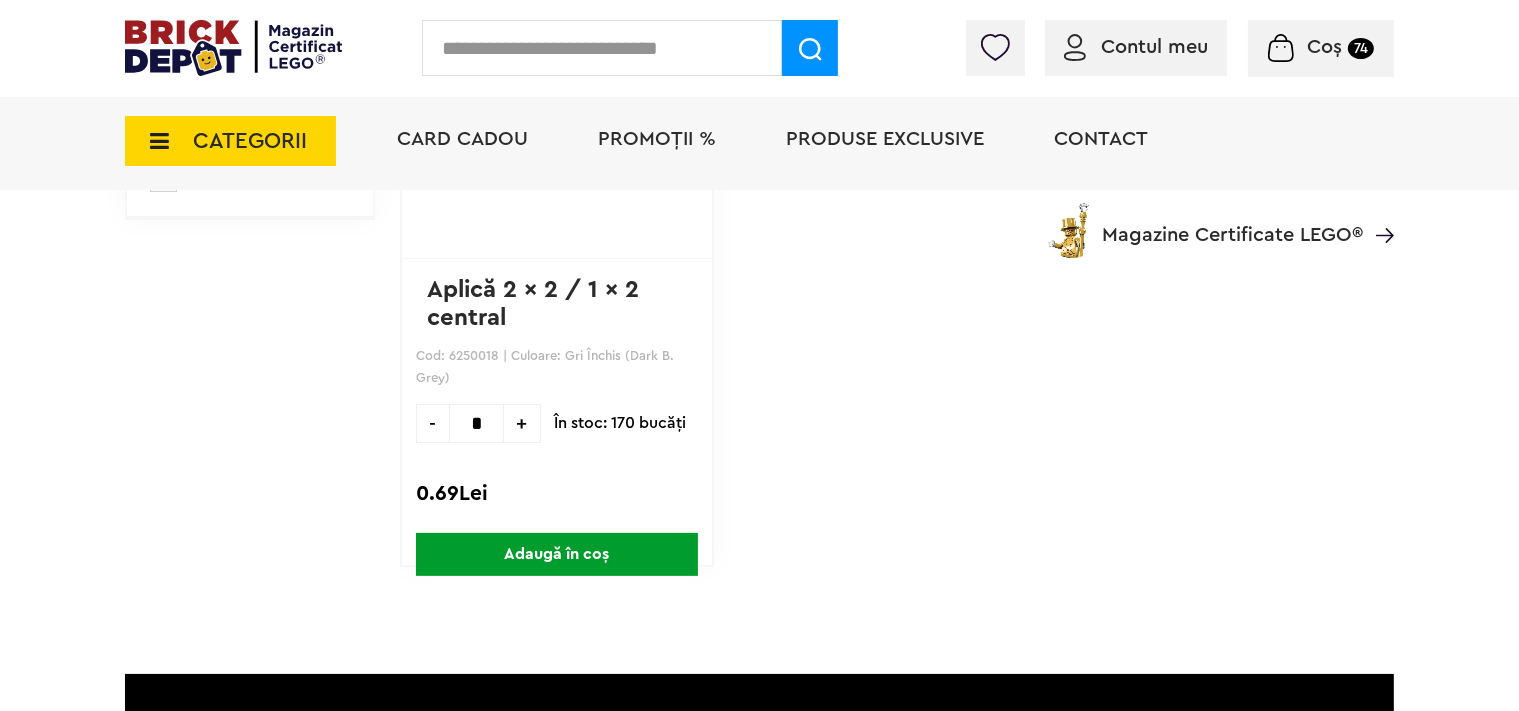 click on "Adaugă în coș" at bounding box center (557, 554) 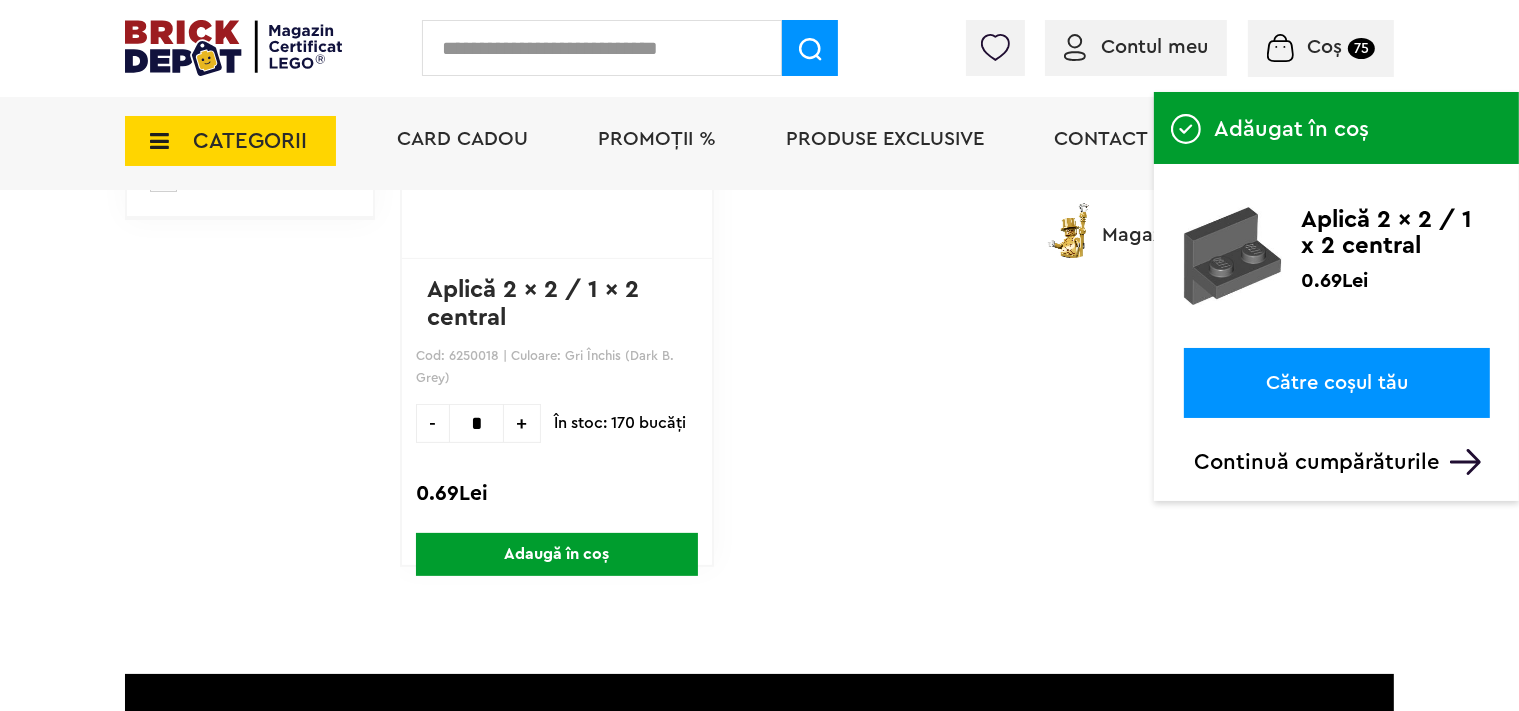 click at bounding box center [602, 48] 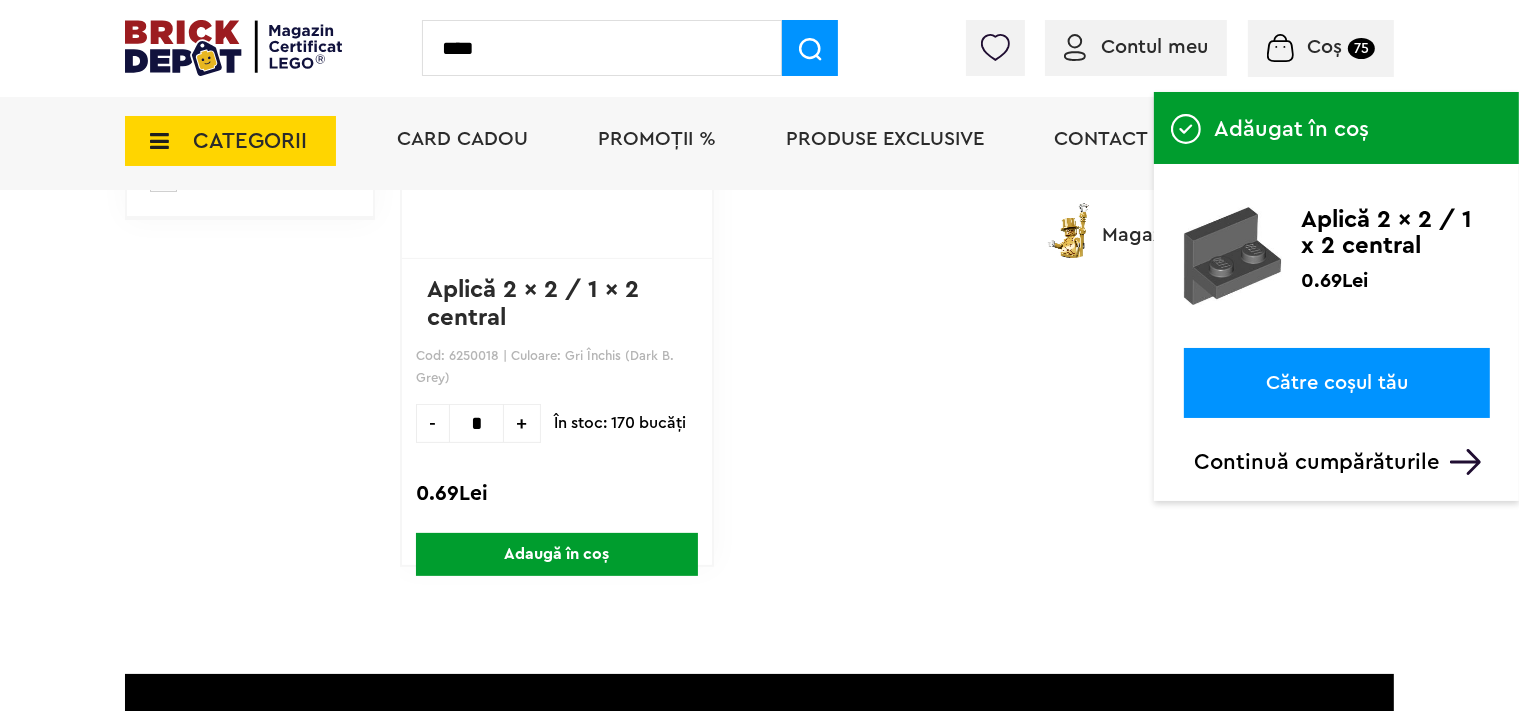 type on "****" 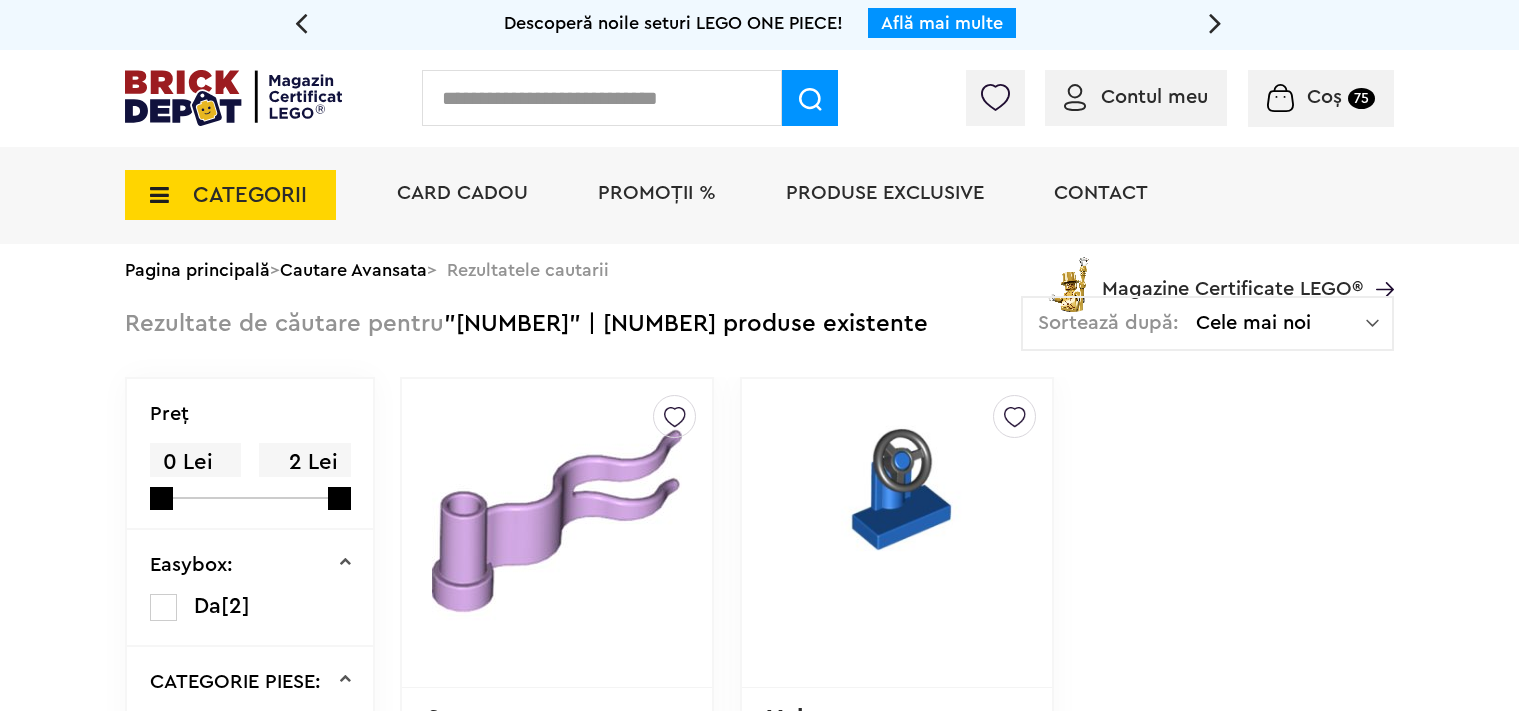 scroll, scrollTop: 0, scrollLeft: 0, axis: both 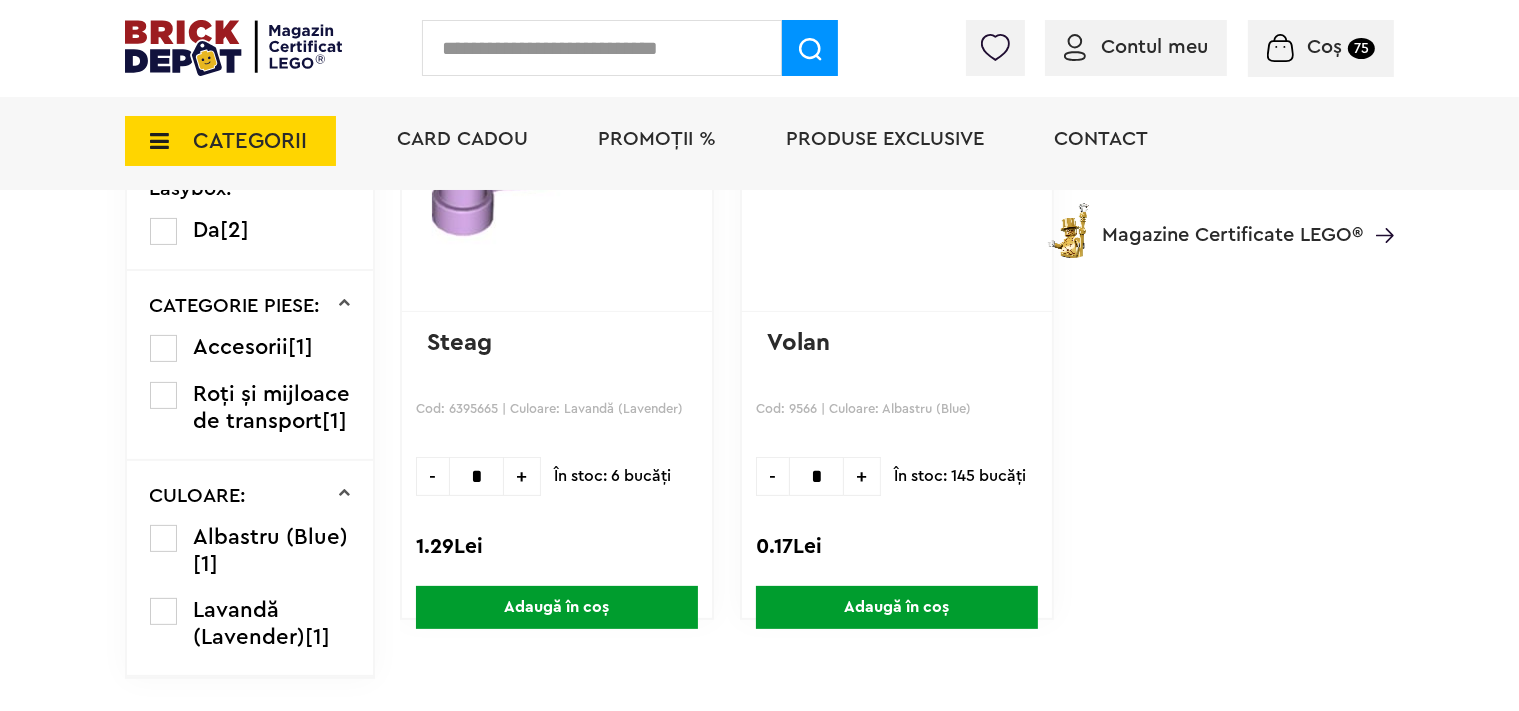 click on "Adaugă în coș" at bounding box center [897, 607] 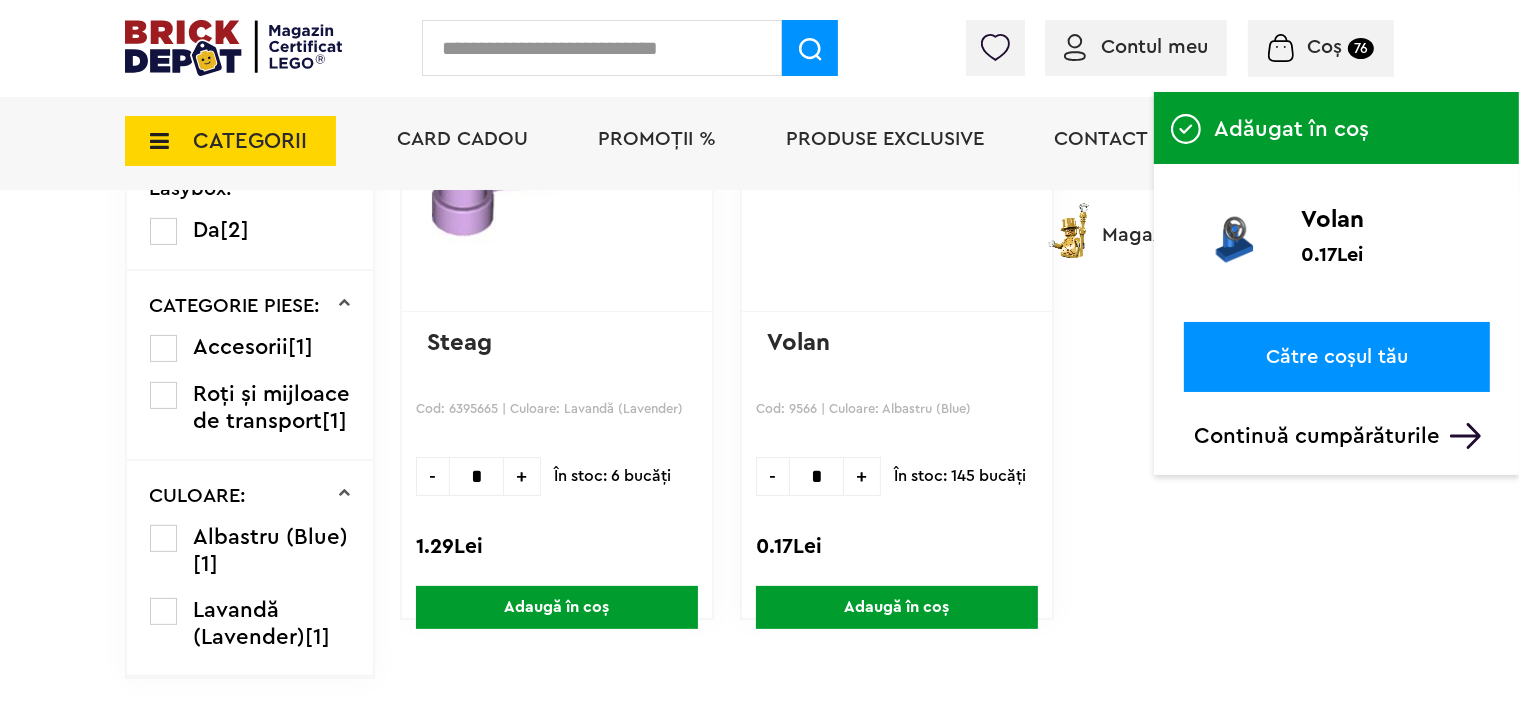 click at bounding box center (602, 48) 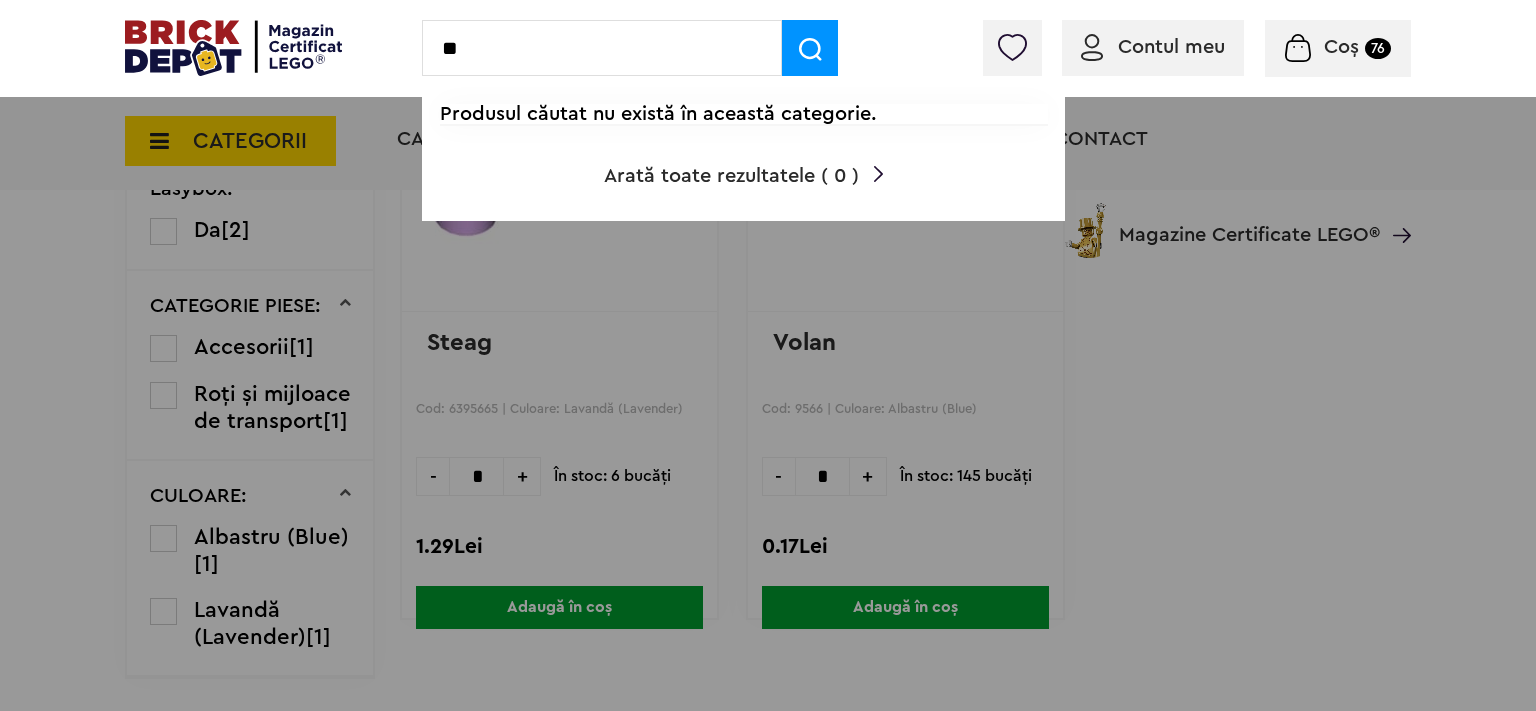 type on "*" 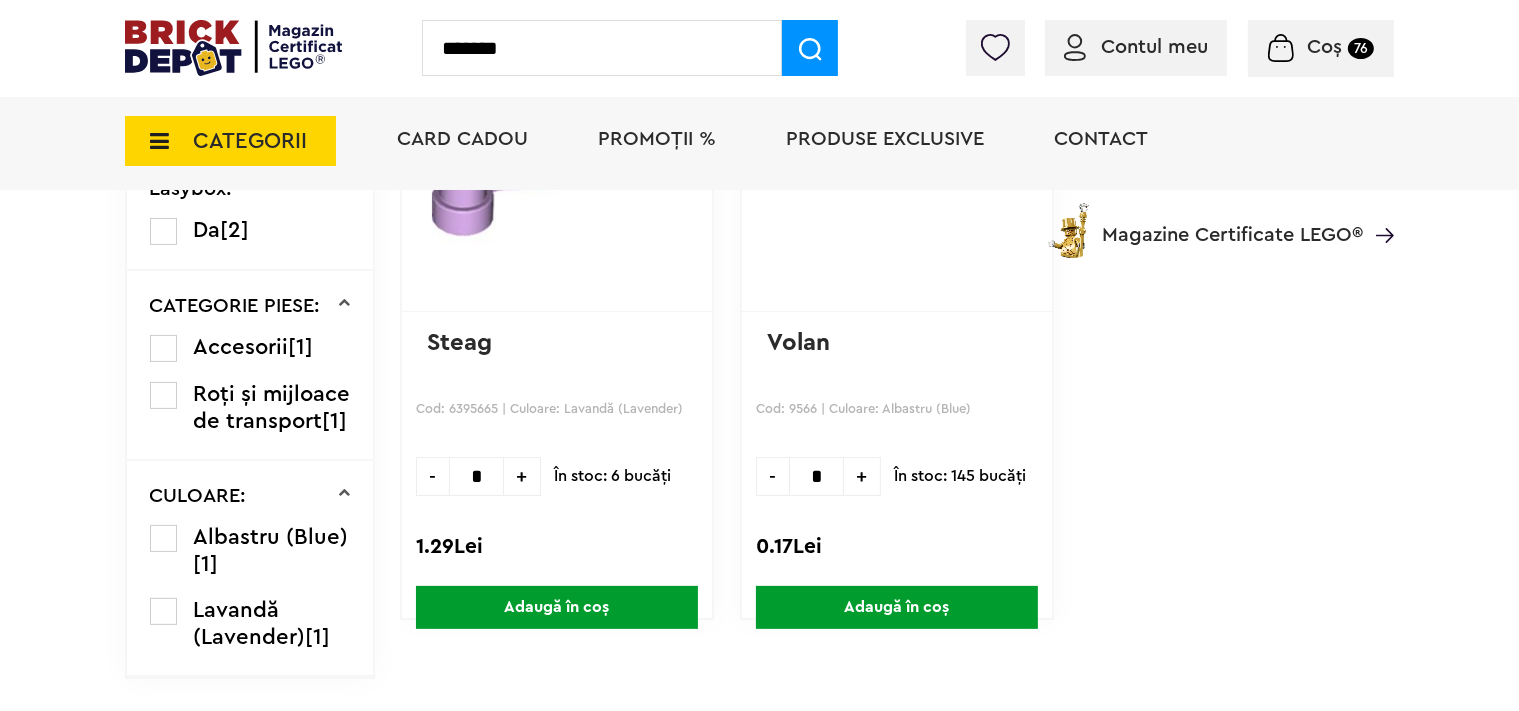 type on "*******" 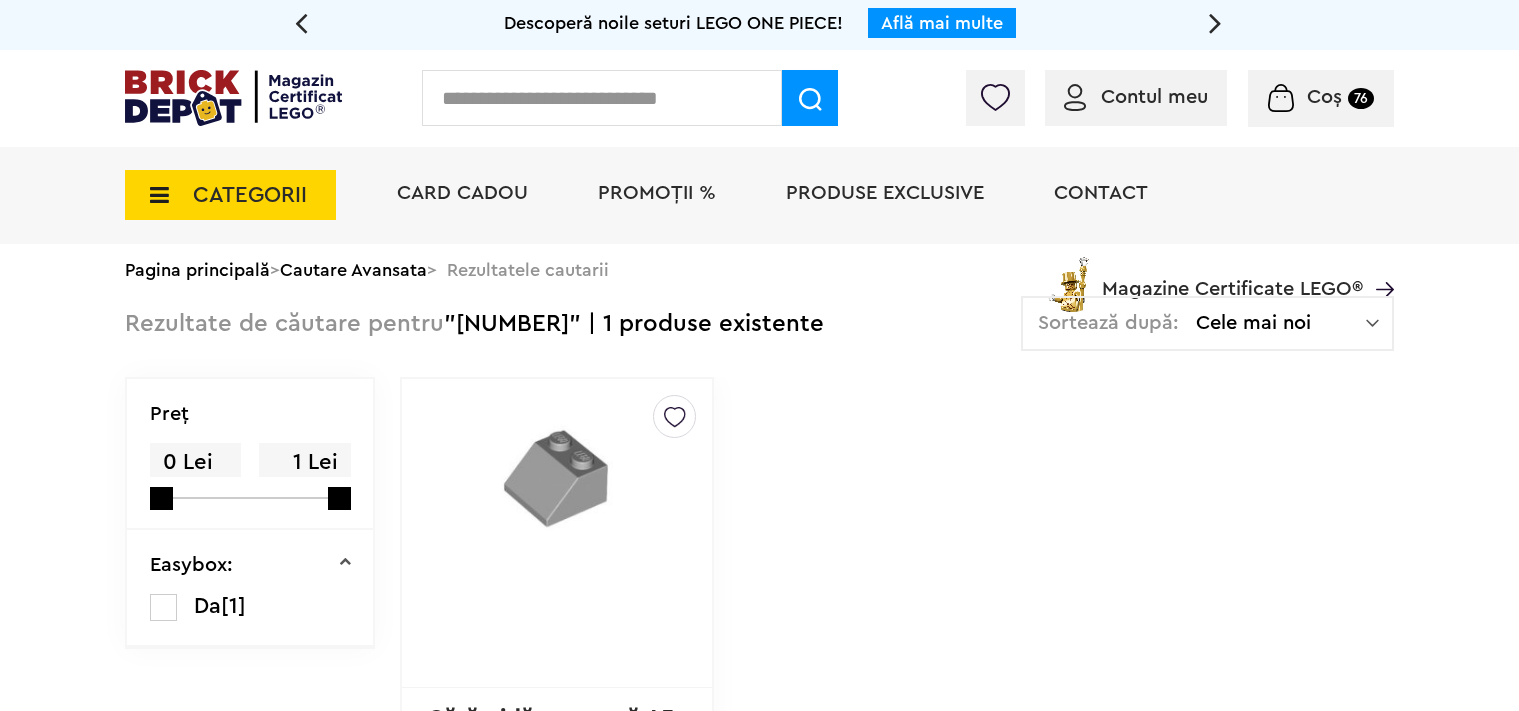 scroll, scrollTop: 0, scrollLeft: 0, axis: both 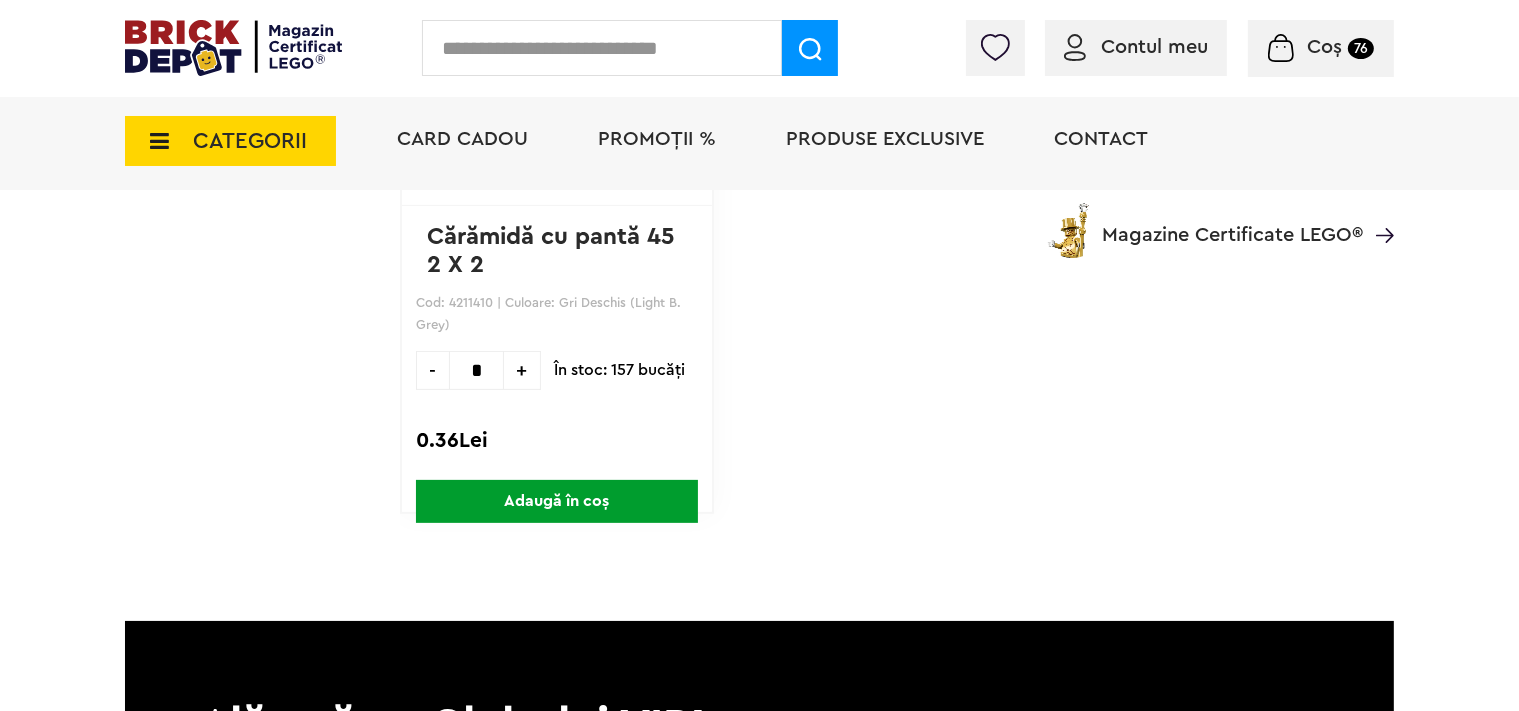 click on "Adaugă în coș" at bounding box center (557, 501) 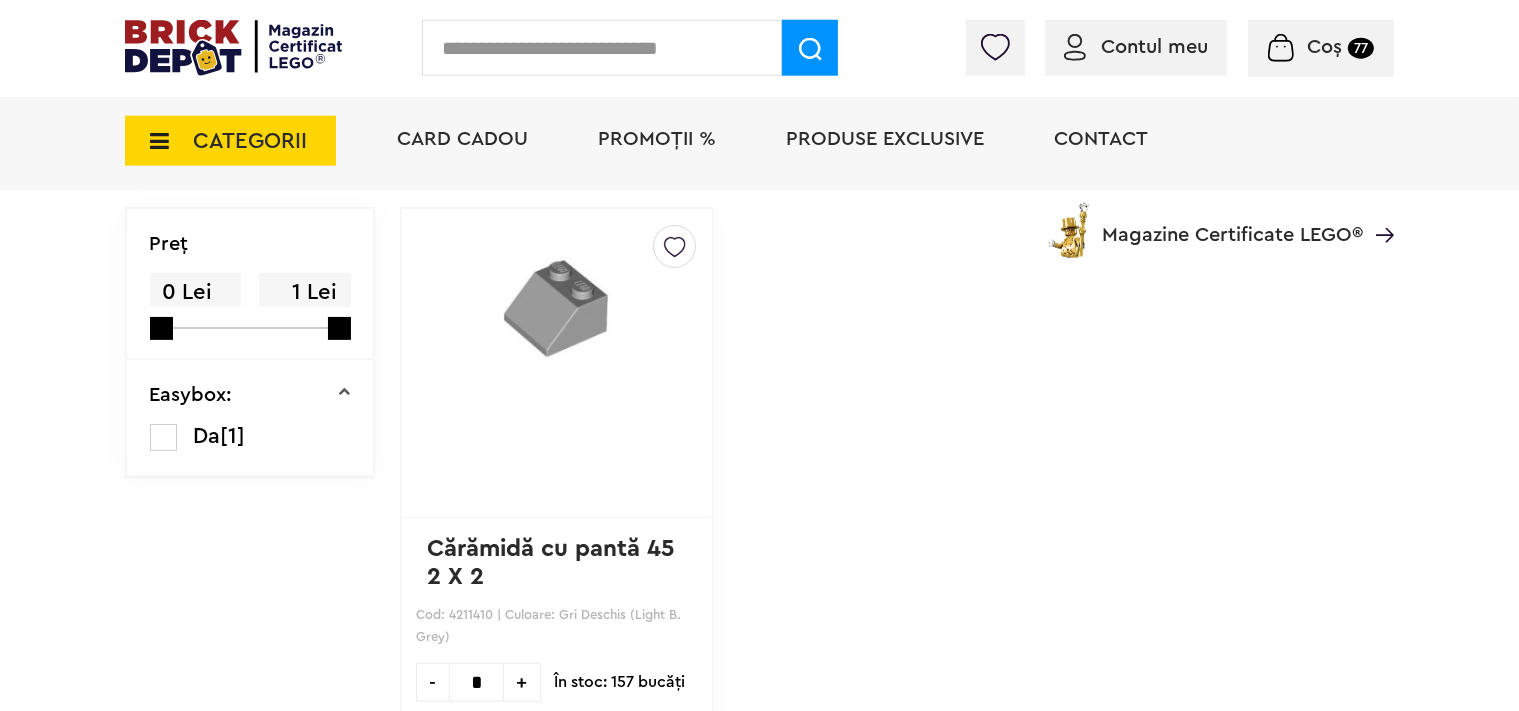 scroll, scrollTop: 211, scrollLeft: 0, axis: vertical 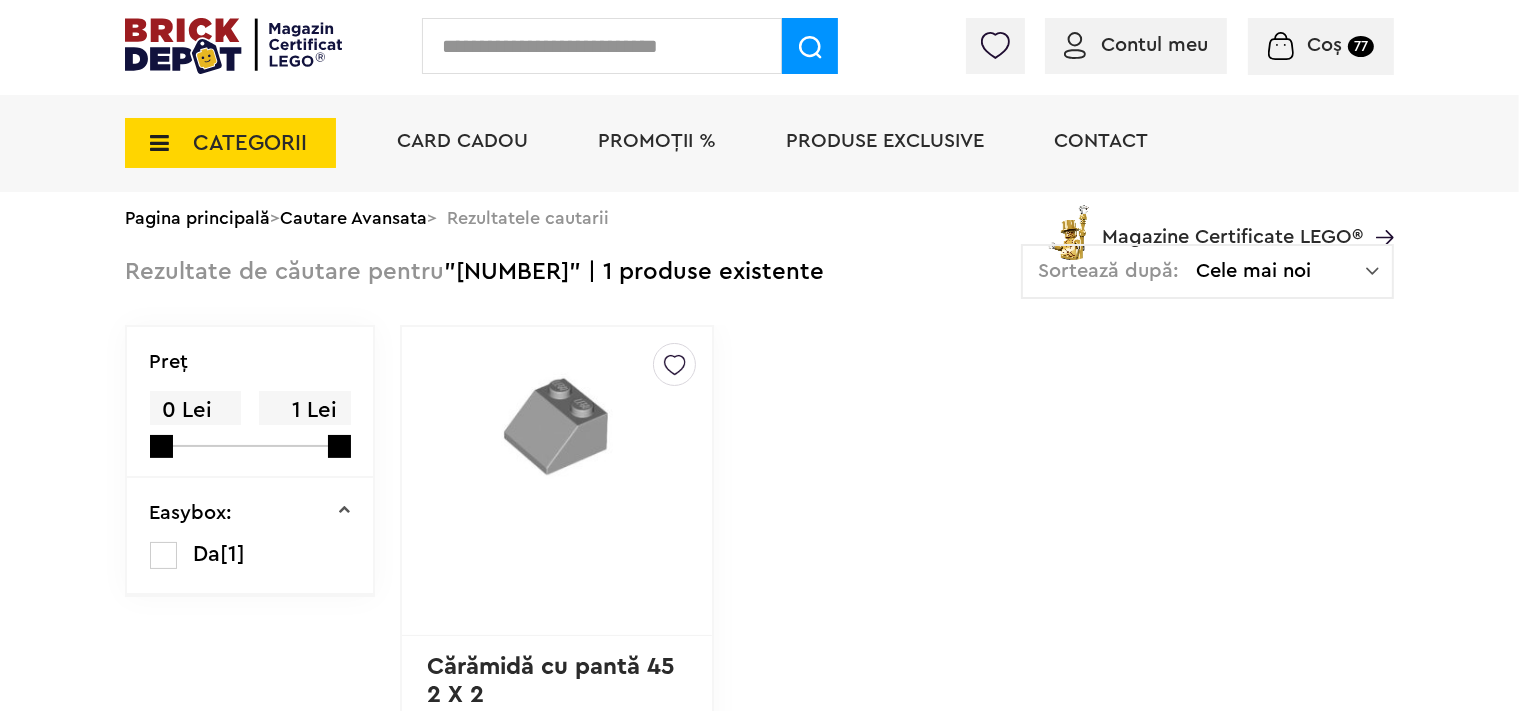 click at bounding box center [602, 46] 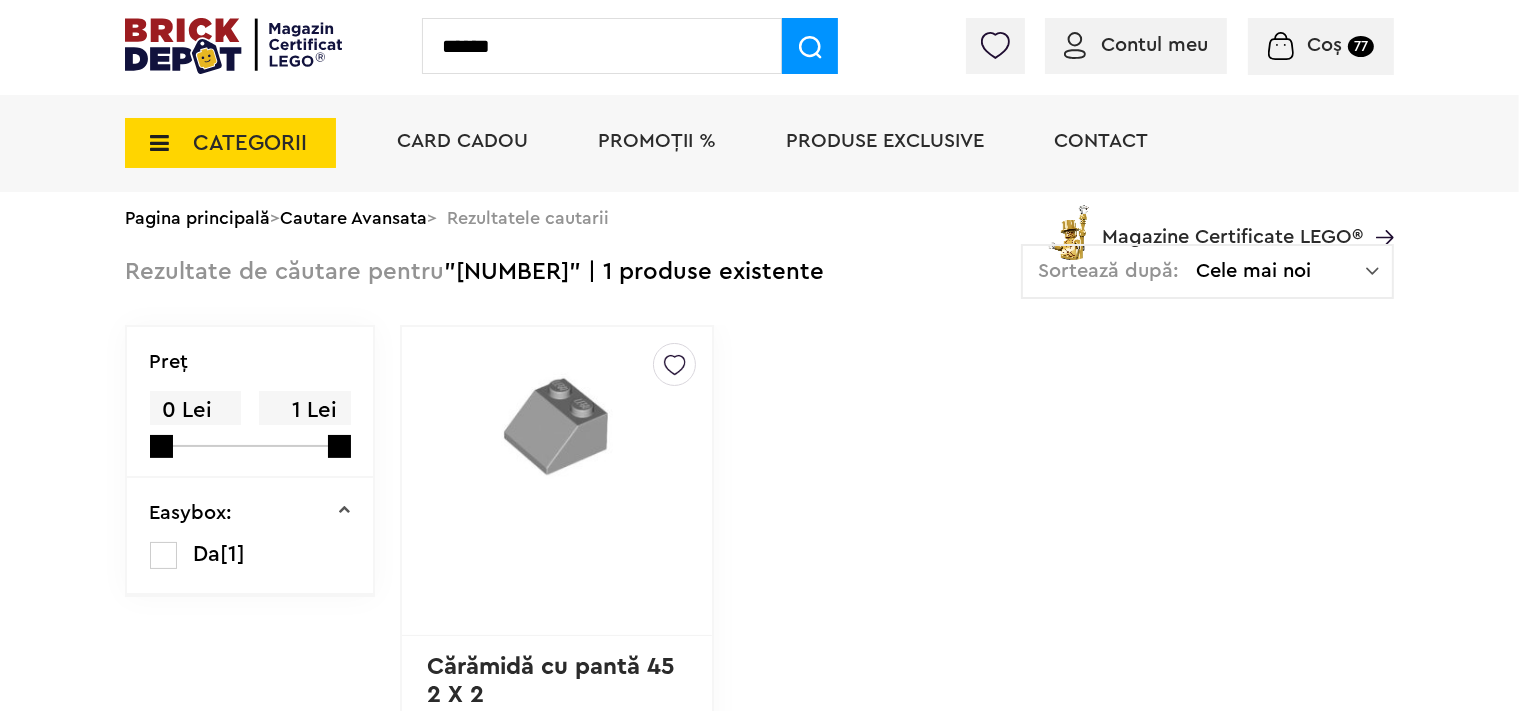 type on "******" 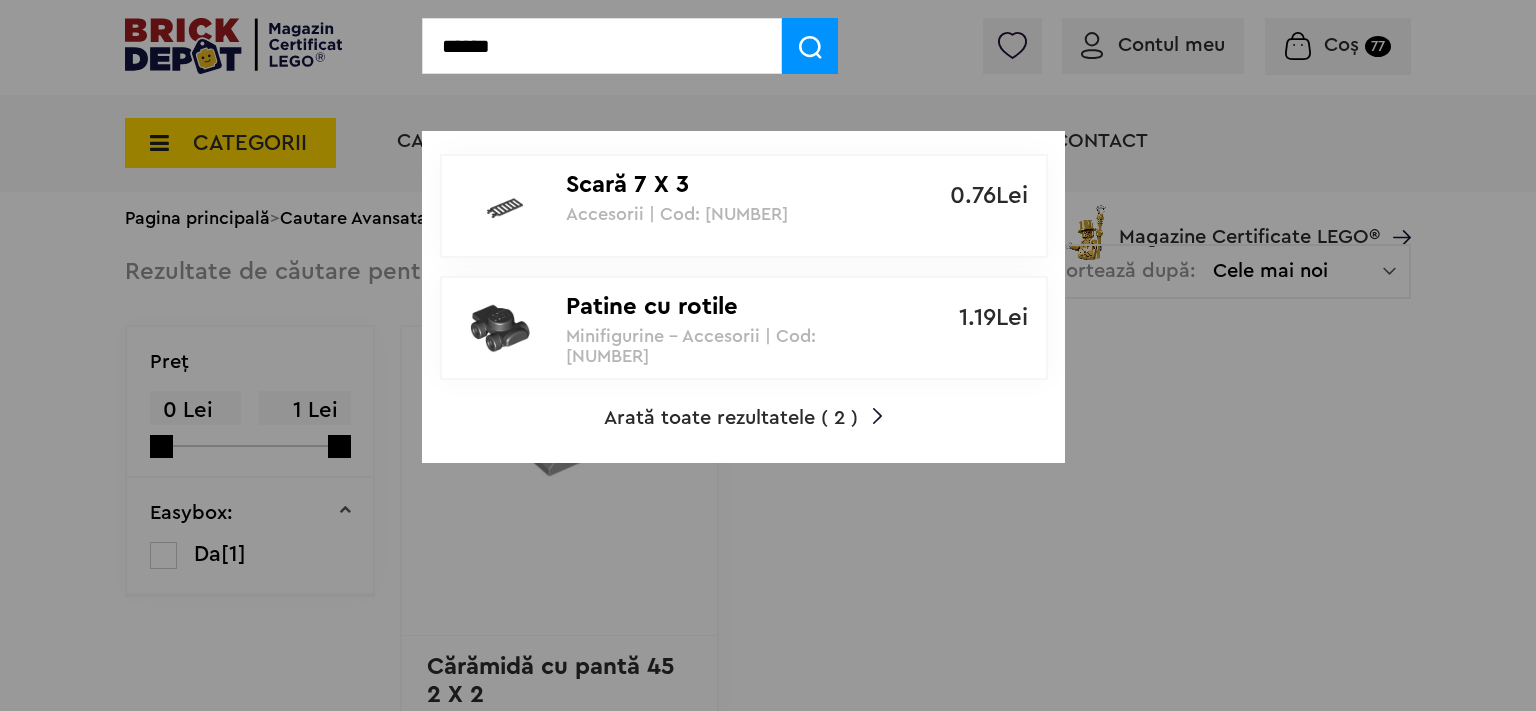 click on "Accesorii | Cod: 602026" at bounding box center (733, 214) 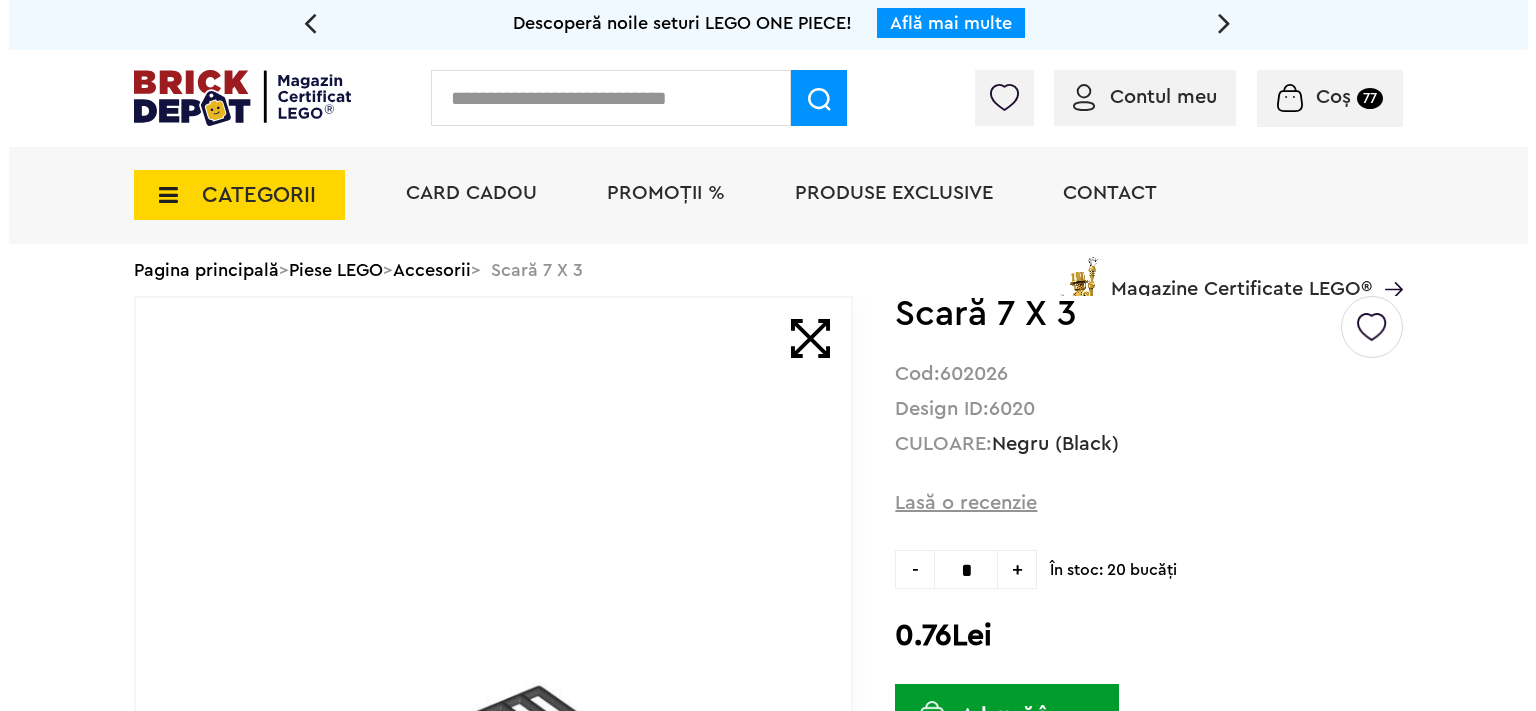 scroll, scrollTop: 0, scrollLeft: 0, axis: both 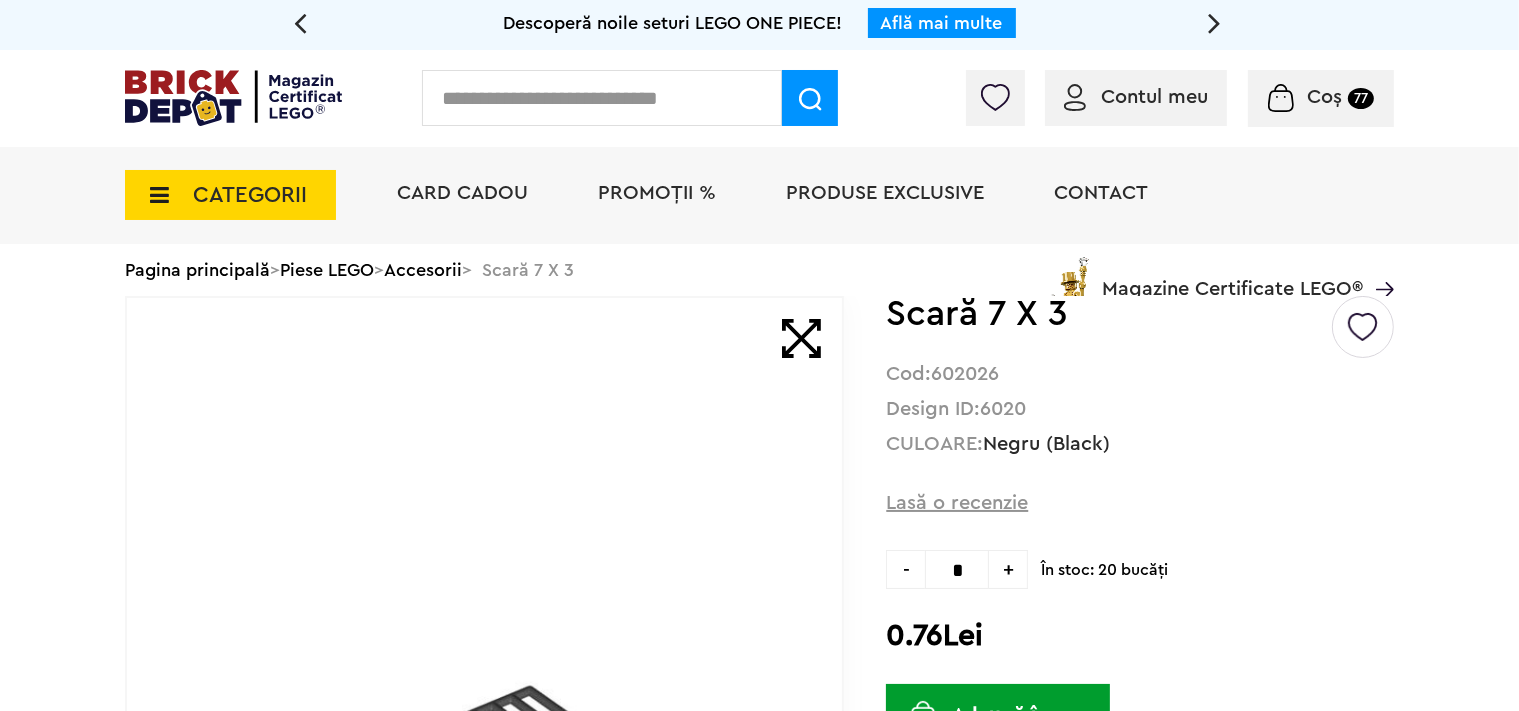 click on "+" at bounding box center [1008, 569] 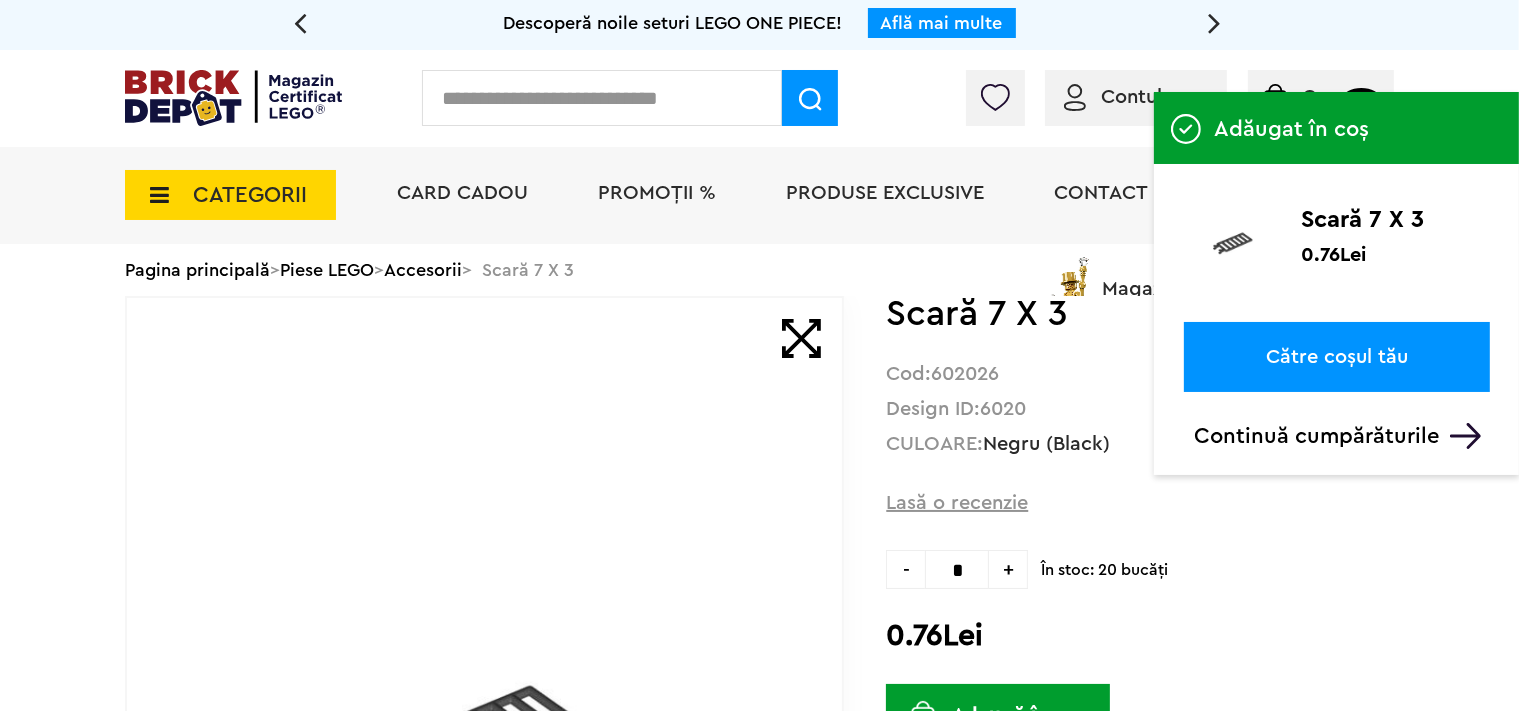click at bounding box center (602, 98) 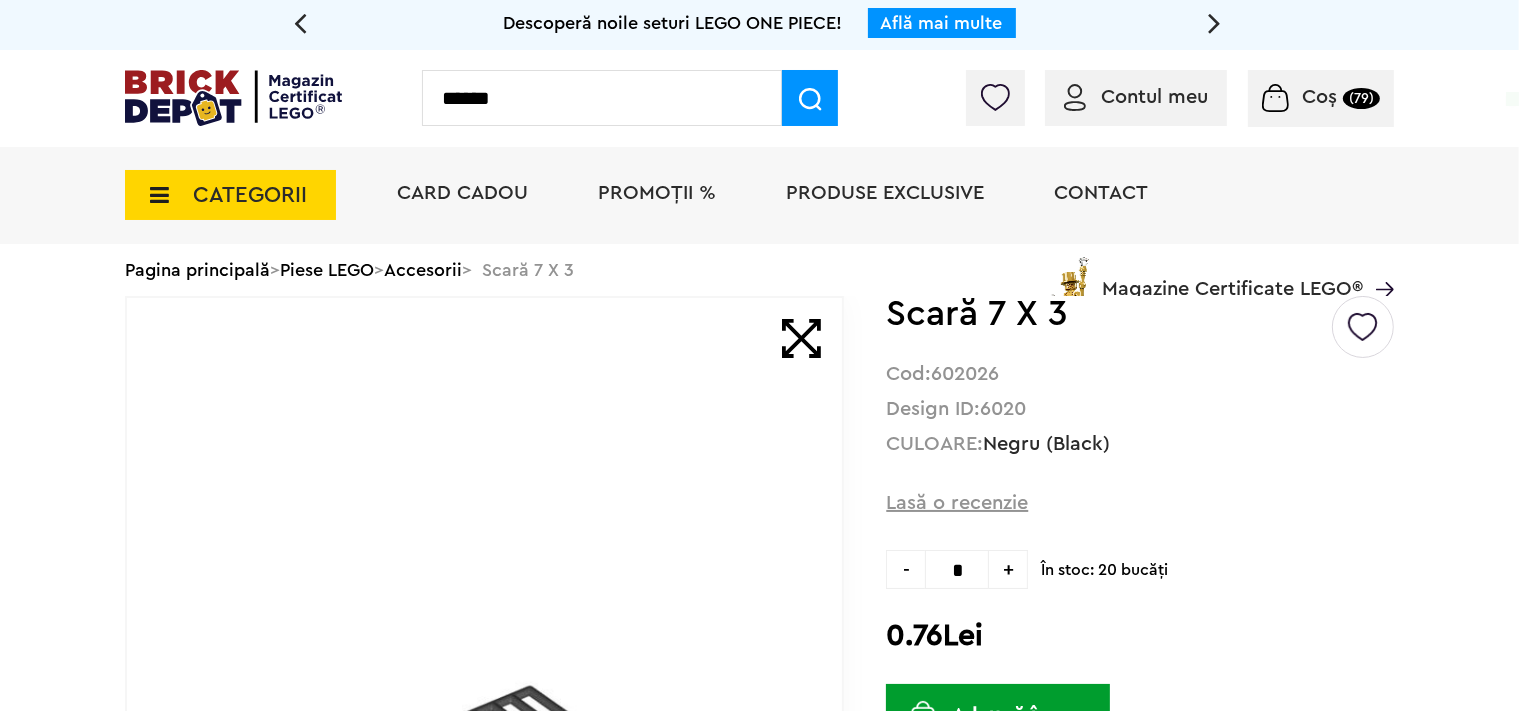 type on "******" 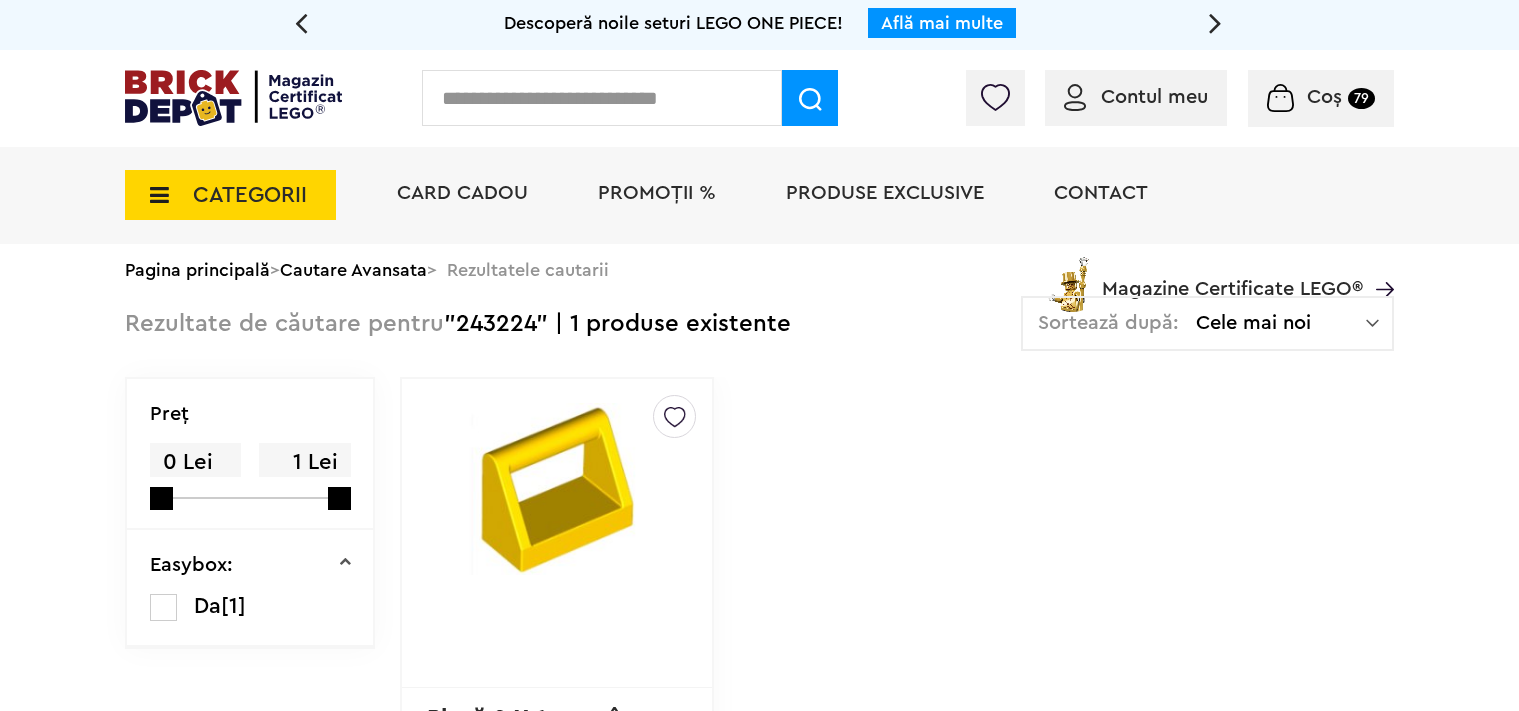scroll, scrollTop: 0, scrollLeft: 0, axis: both 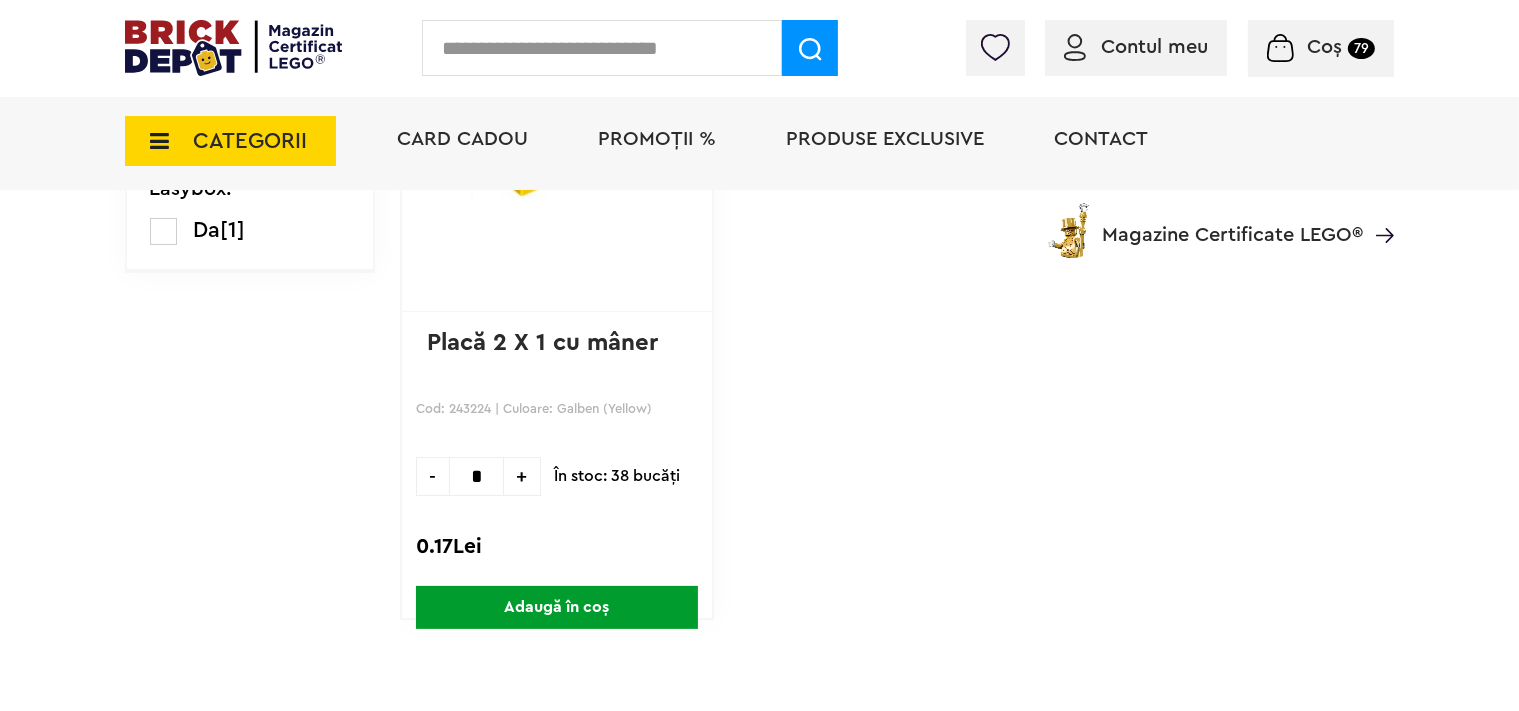 click on "Adaugă în coș" at bounding box center [557, 607] 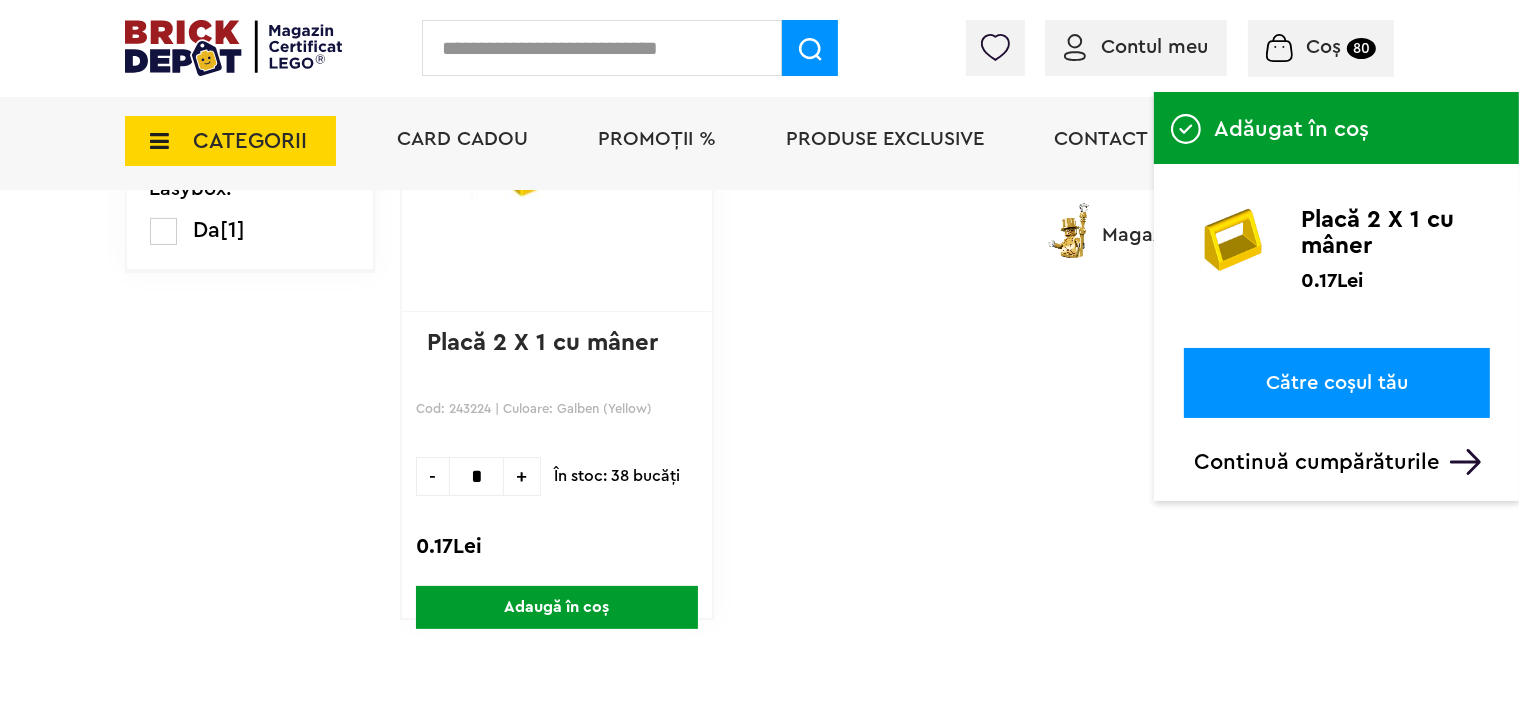 click at bounding box center [602, 48] 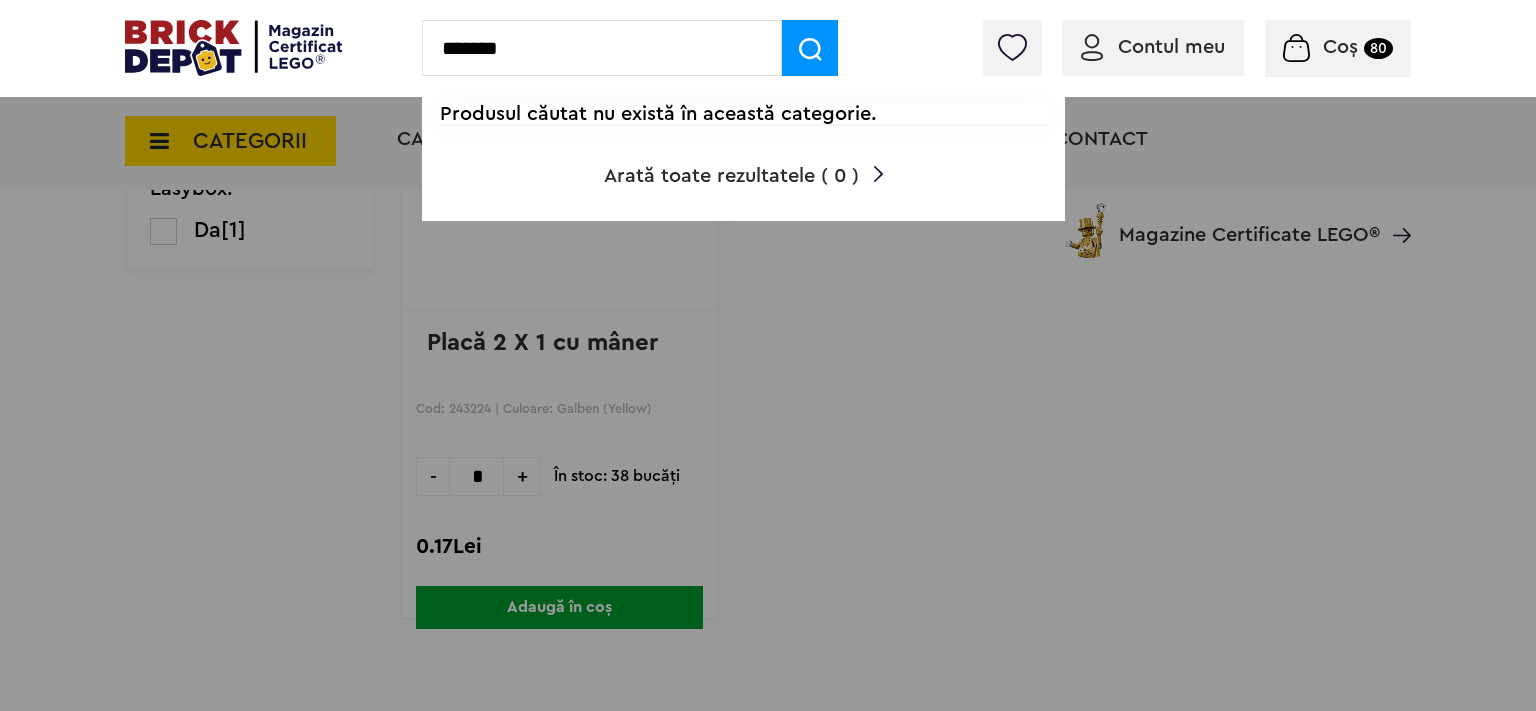 click on "*******" at bounding box center (602, 48) 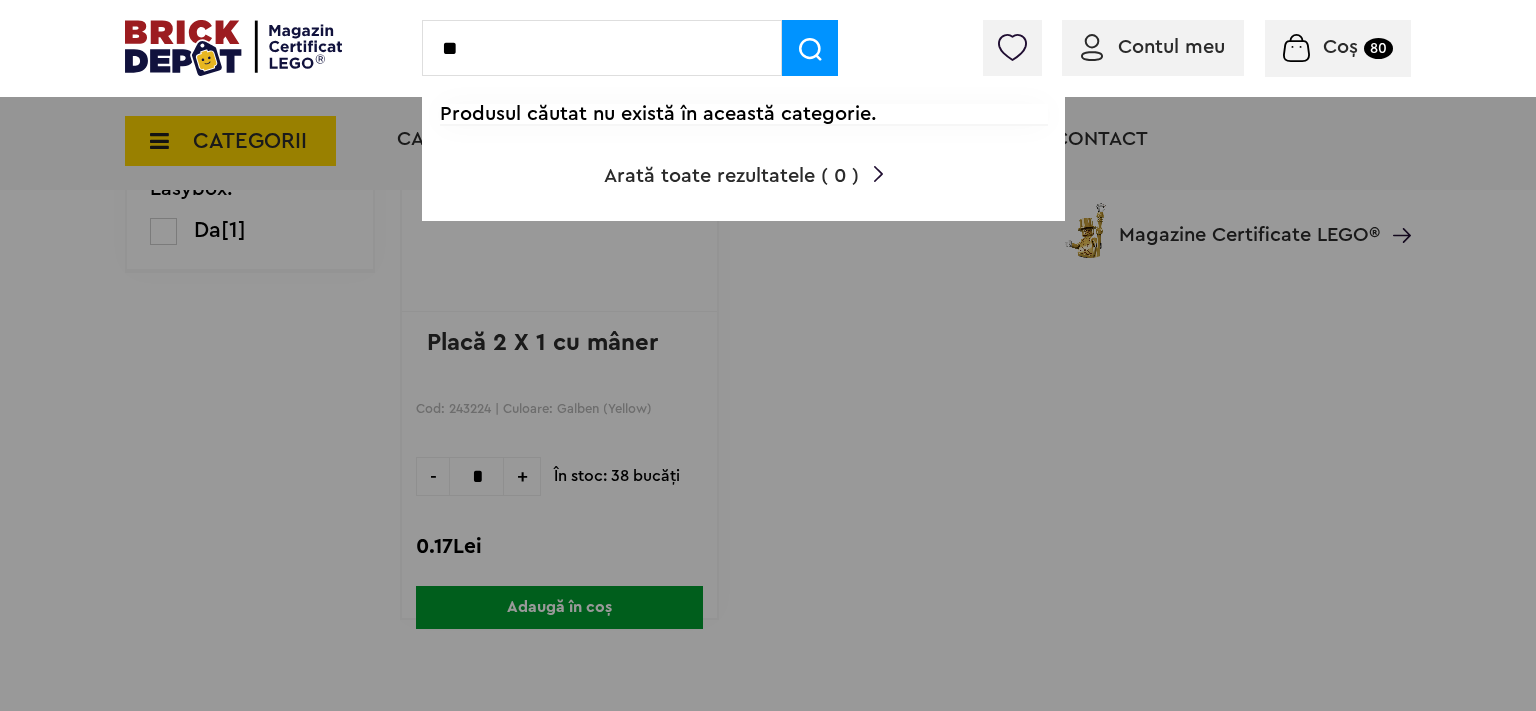 type on "*" 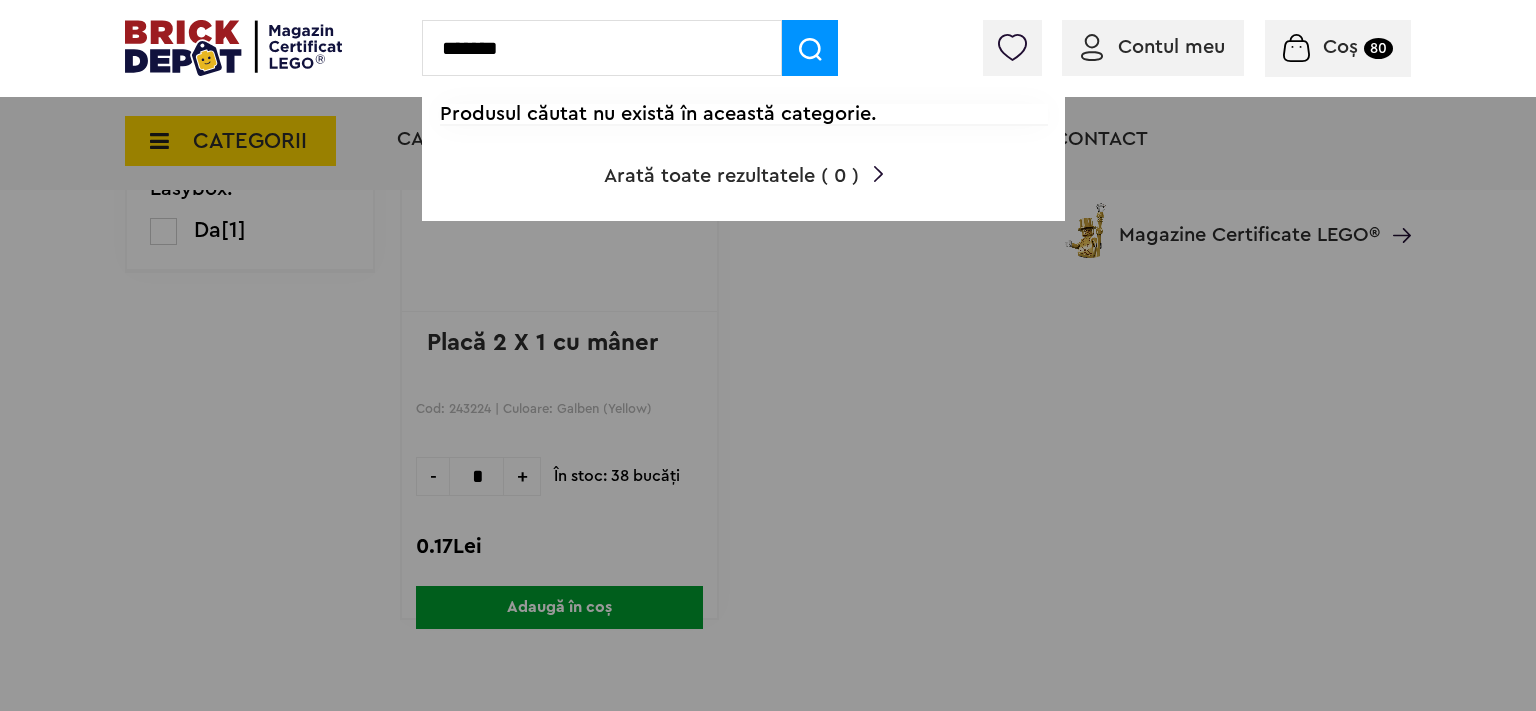 click on "*******" at bounding box center [602, 48] 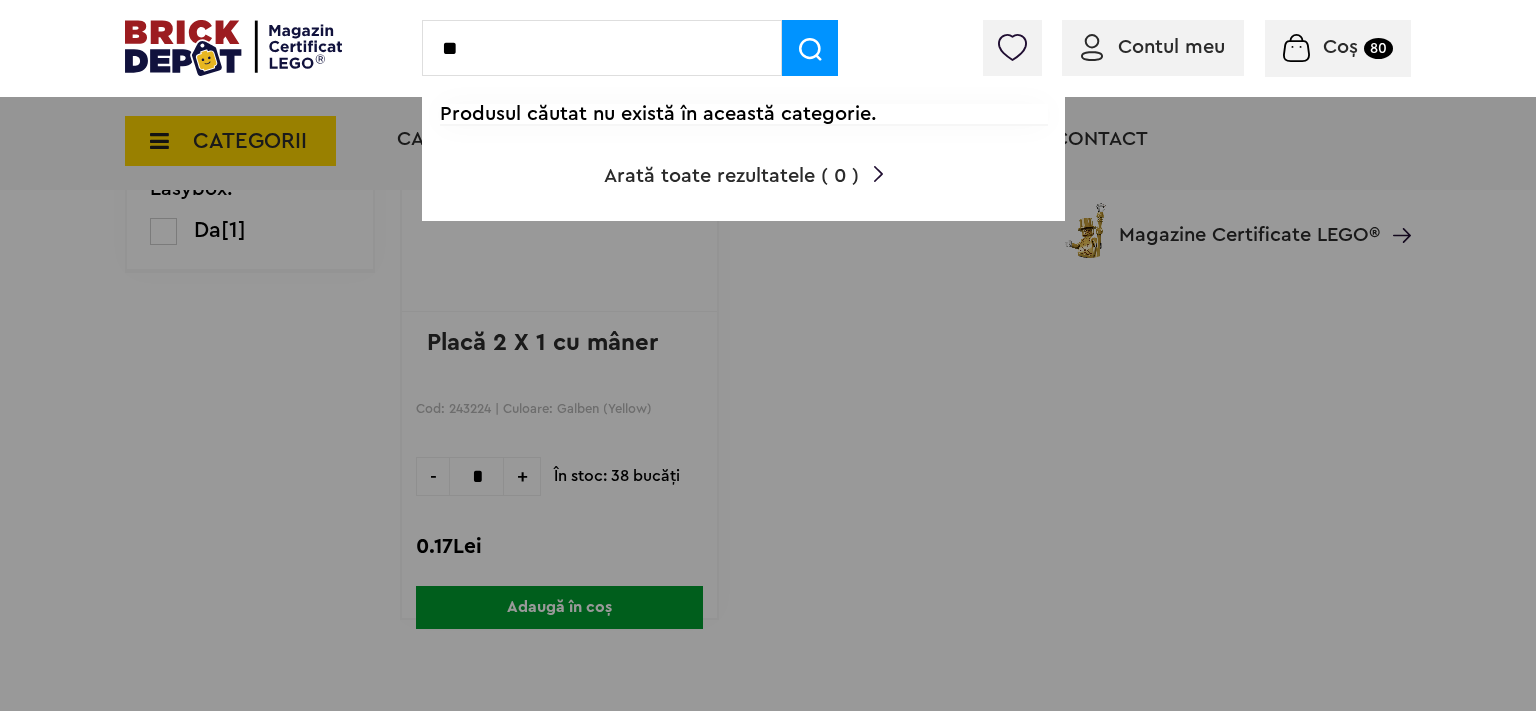 type on "*" 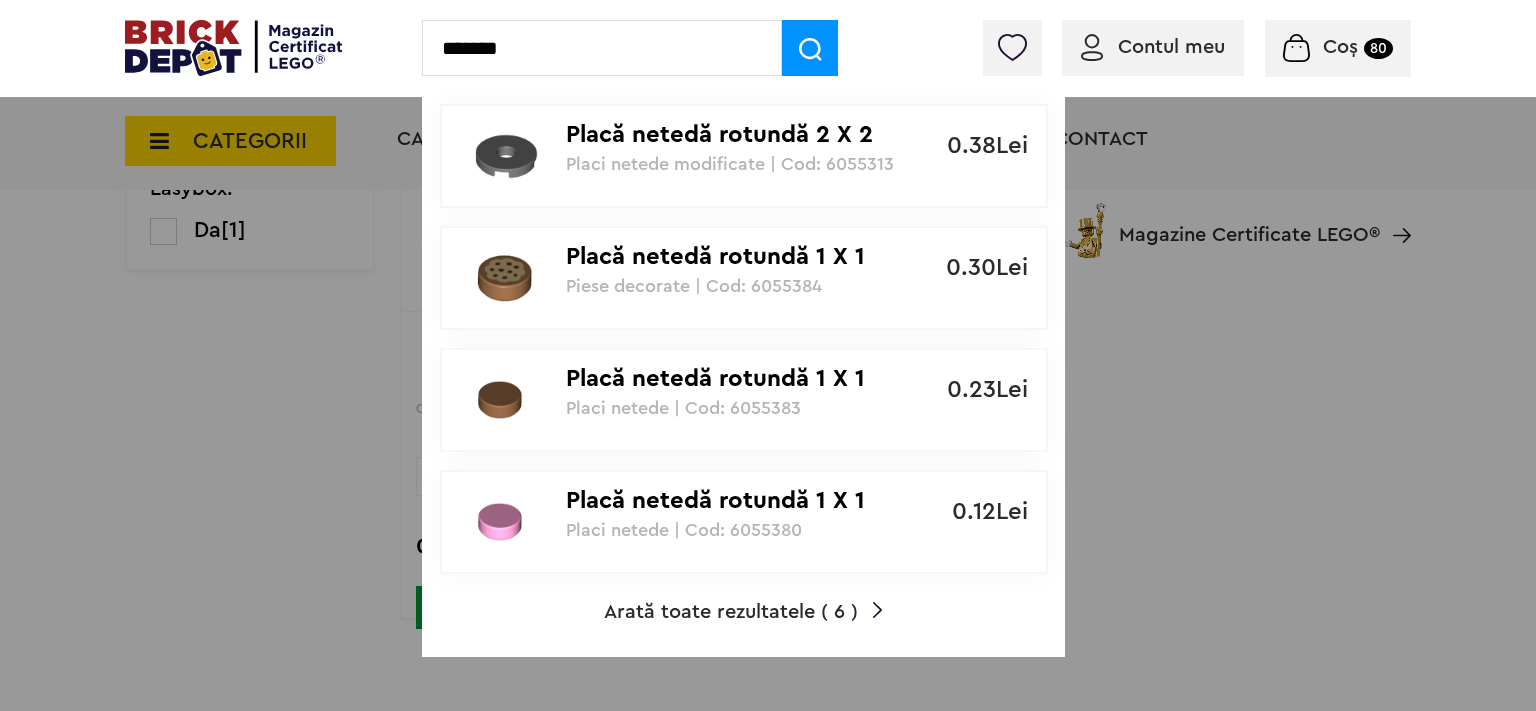 type on "*******" 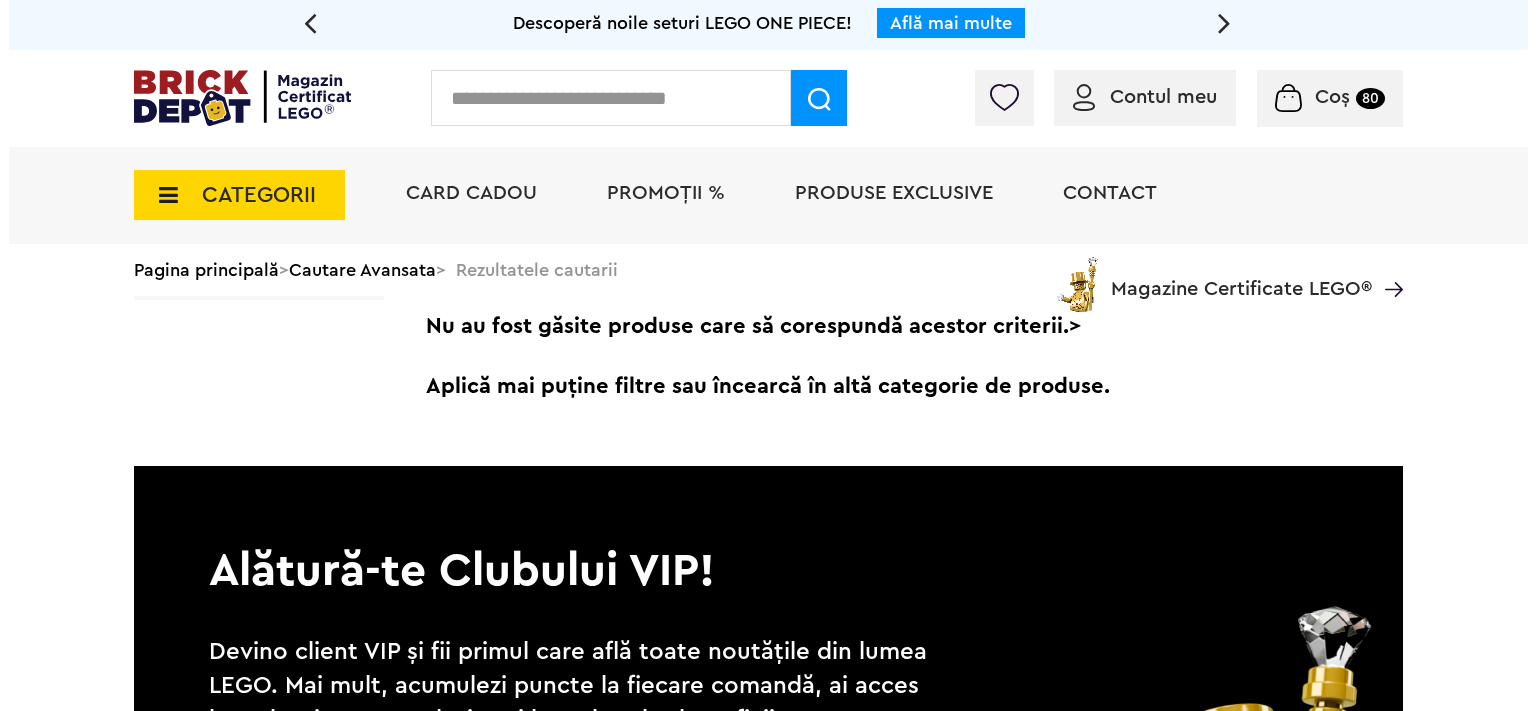 scroll, scrollTop: 0, scrollLeft: 0, axis: both 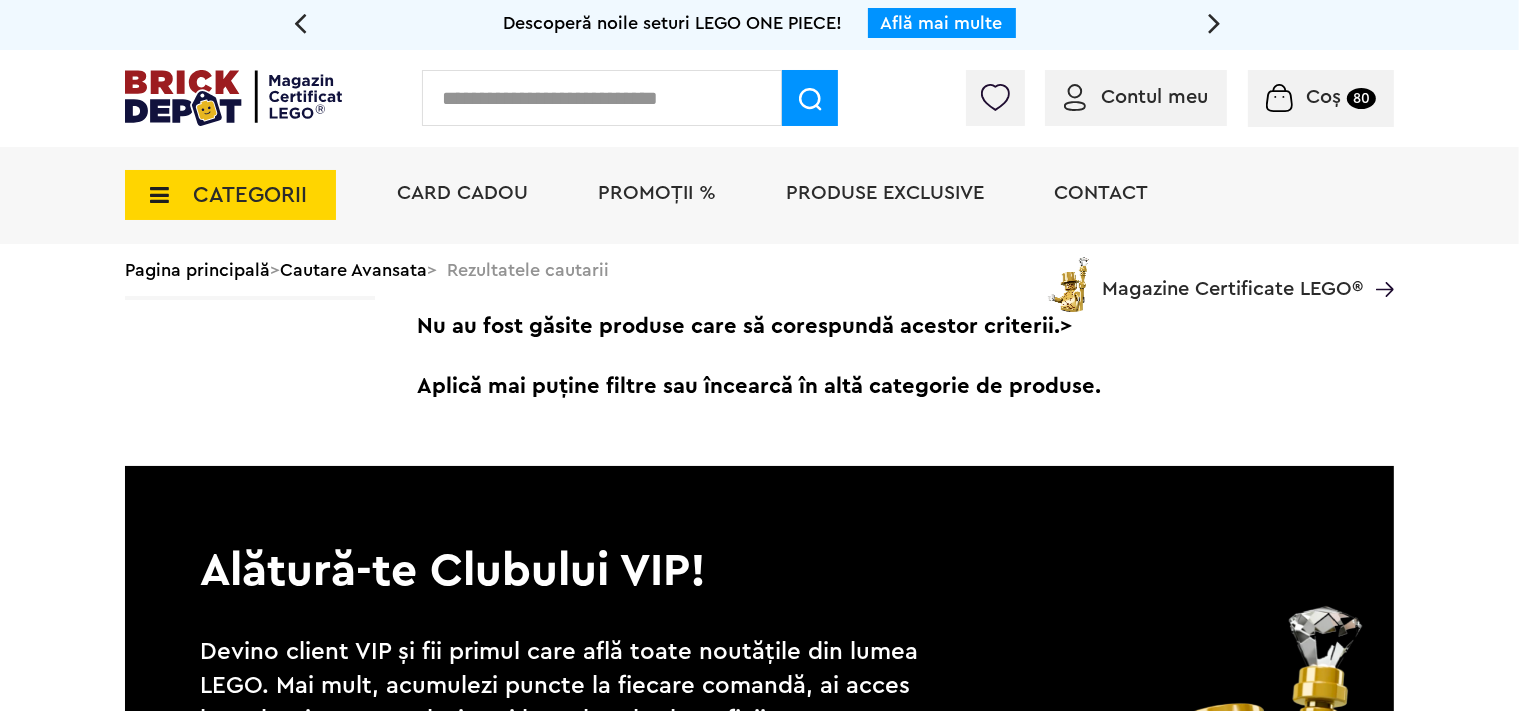 click at bounding box center (602, 98) 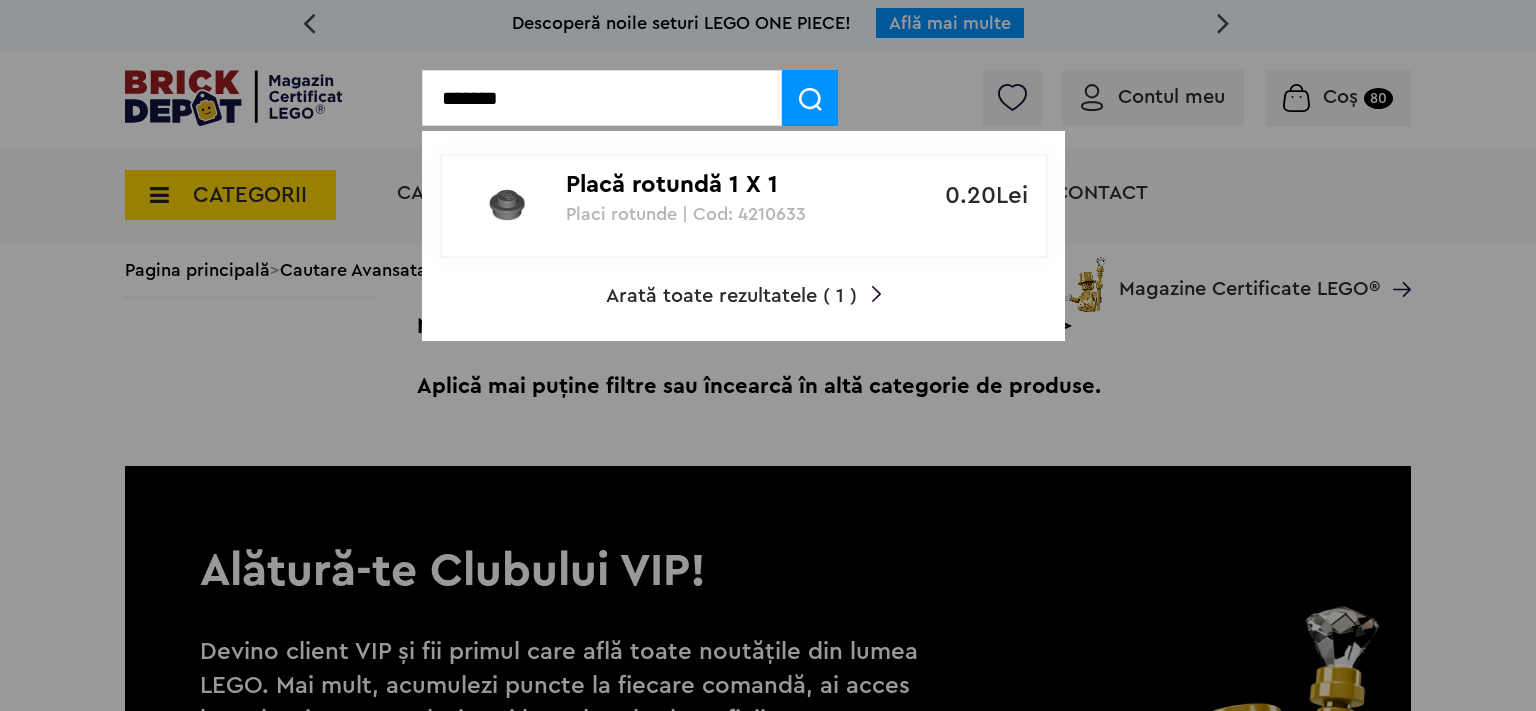 type on "*******" 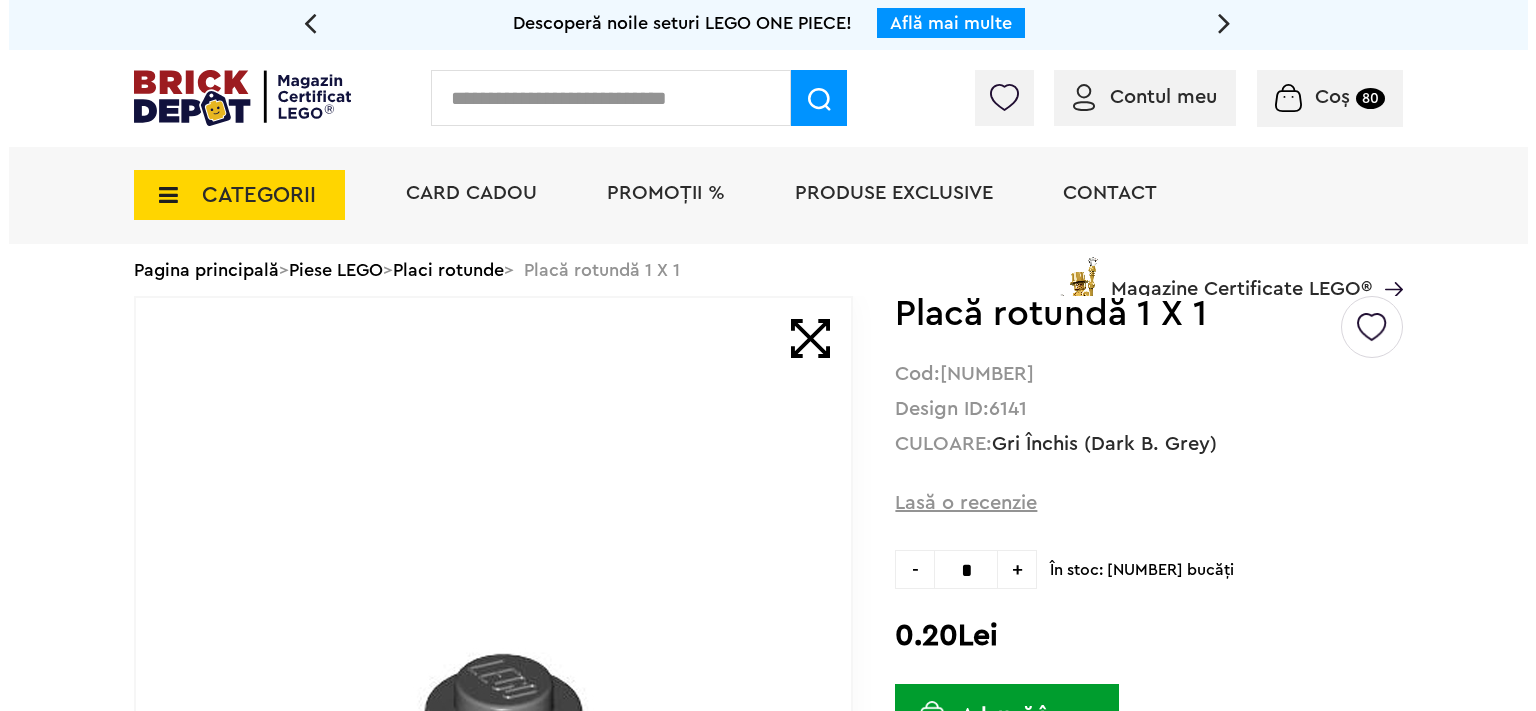 scroll, scrollTop: 0, scrollLeft: 0, axis: both 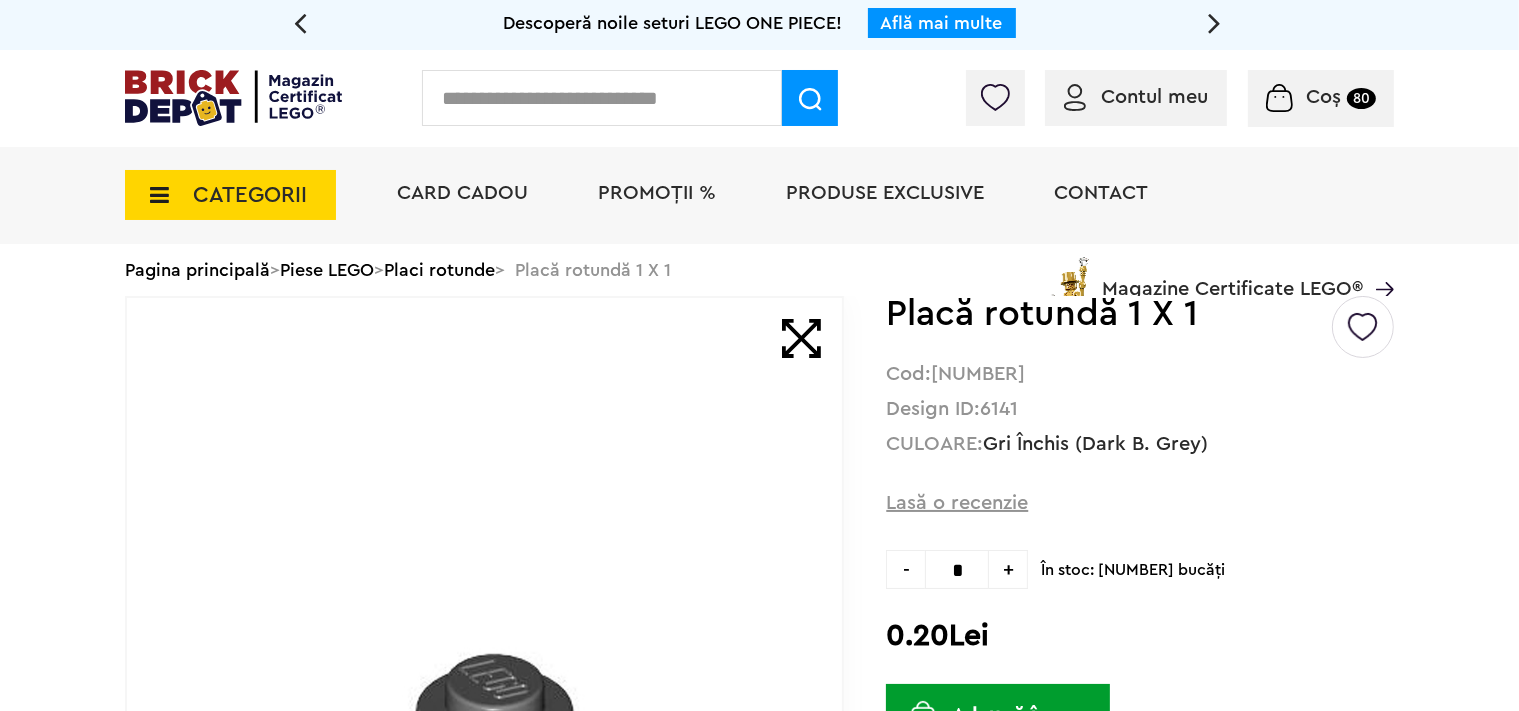 click on "+" at bounding box center (1008, 569) 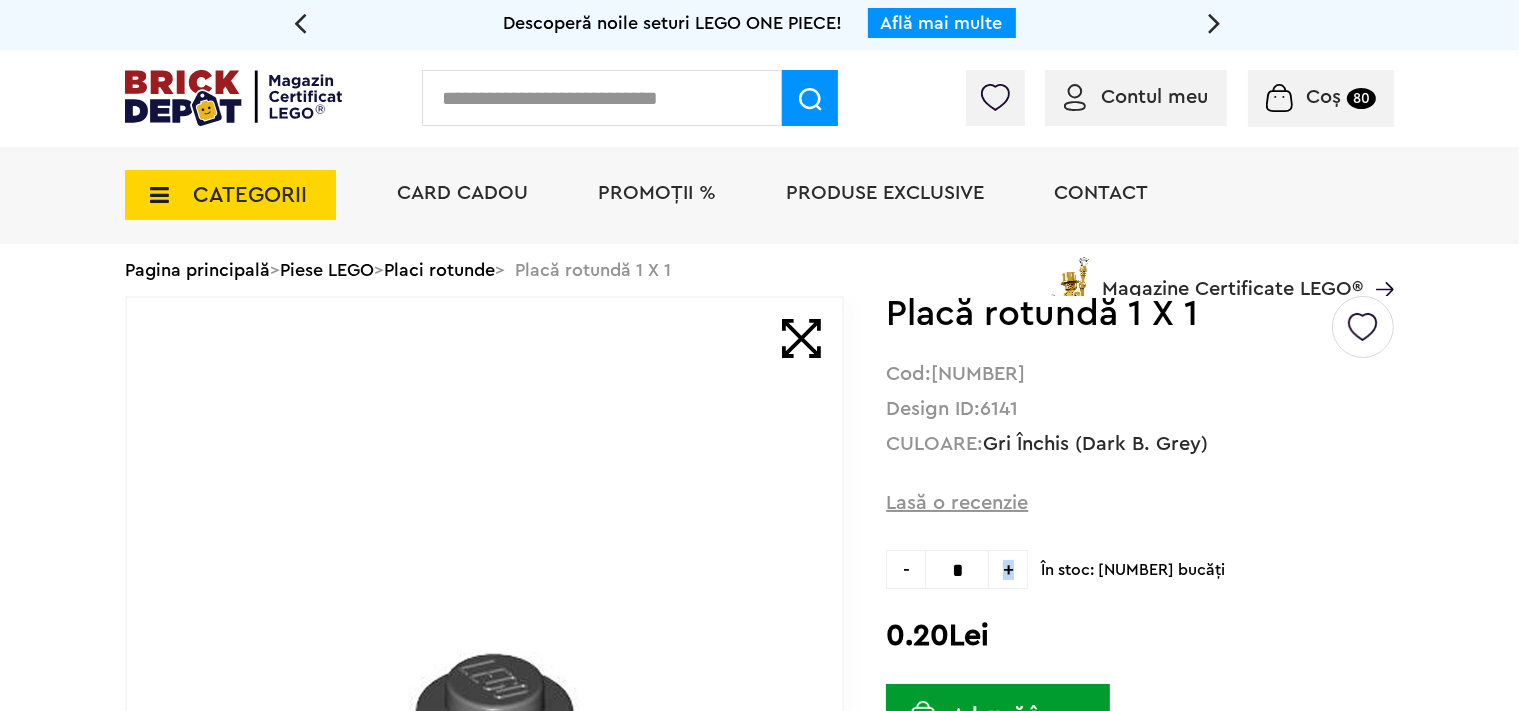 click on "+" at bounding box center [1008, 569] 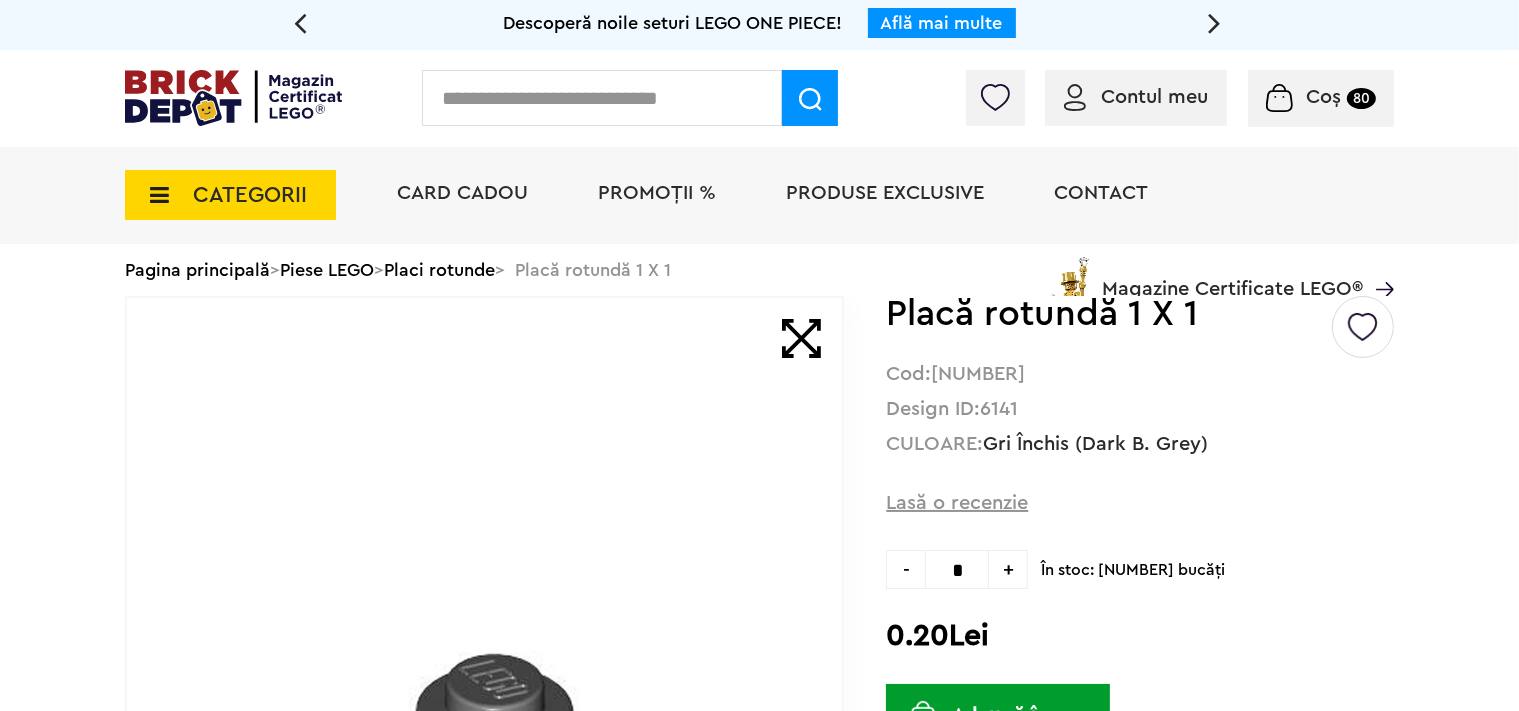 click on "+" at bounding box center (1008, 569) 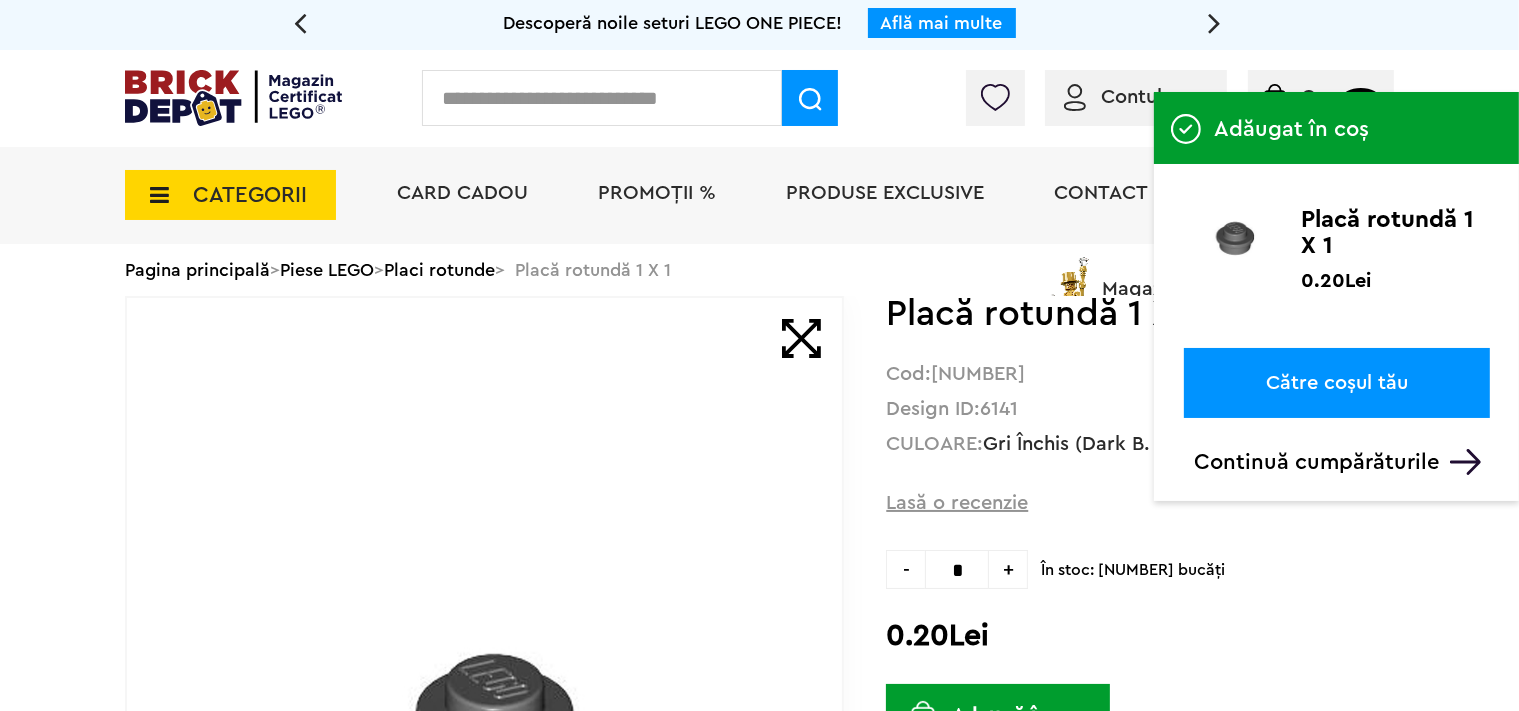 click at bounding box center [602, 98] 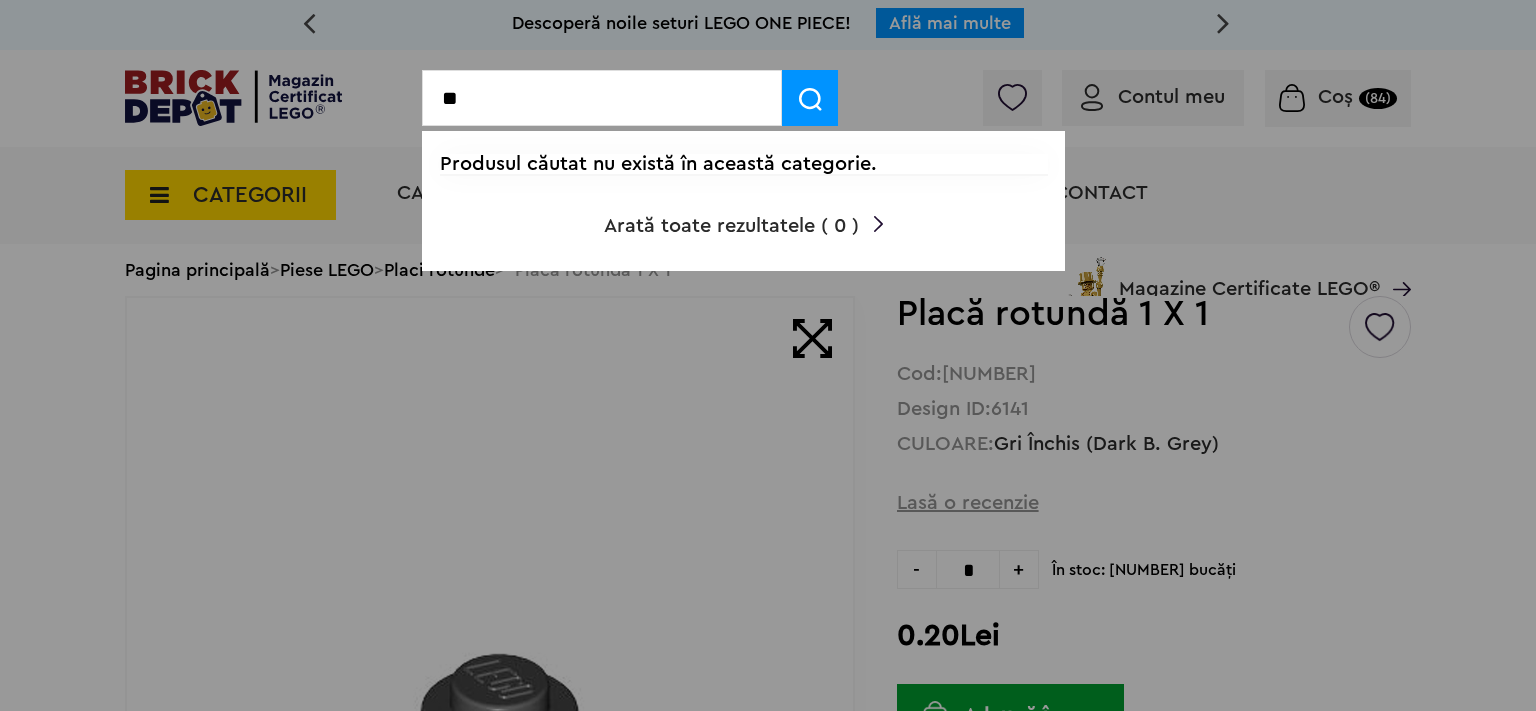 type on "*" 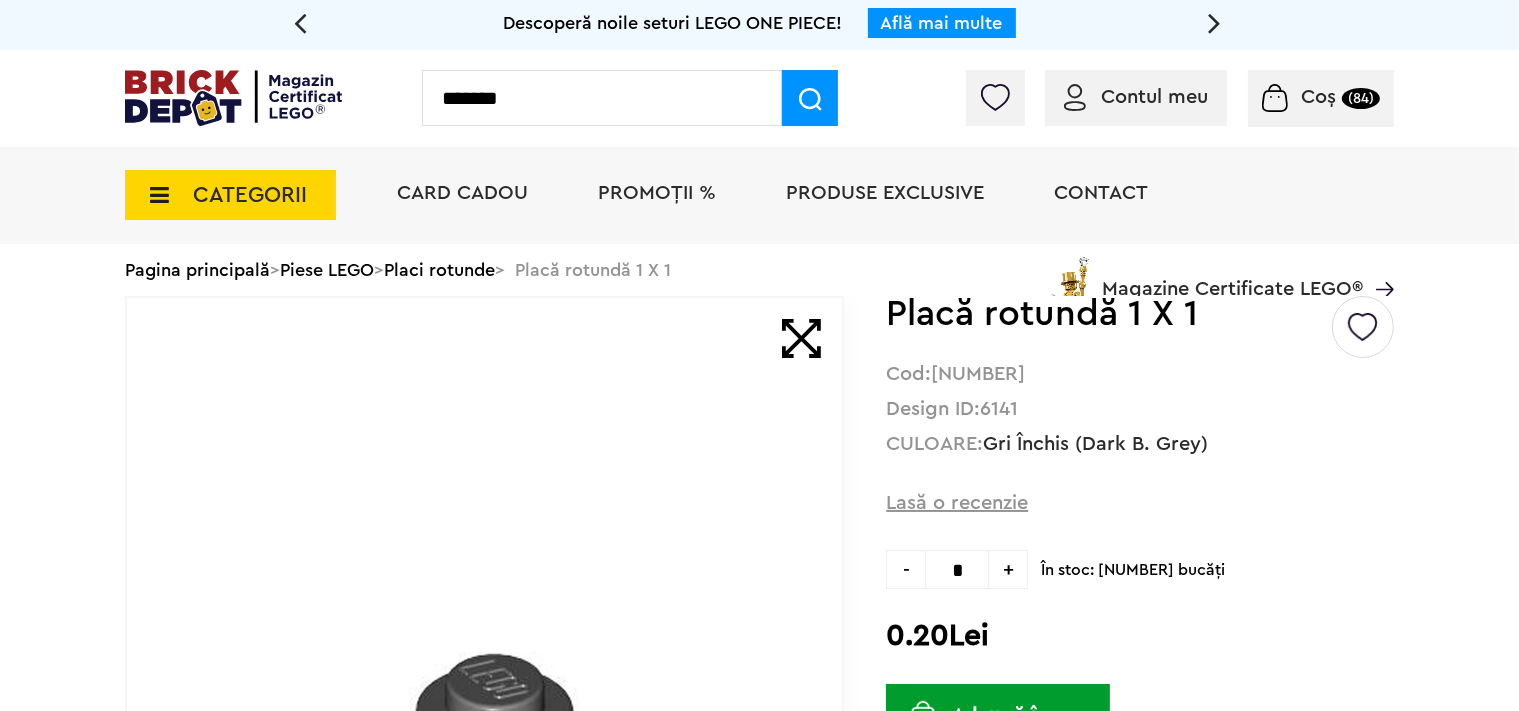 type on "*******" 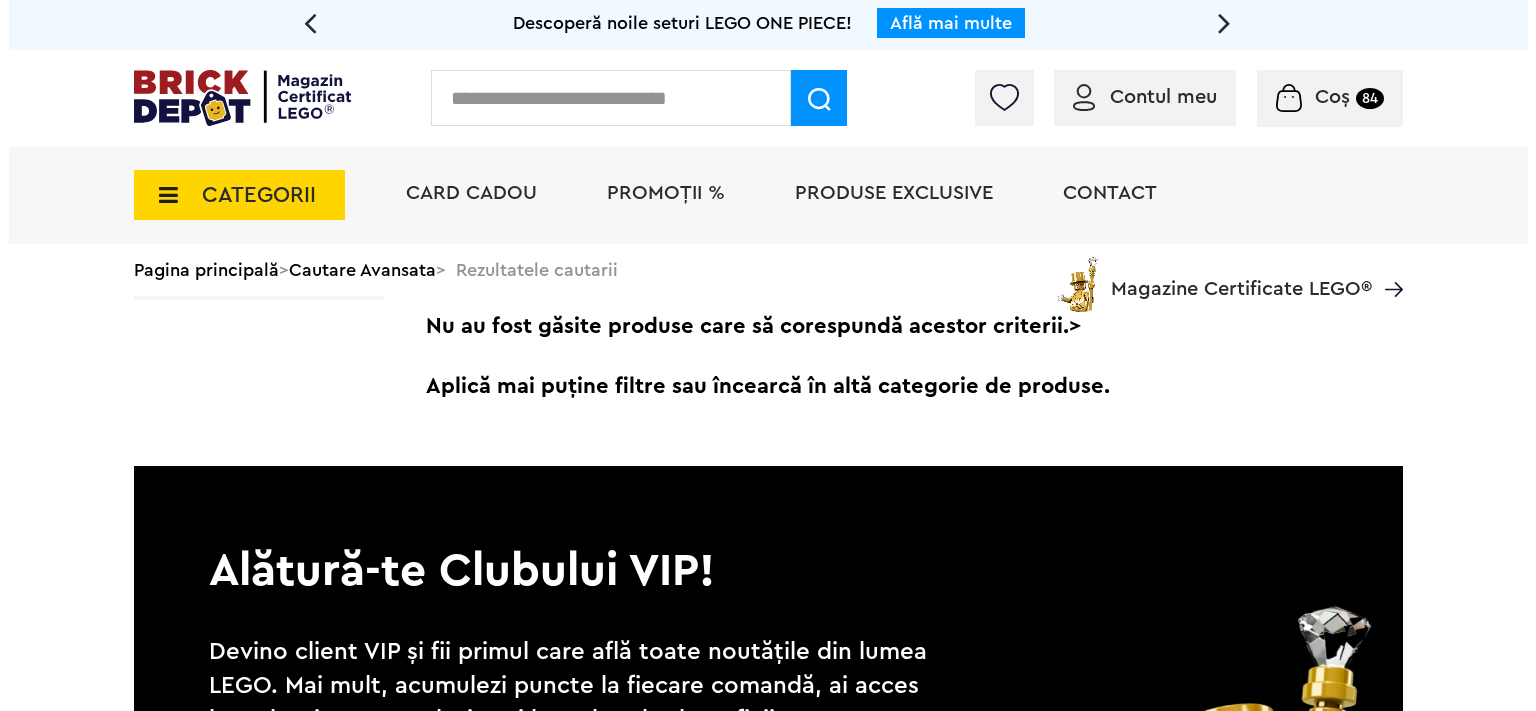 scroll, scrollTop: 0, scrollLeft: 0, axis: both 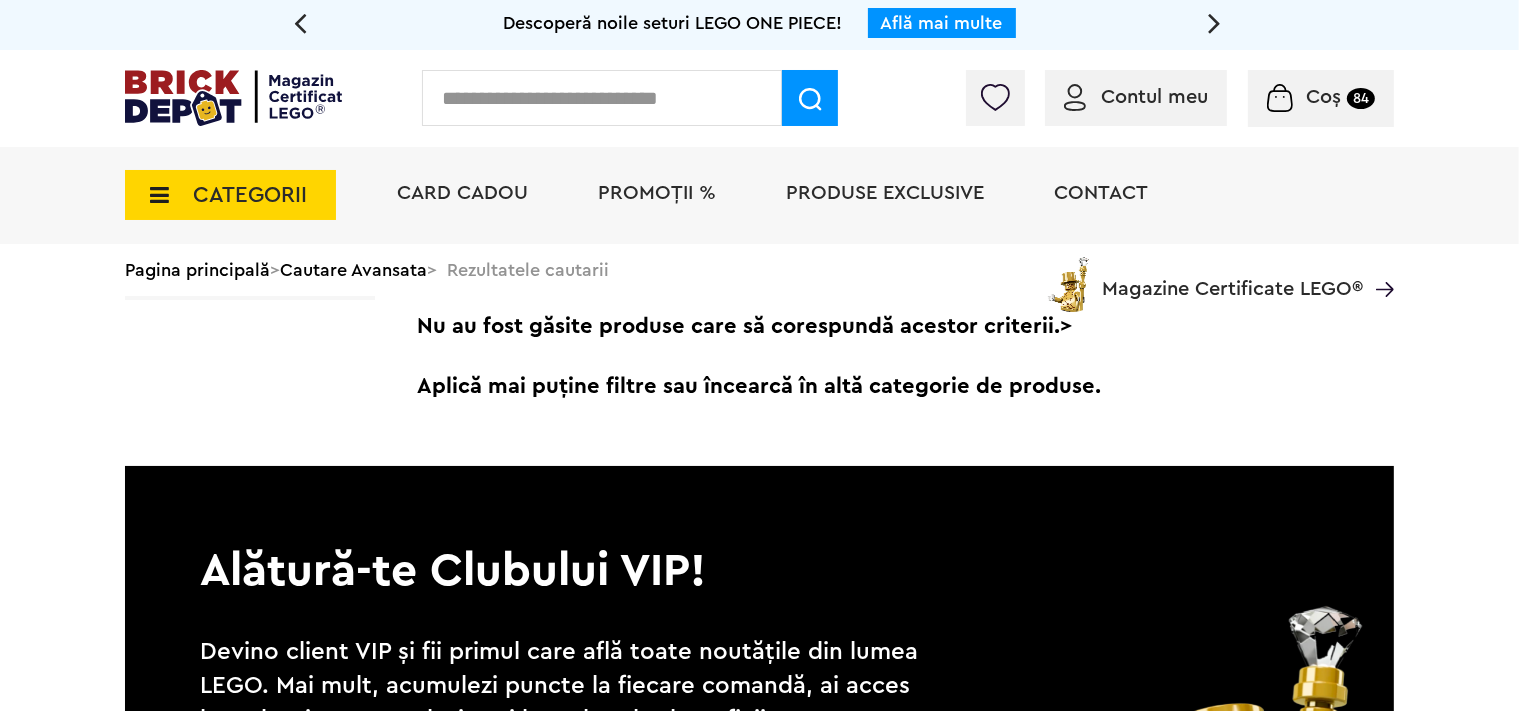 click at bounding box center [602, 98] 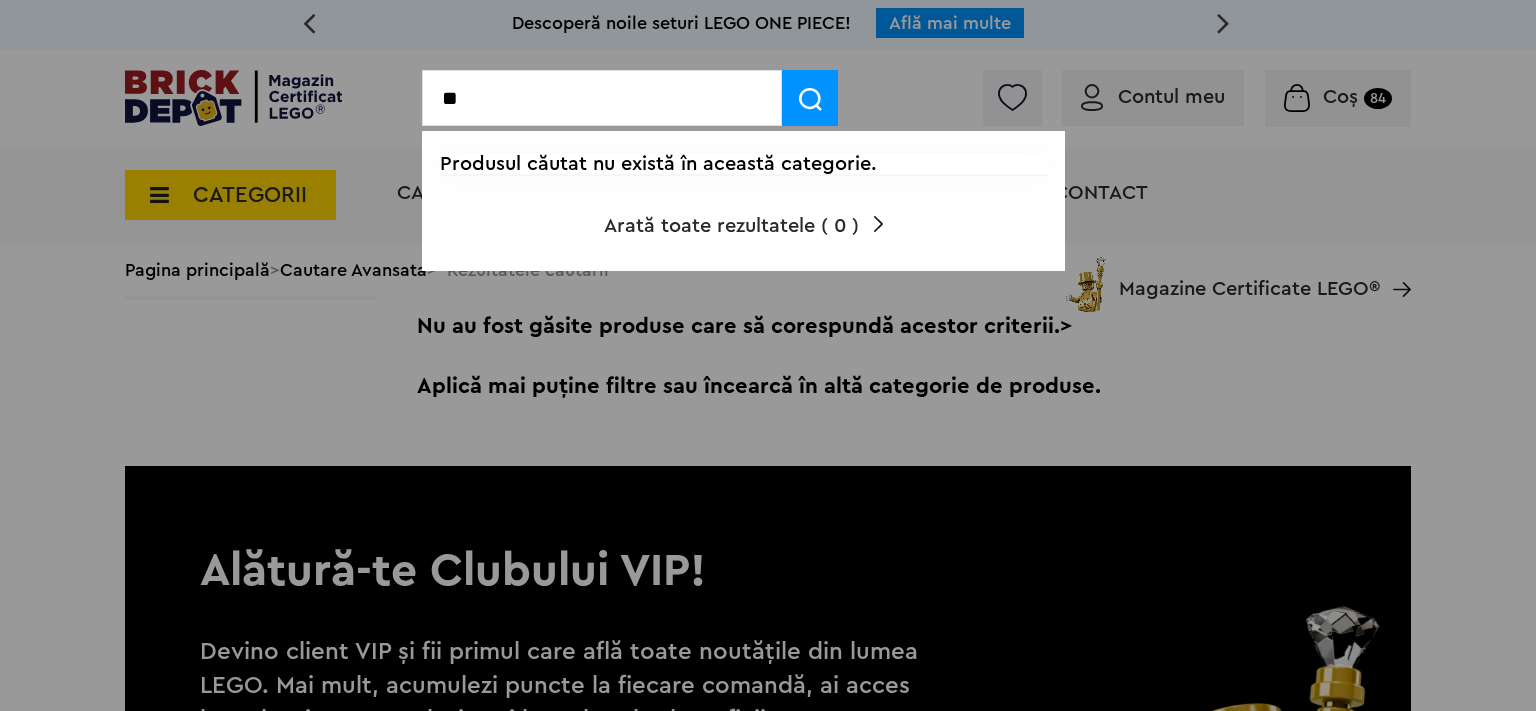 type on "*" 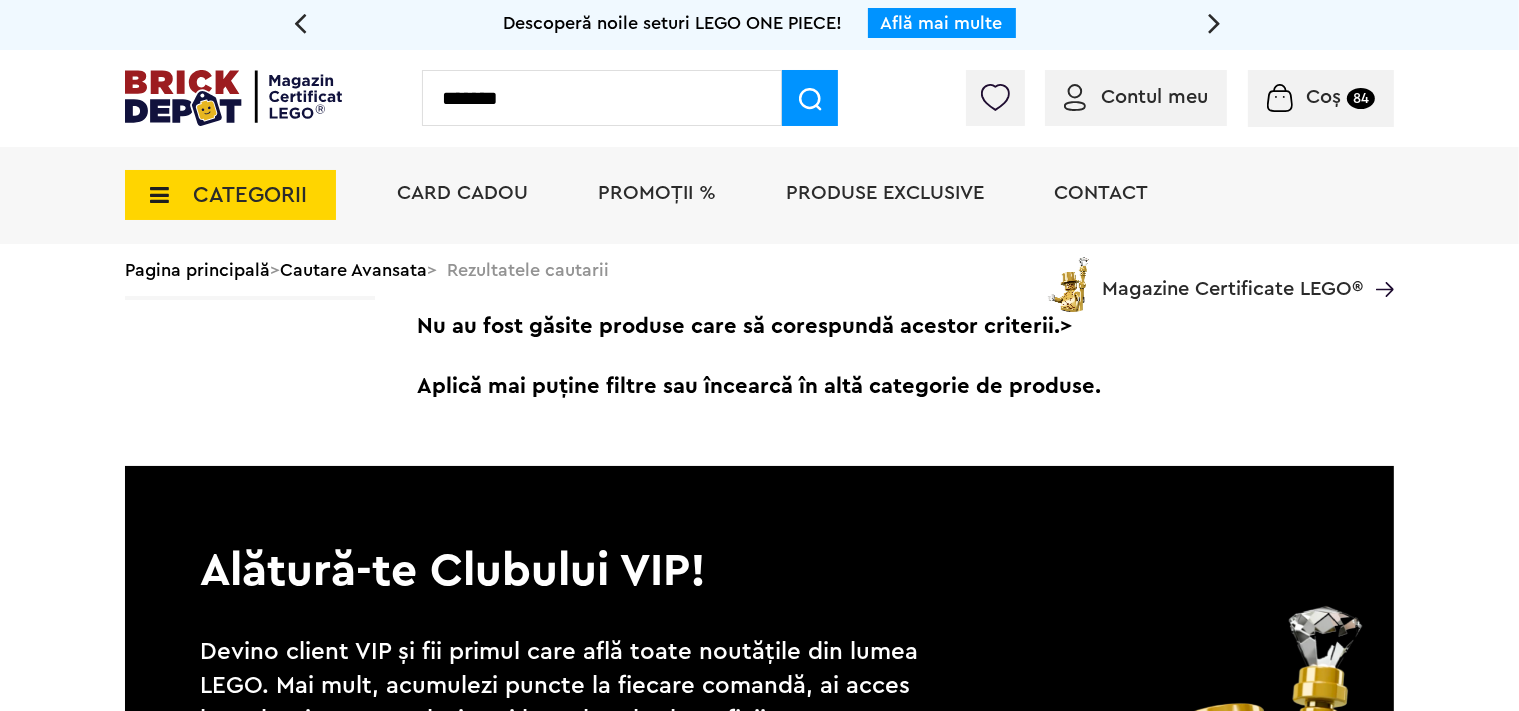 type on "*******" 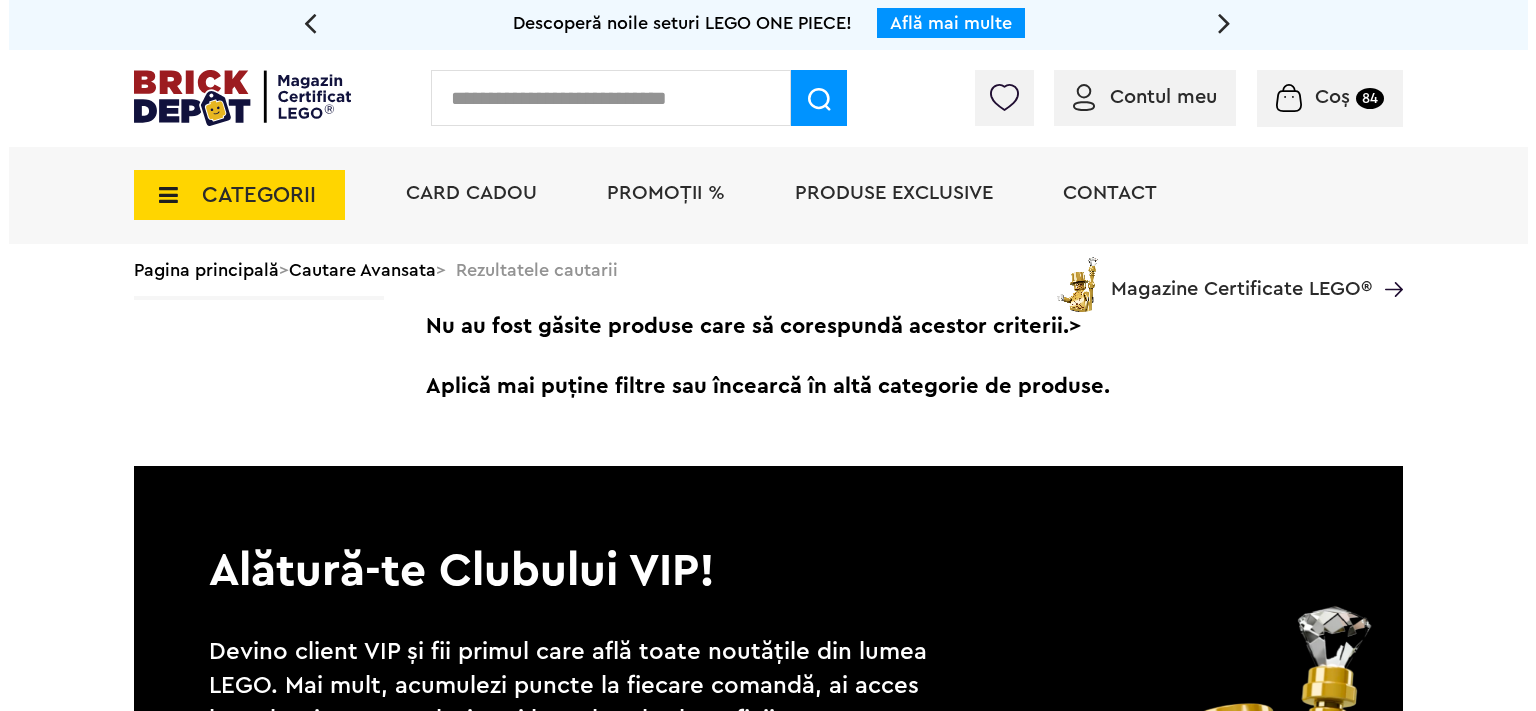 scroll, scrollTop: 0, scrollLeft: 0, axis: both 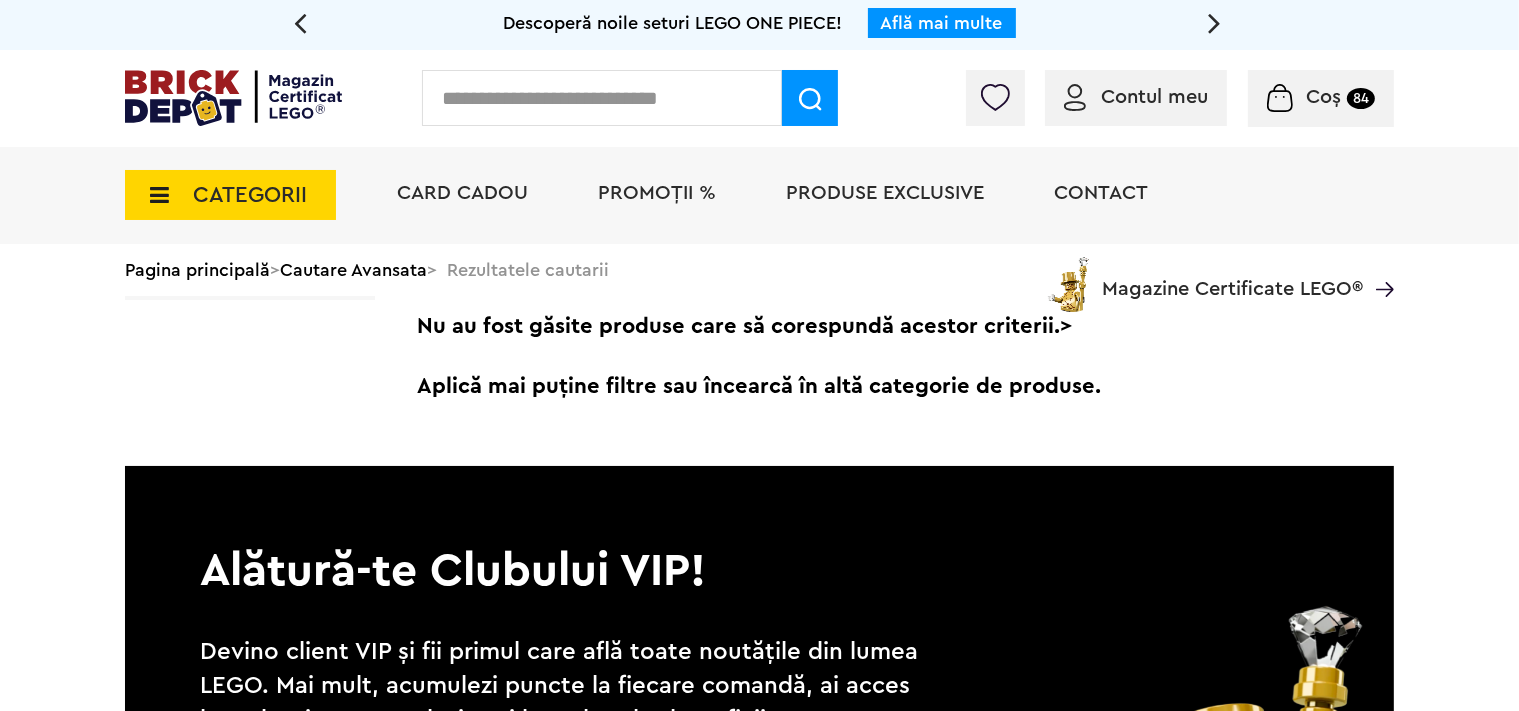 click at bounding box center [602, 98] 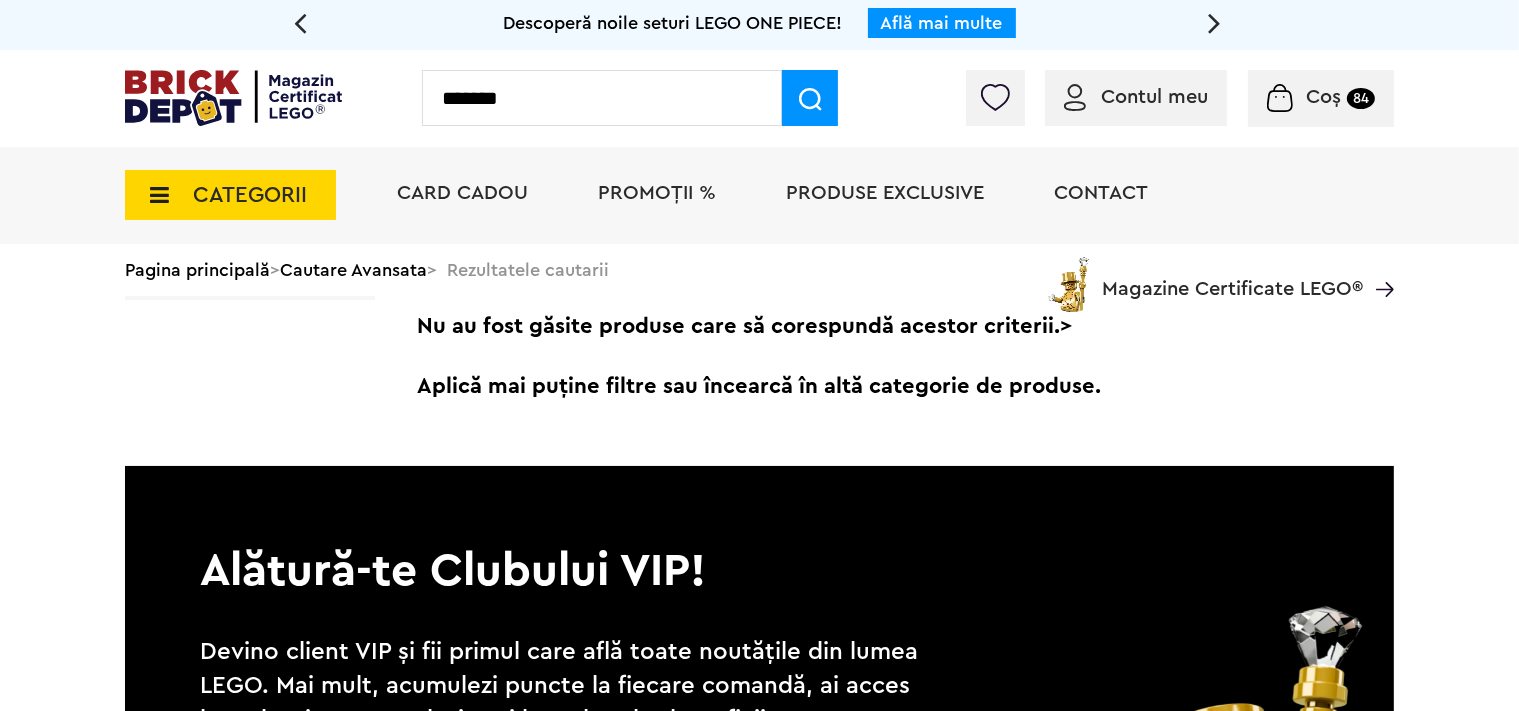 type on "*******" 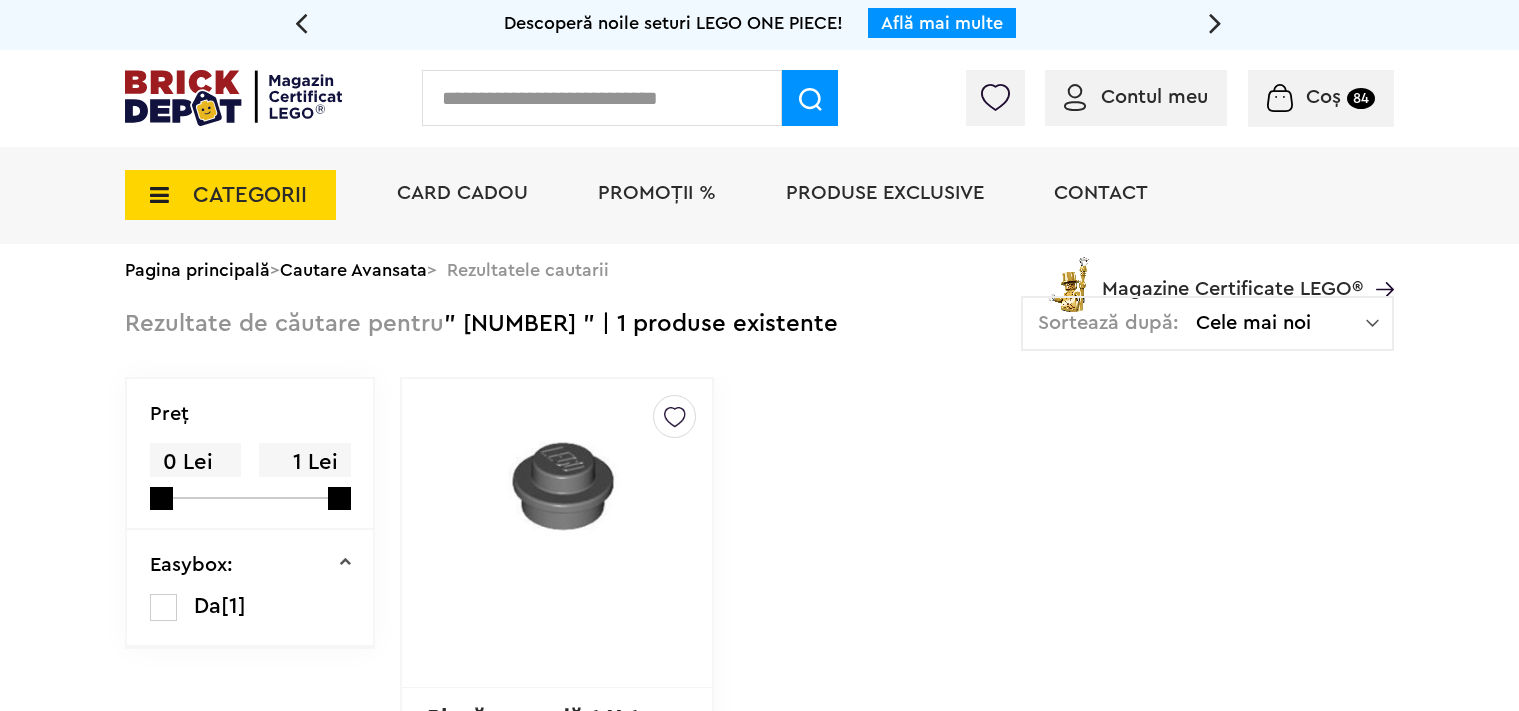 scroll, scrollTop: 0, scrollLeft: 0, axis: both 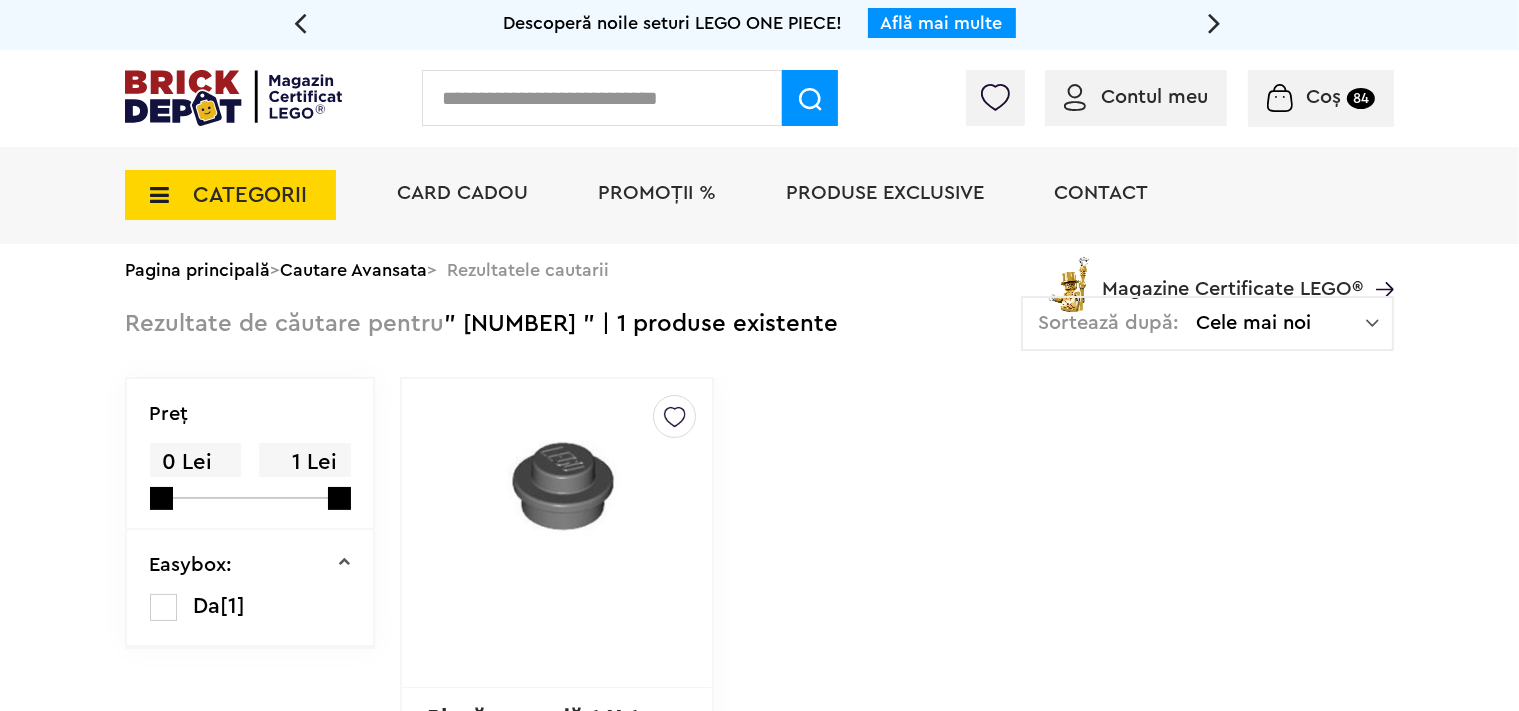 drag, startPoint x: 0, startPoint y: 0, endPoint x: 1059, endPoint y: 394, distance: 1129.9191 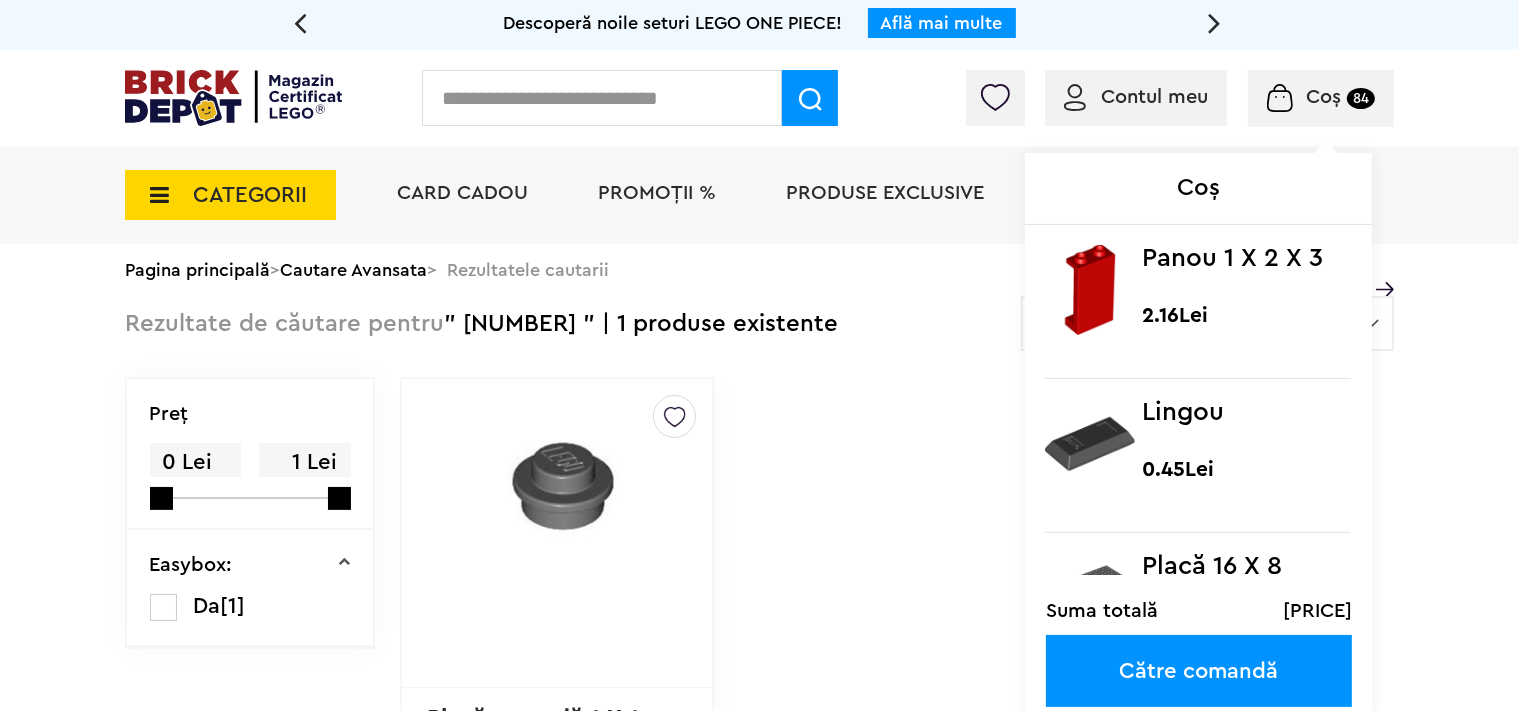 click on "Coș" at bounding box center (1323, 97) 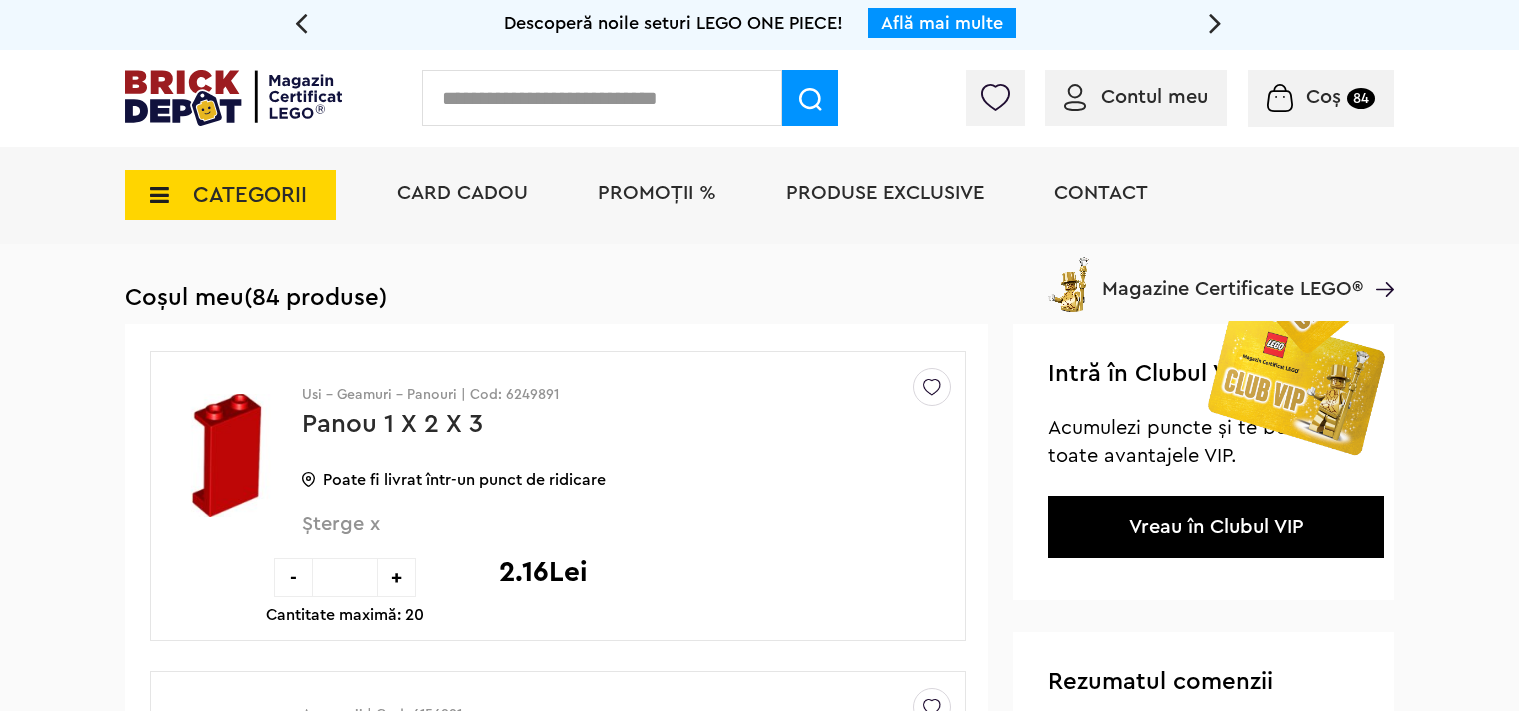 scroll, scrollTop: 0, scrollLeft: 0, axis: both 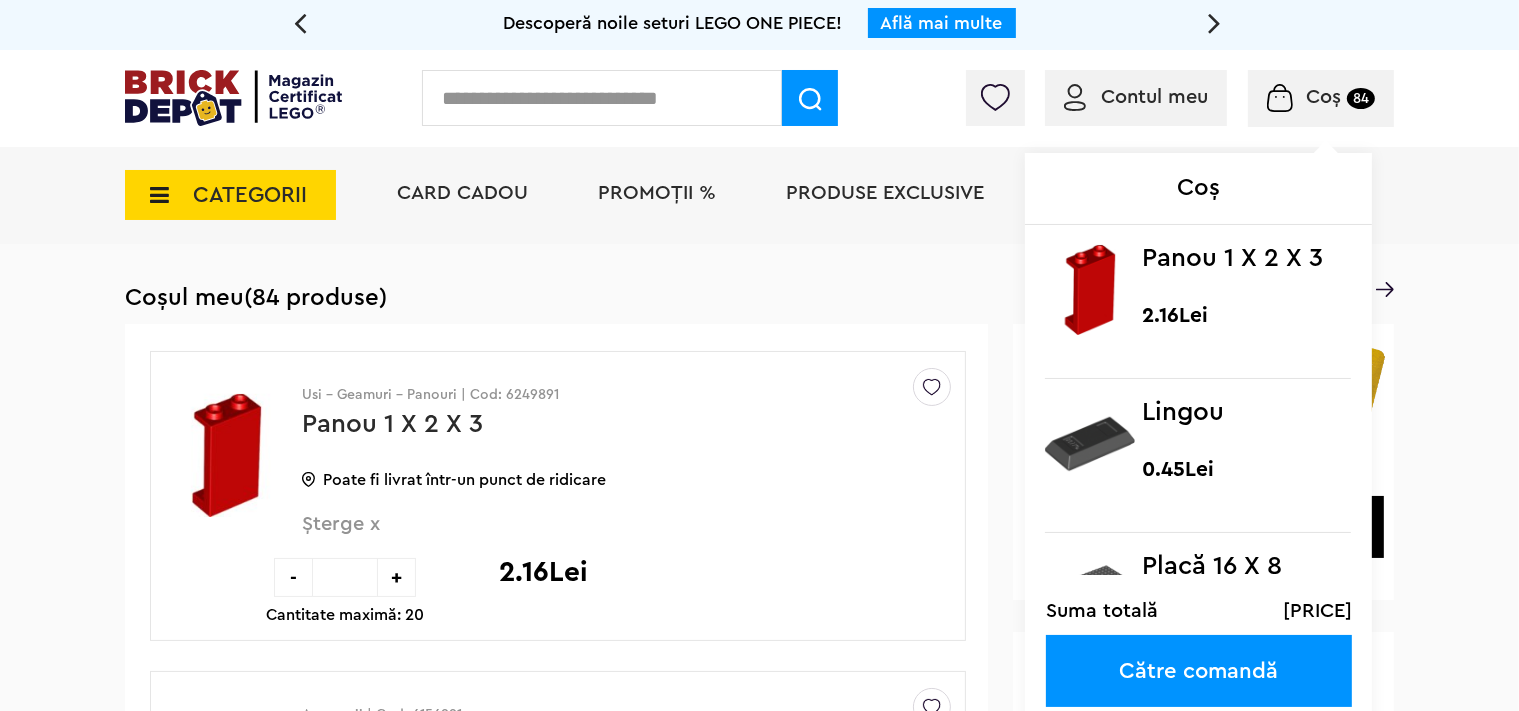 click on "Coș" at bounding box center [1323, 97] 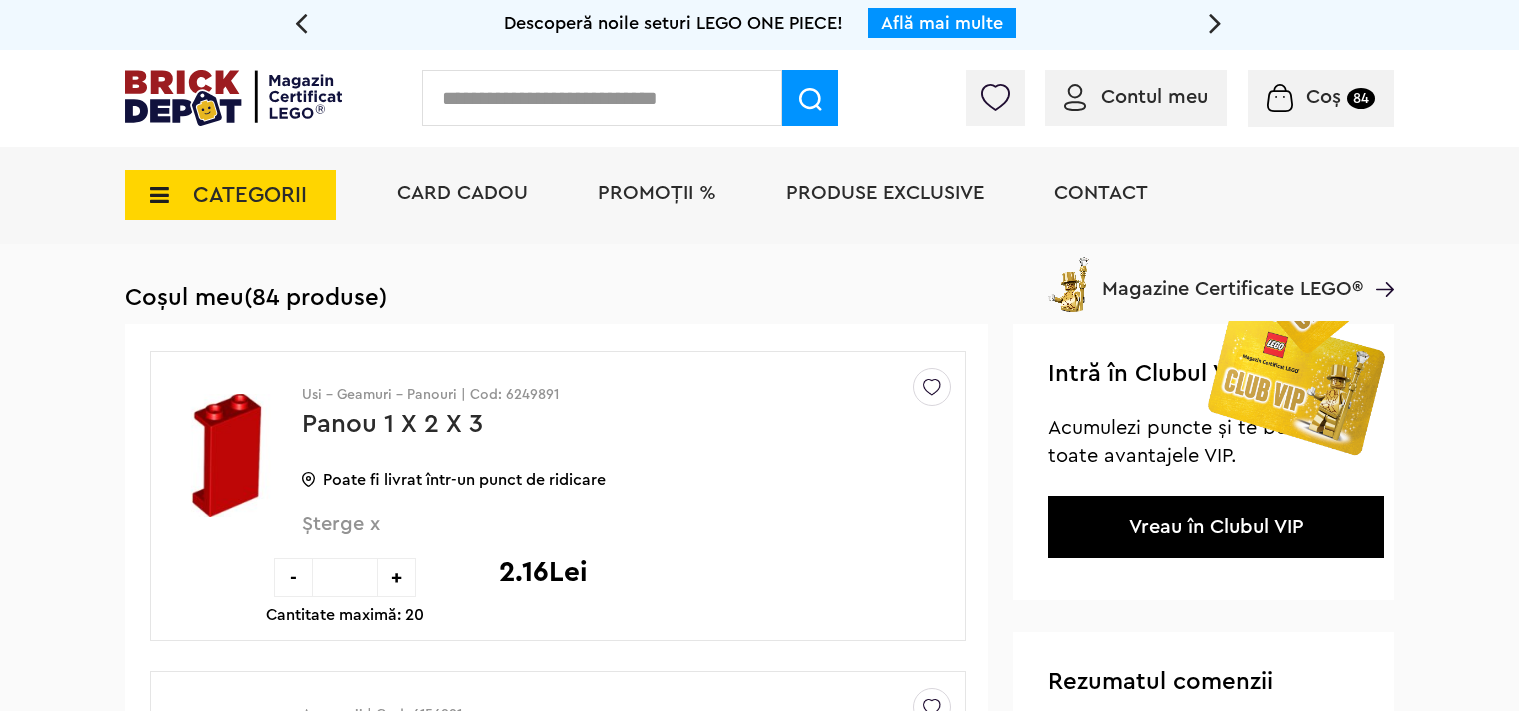 scroll, scrollTop: 0, scrollLeft: 0, axis: both 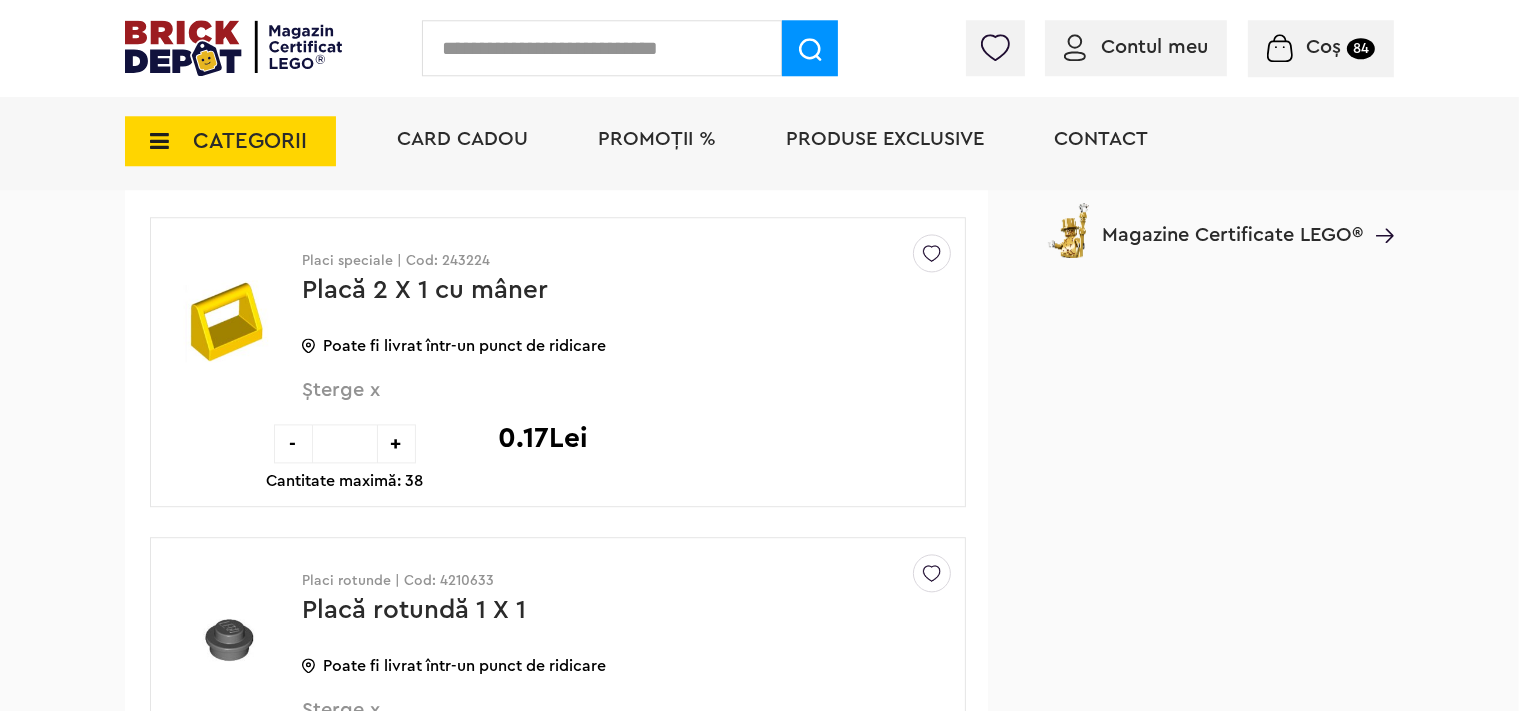 click at bounding box center [602, 48] 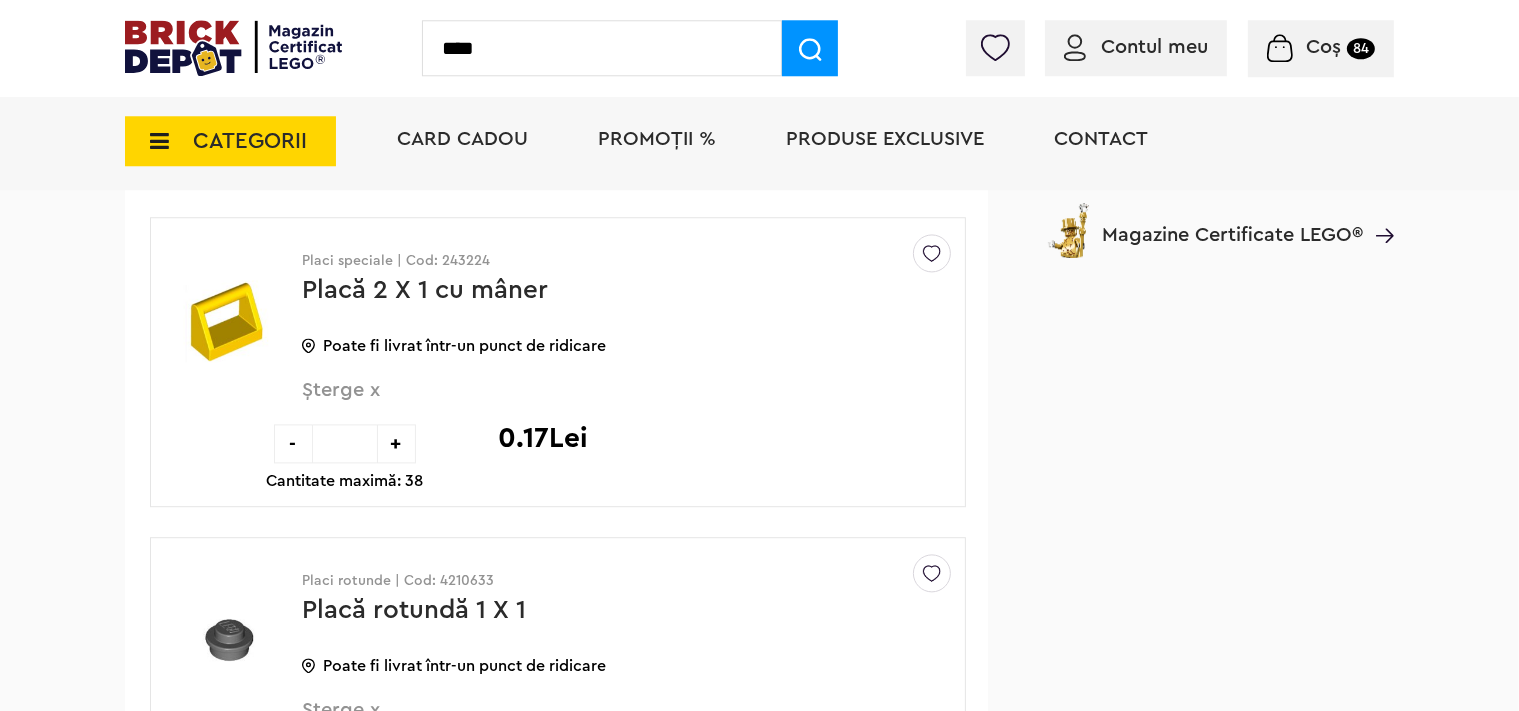 type on "****" 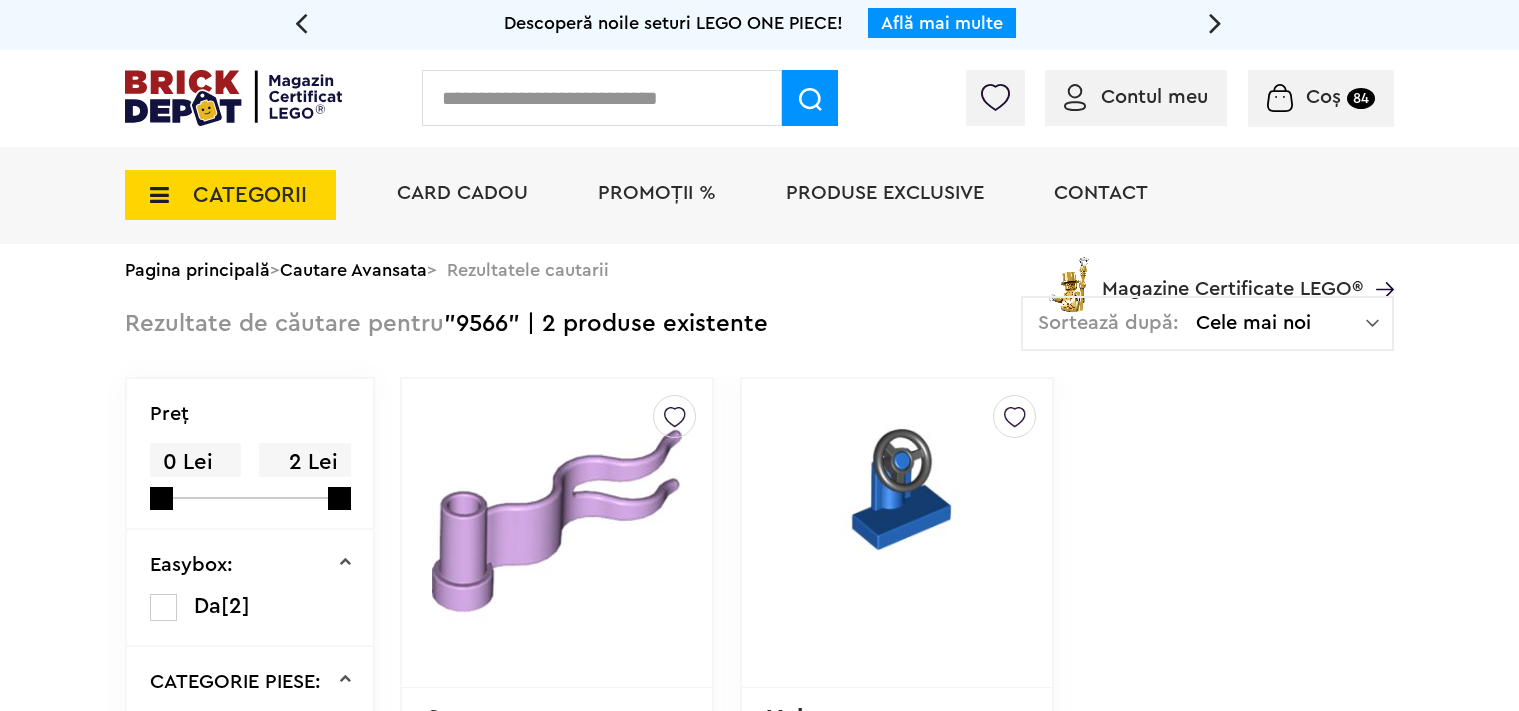 scroll, scrollTop: 0, scrollLeft: 0, axis: both 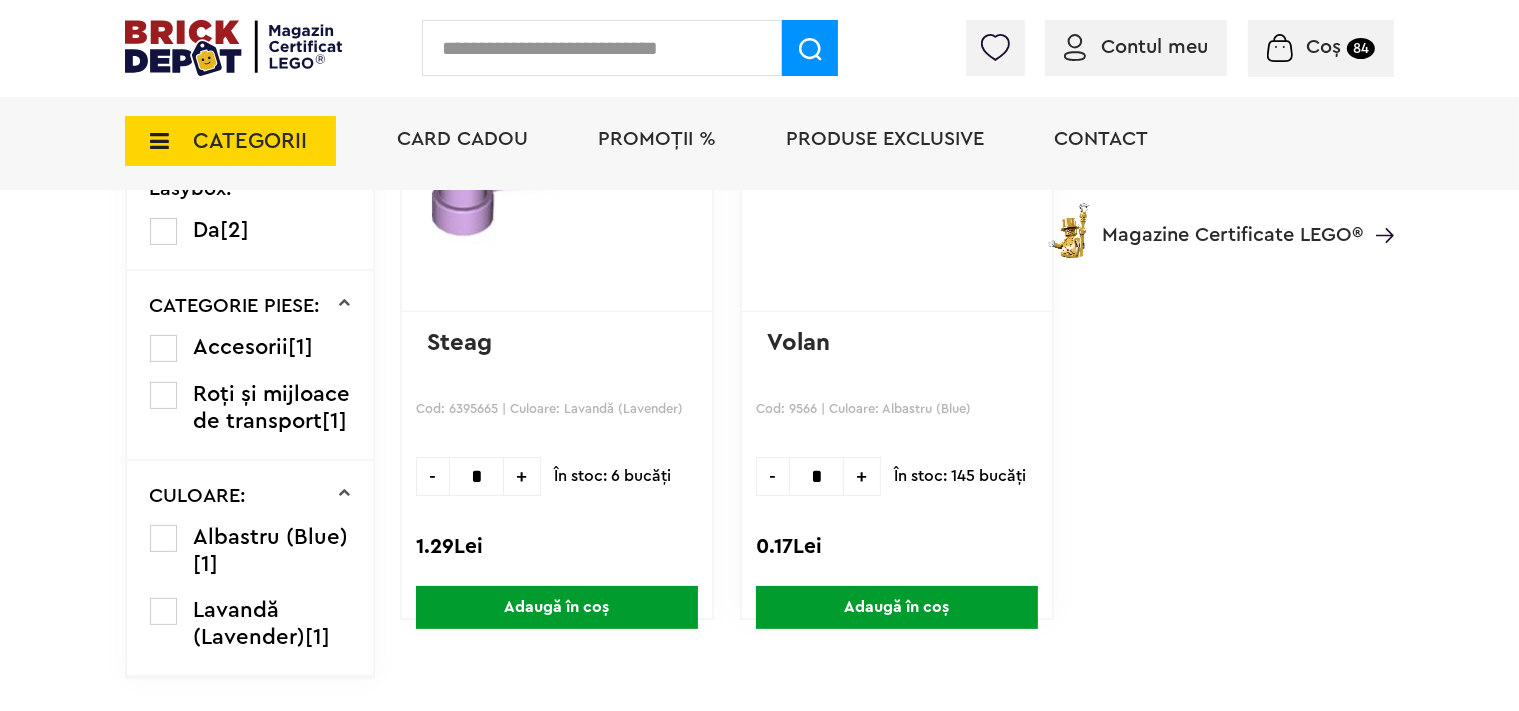 click on "Adaugă în coș" at bounding box center [897, 607] 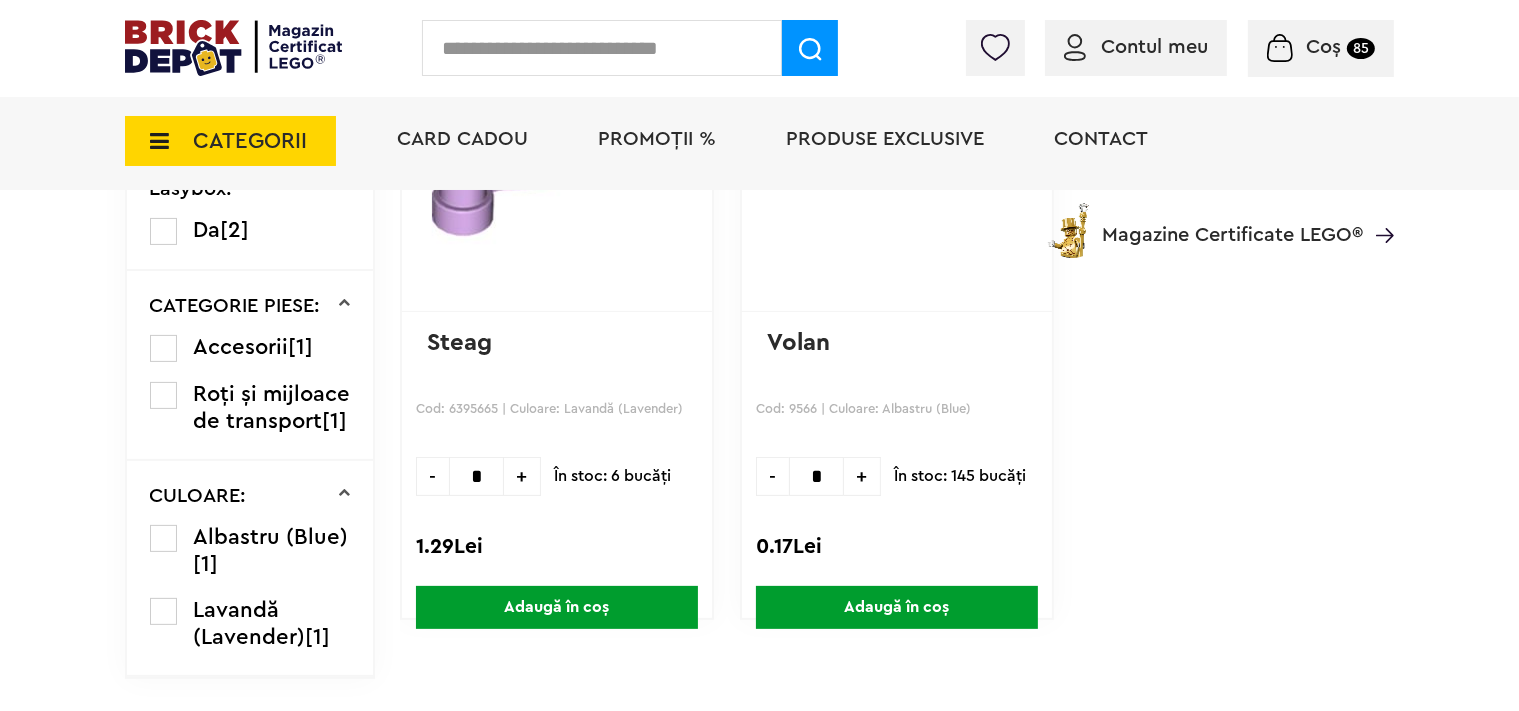 click on "Coș" at bounding box center (1323, 47) 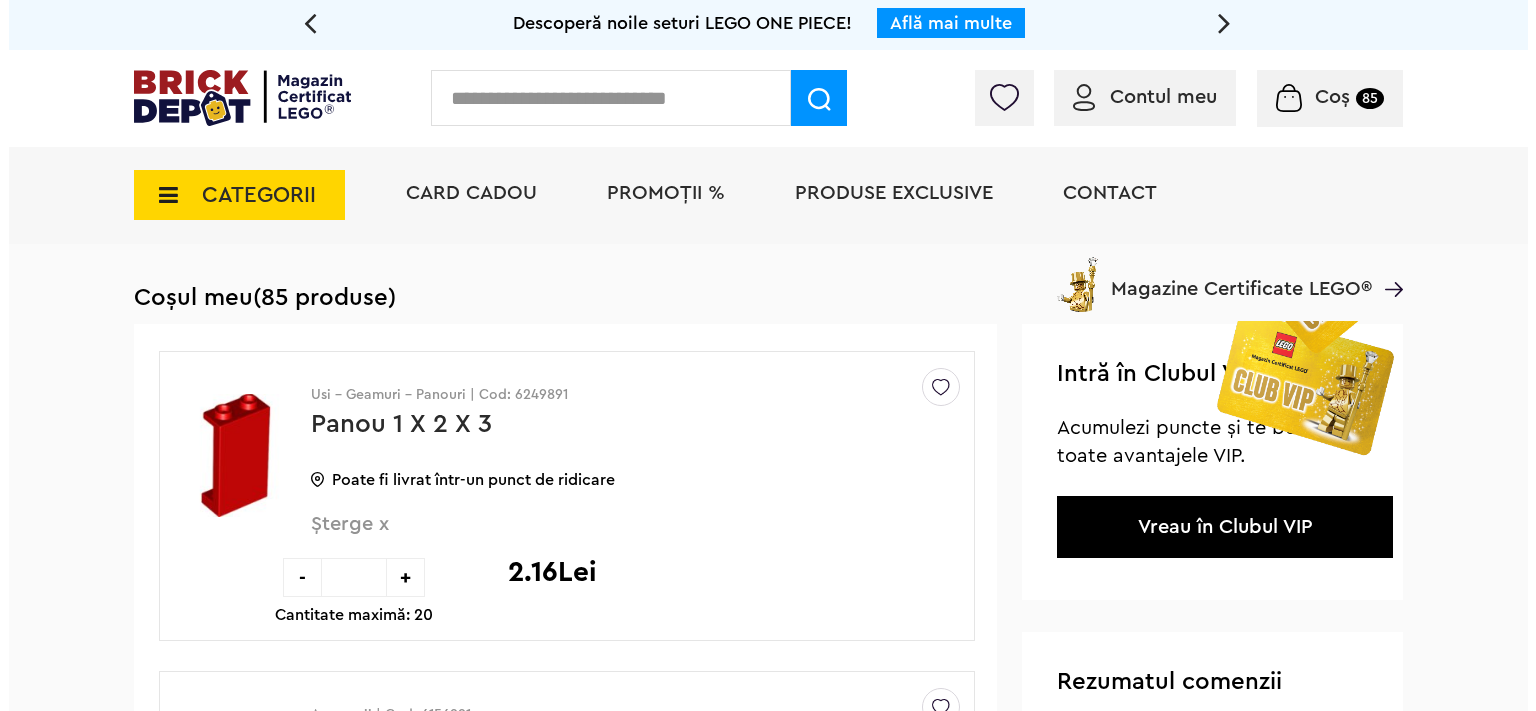 scroll, scrollTop: 0, scrollLeft: 0, axis: both 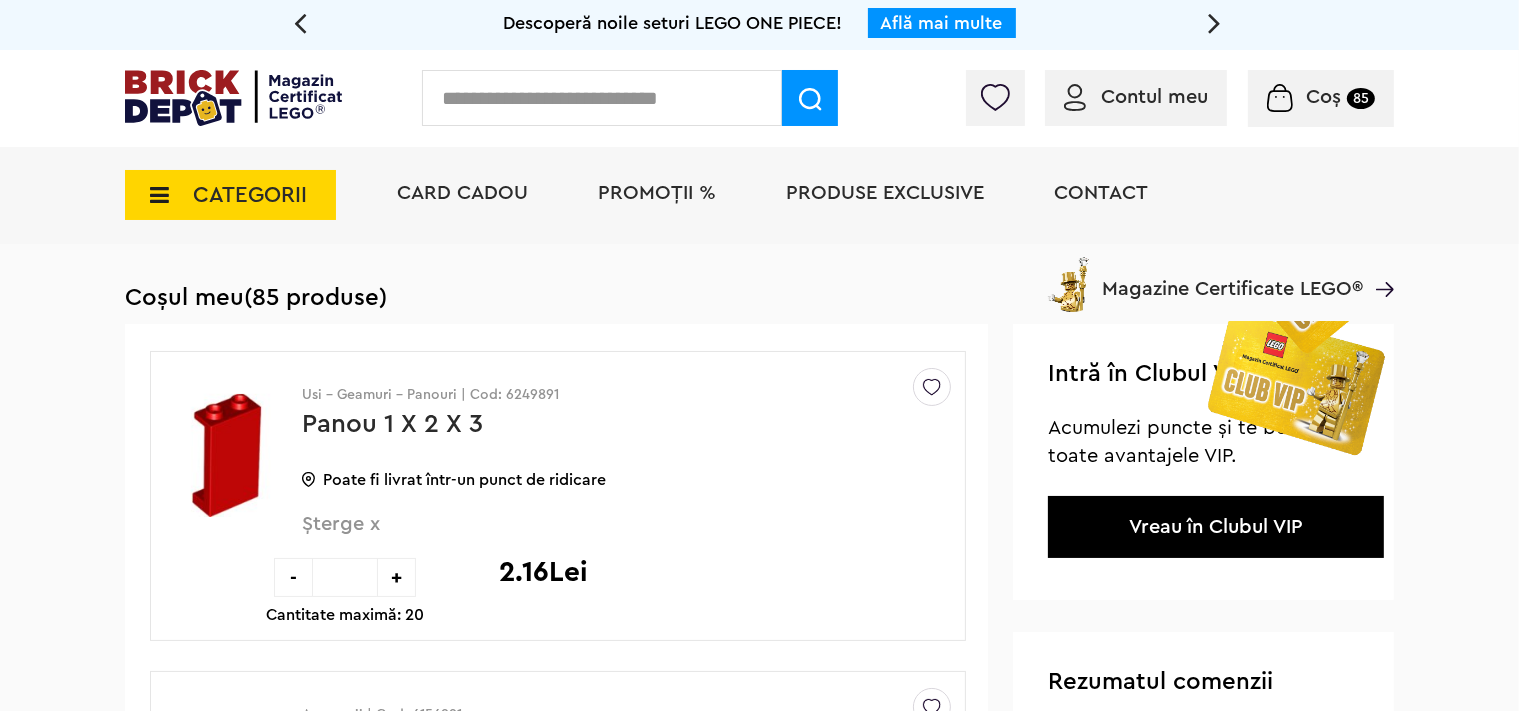click at bounding box center (602, 98) 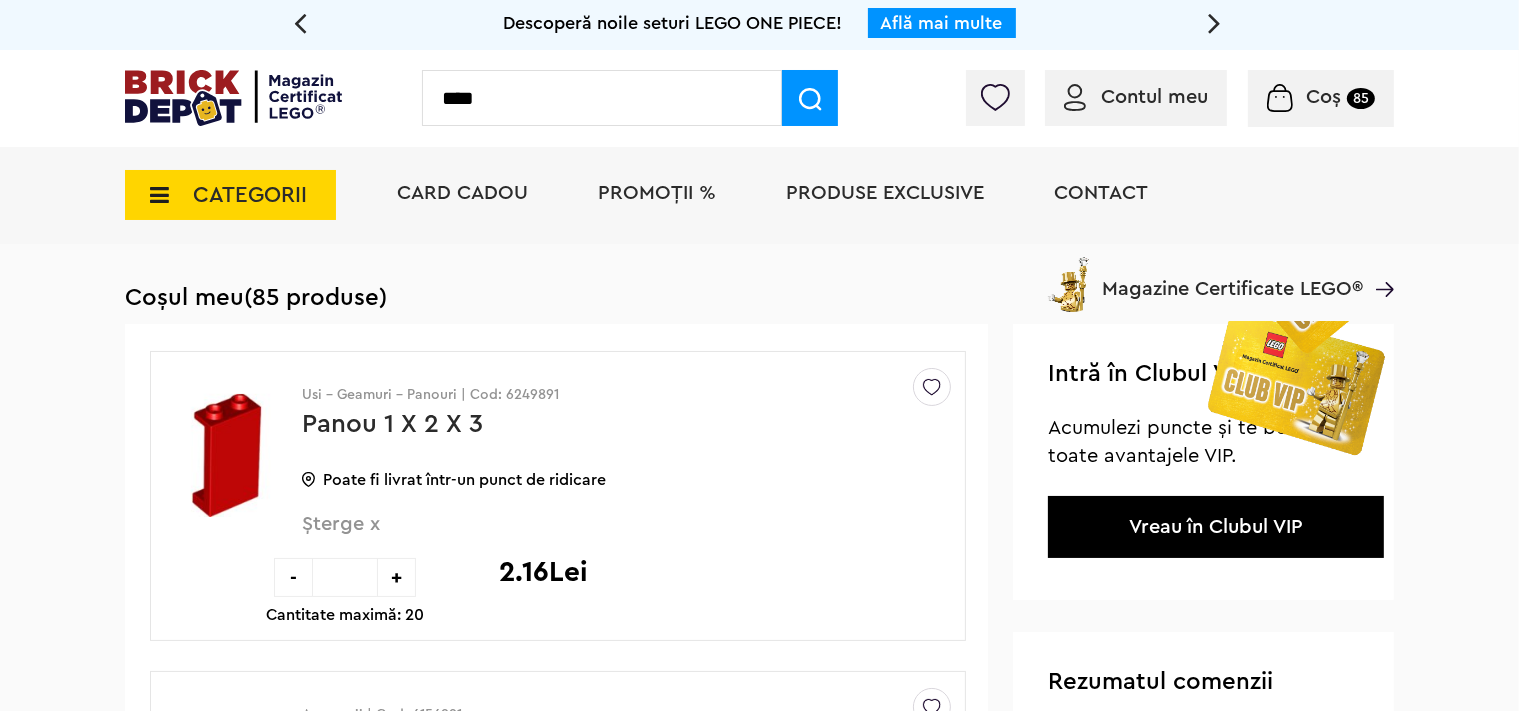 type on "****" 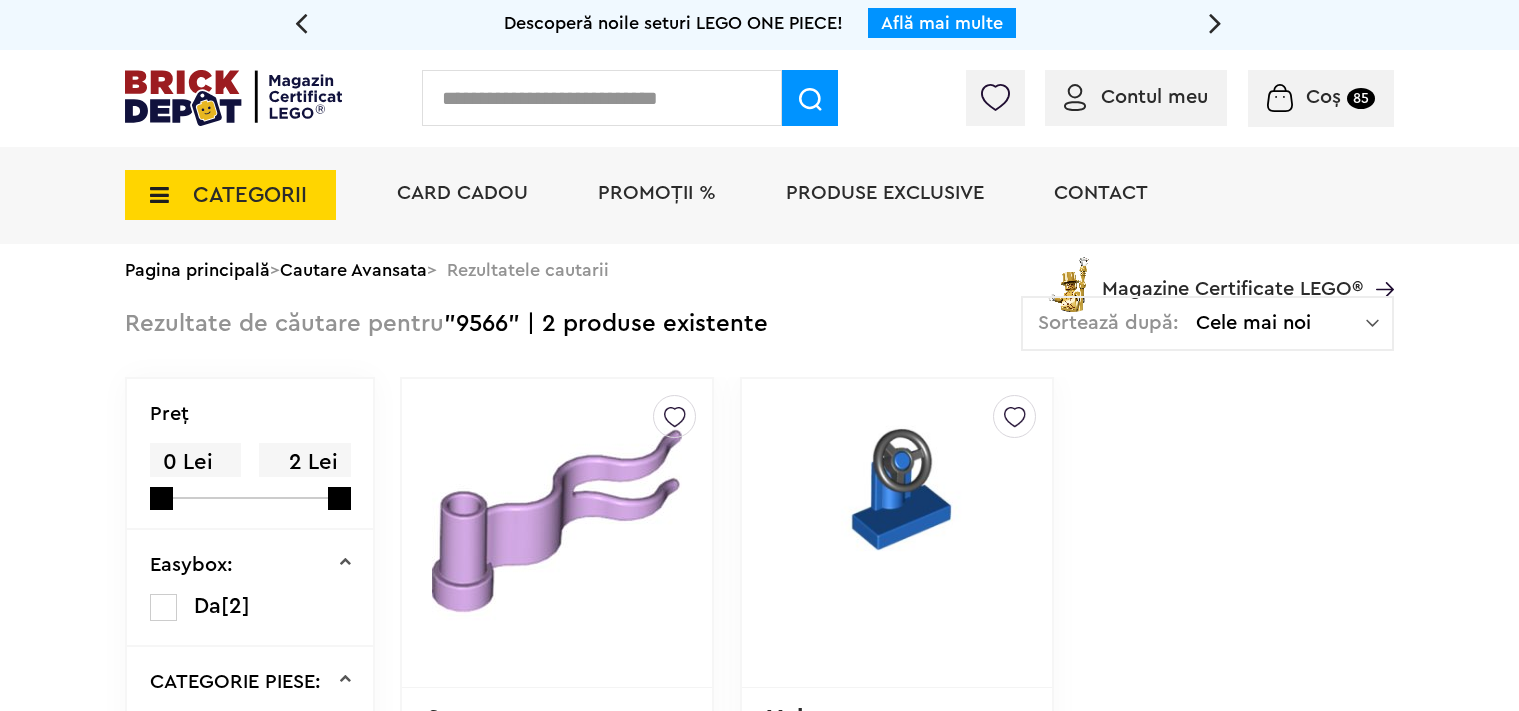 scroll, scrollTop: 0, scrollLeft: 0, axis: both 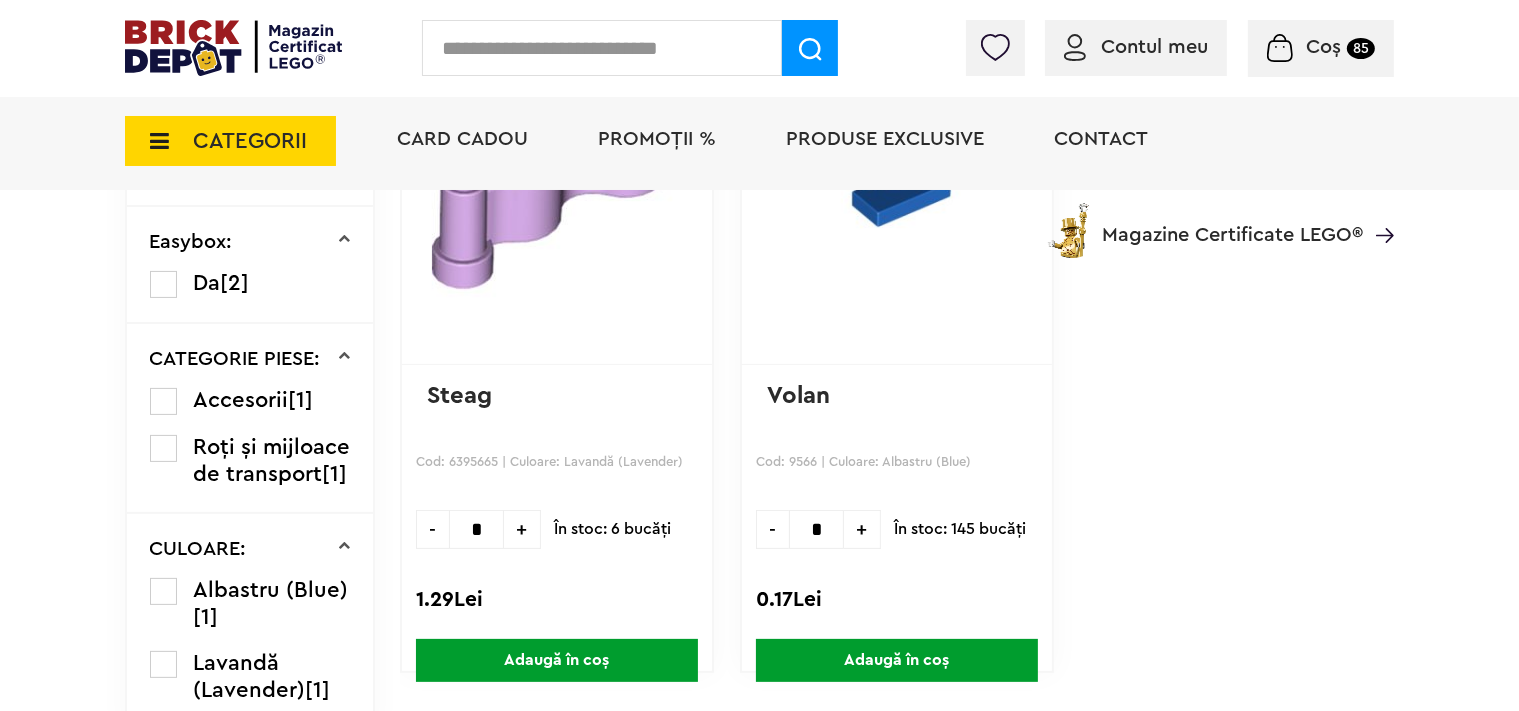 click on "Adaugă în coș" at bounding box center (557, 660) 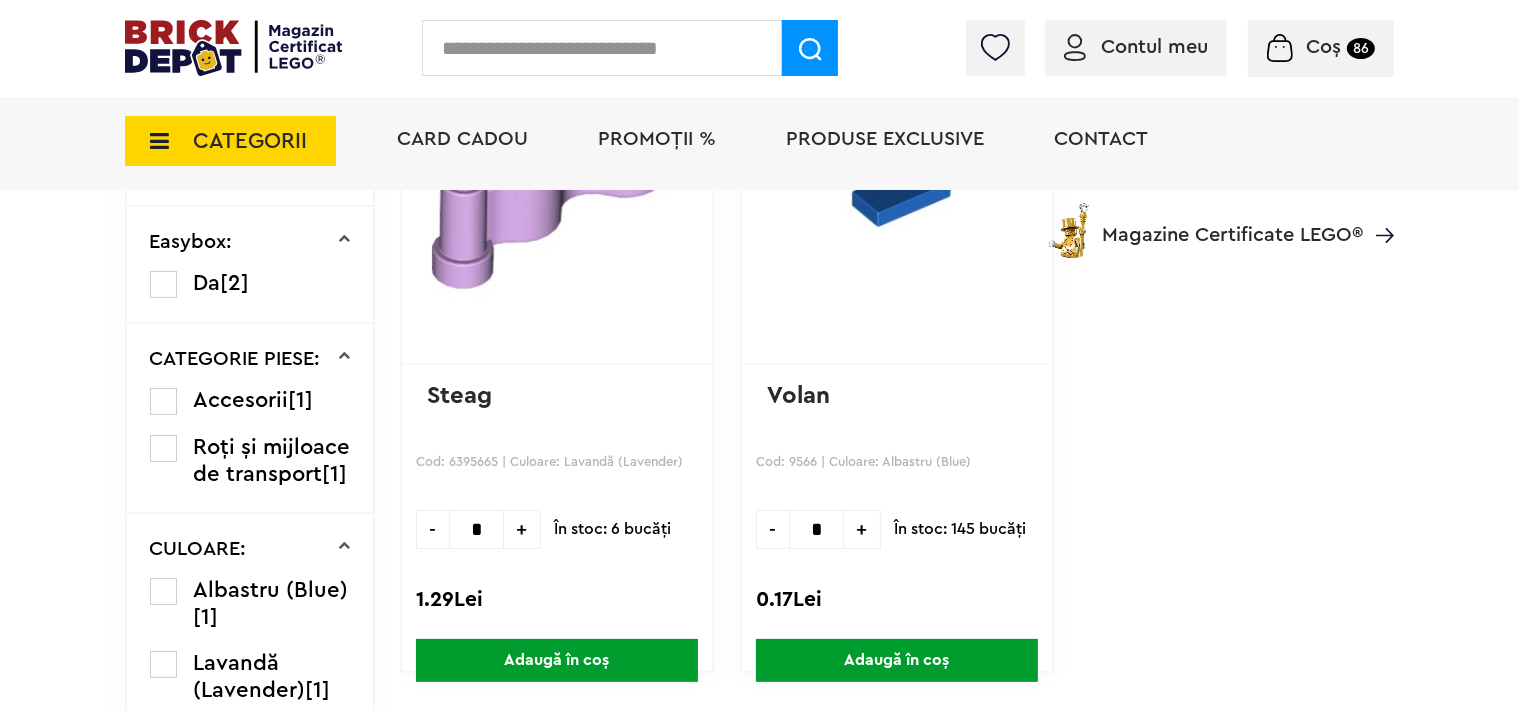 click on "Coș" at bounding box center [1323, 47] 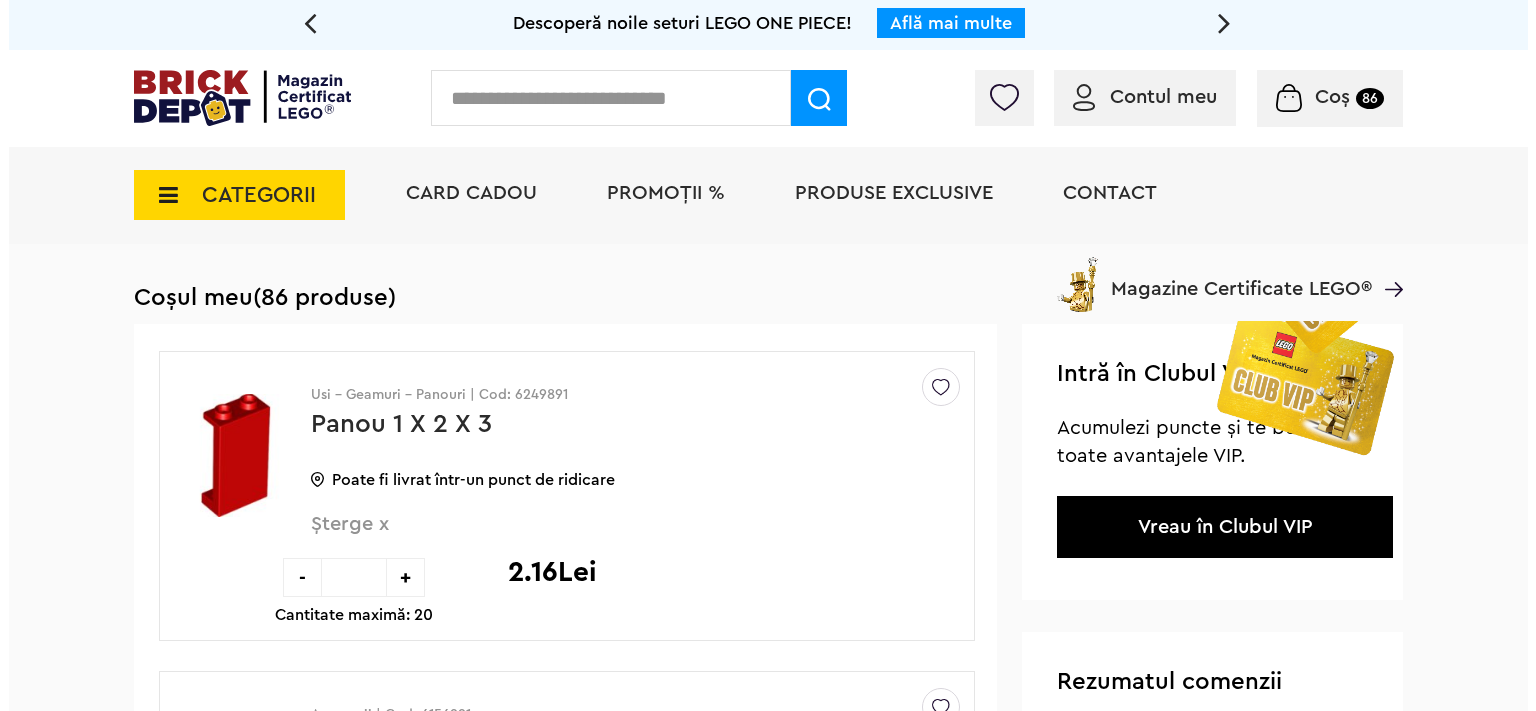 scroll, scrollTop: 0, scrollLeft: 0, axis: both 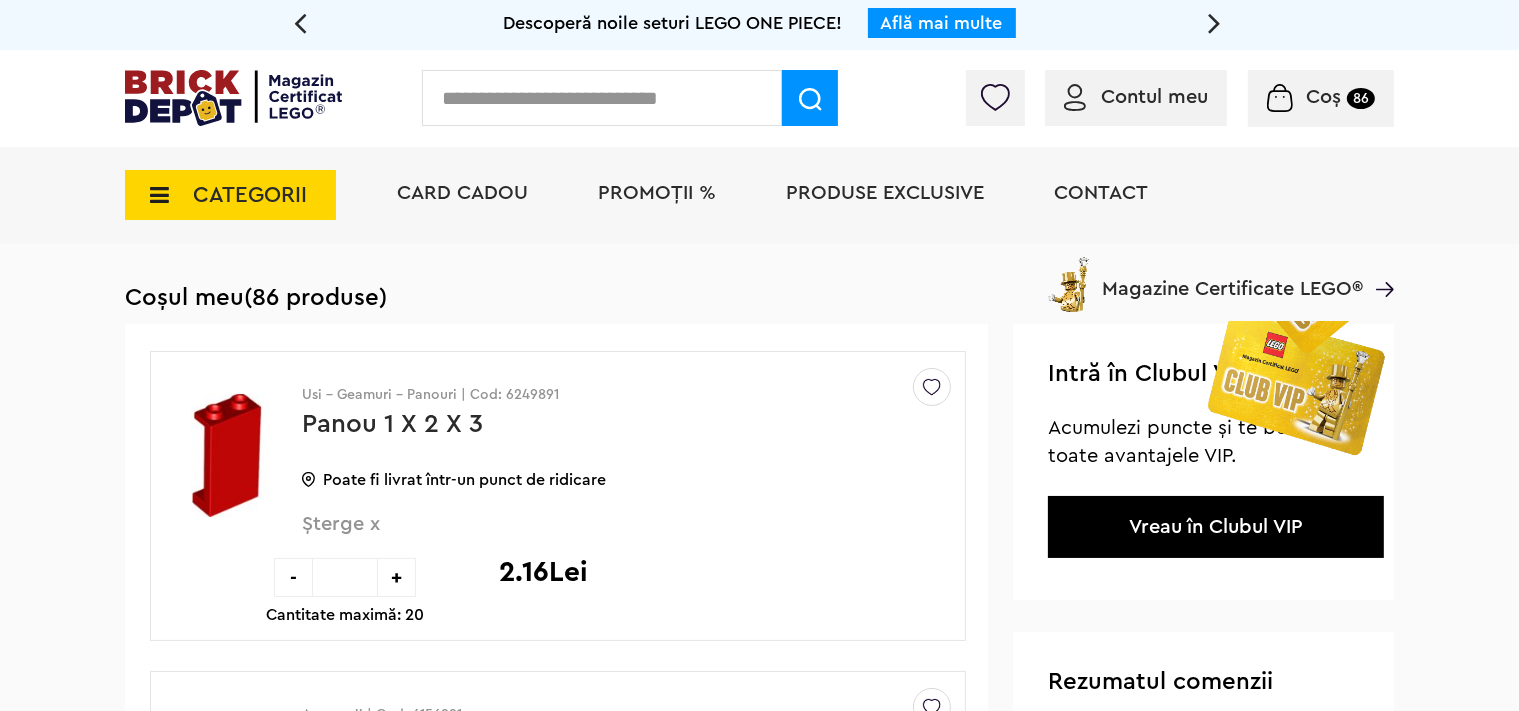 click at bounding box center [602, 98] 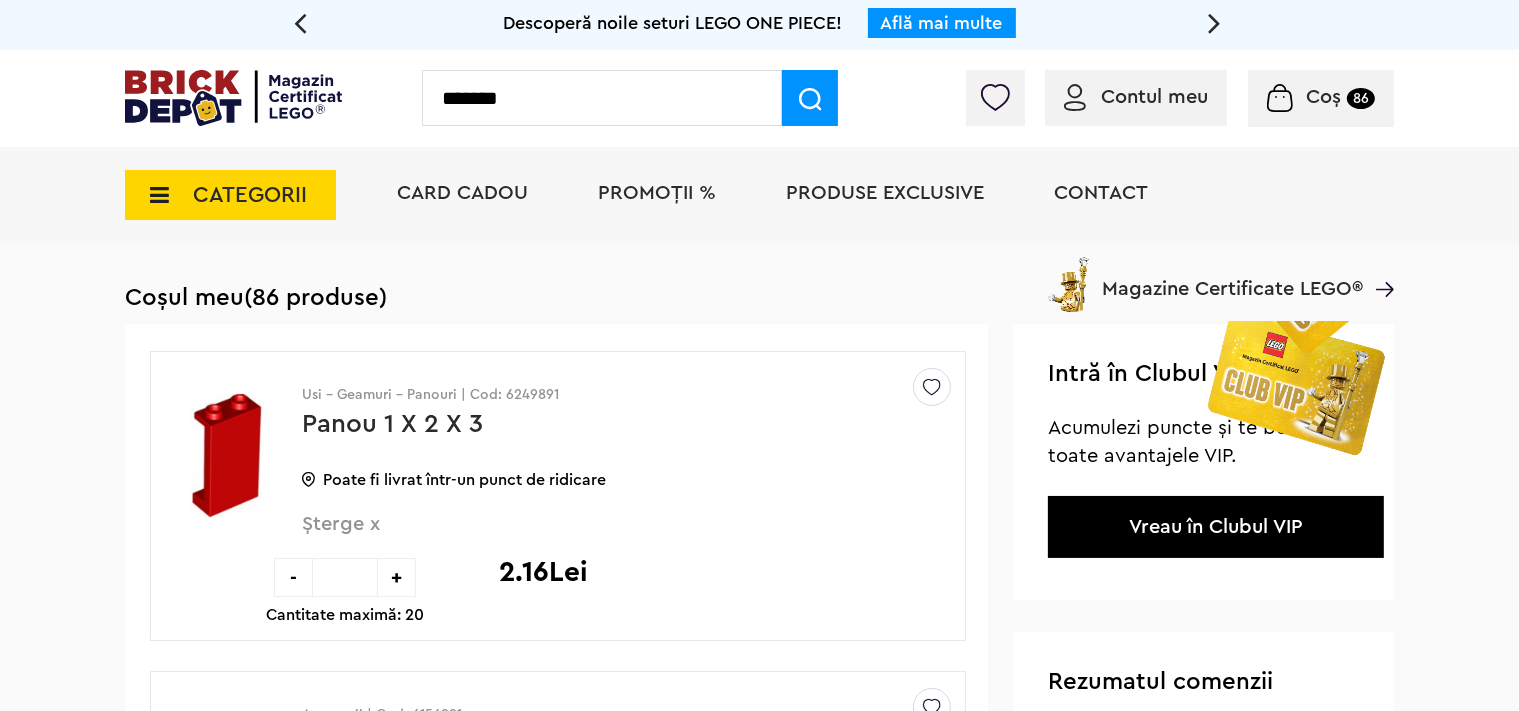 type on "*******" 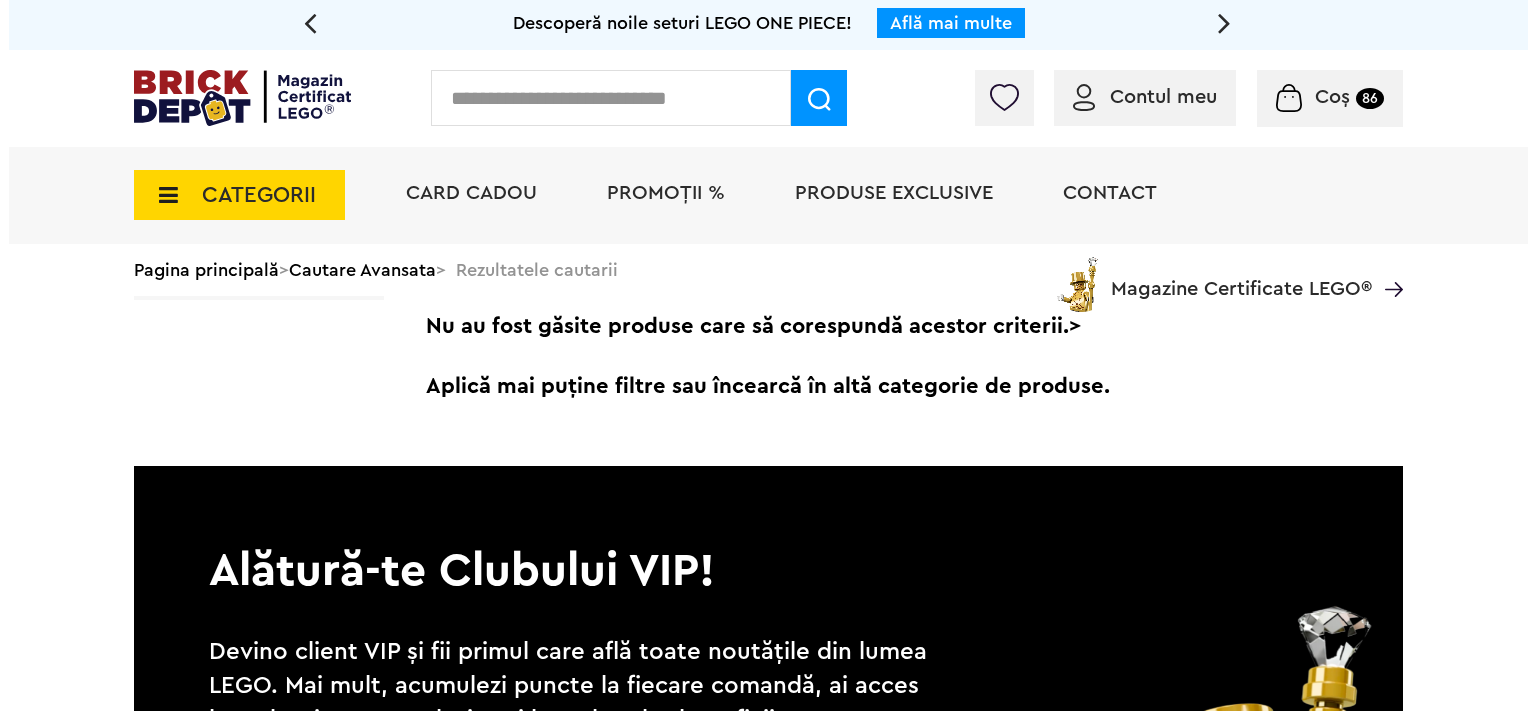 scroll, scrollTop: 0, scrollLeft: 0, axis: both 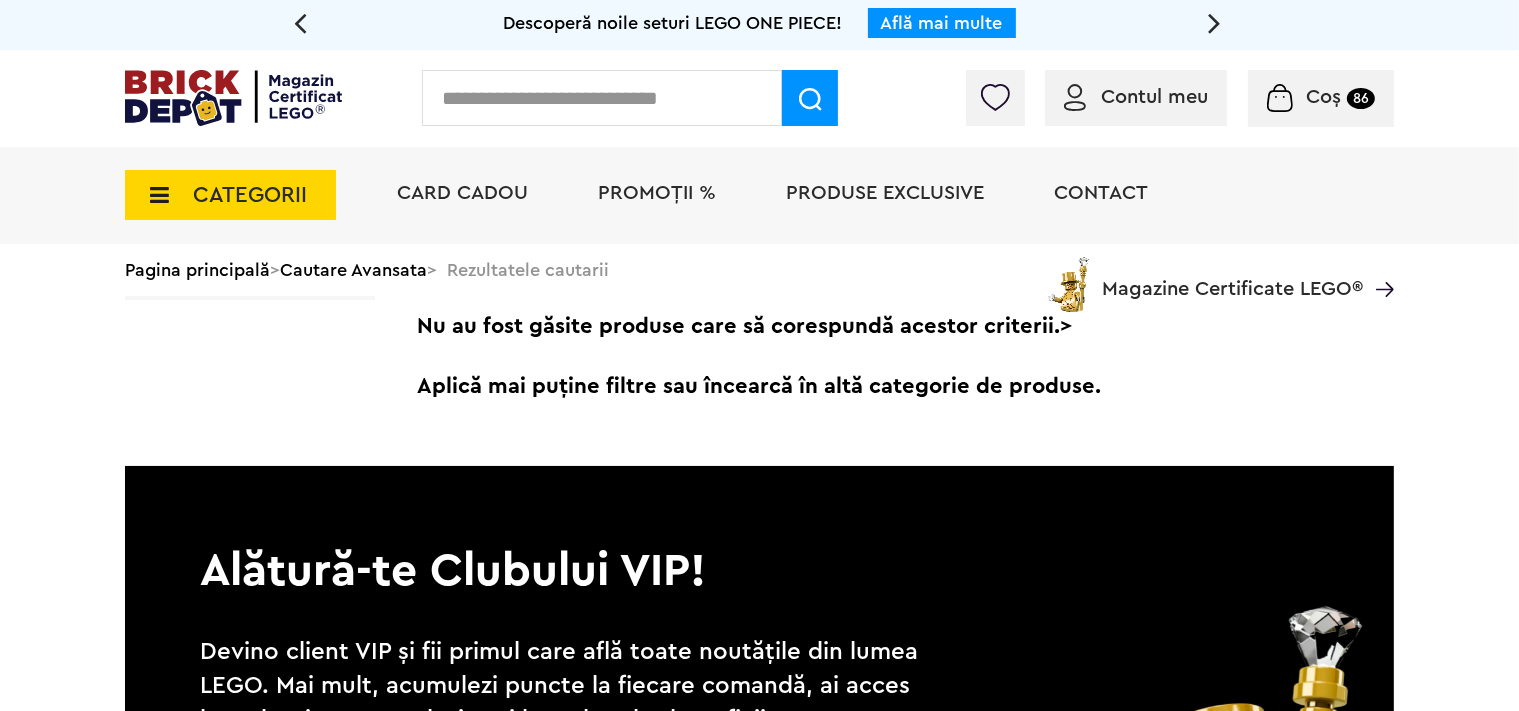 click at bounding box center (602, 98) 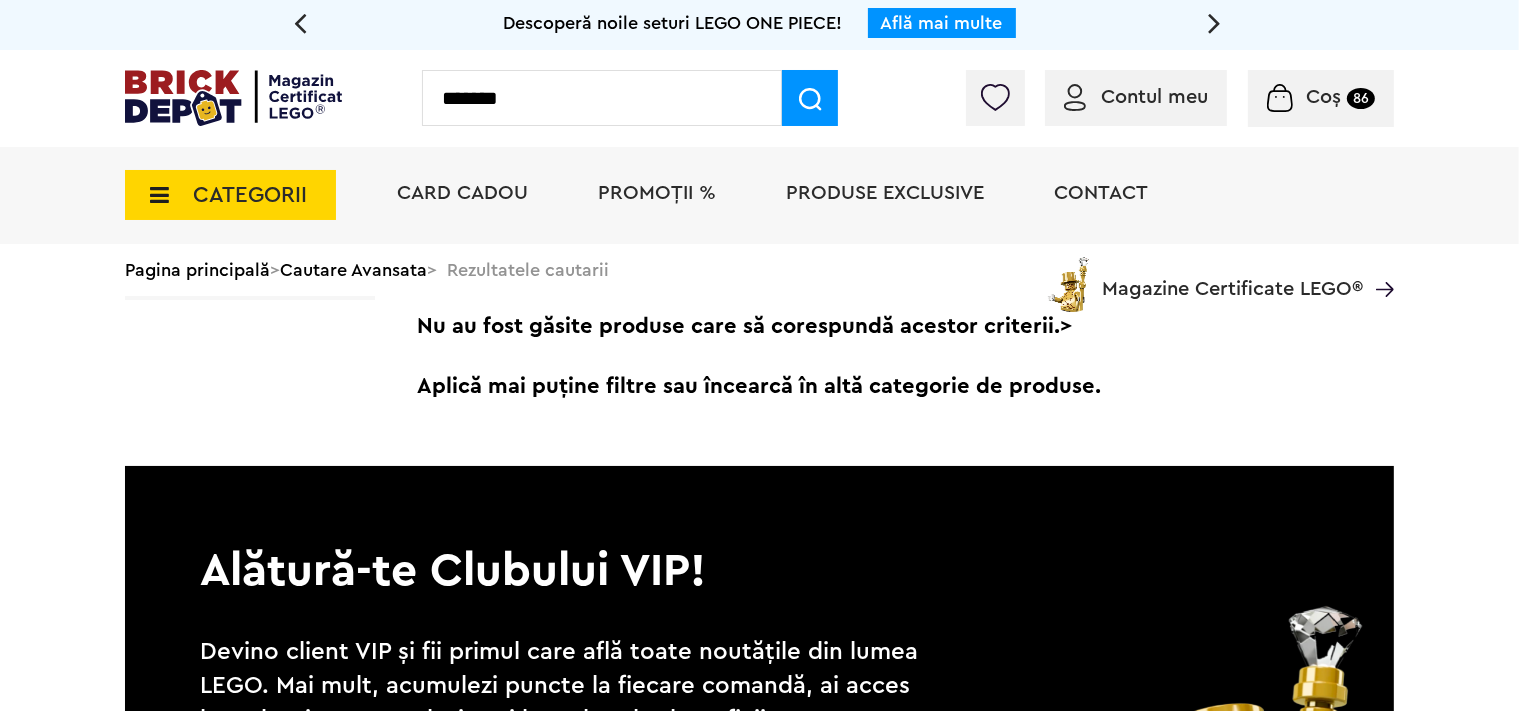 type on "*******" 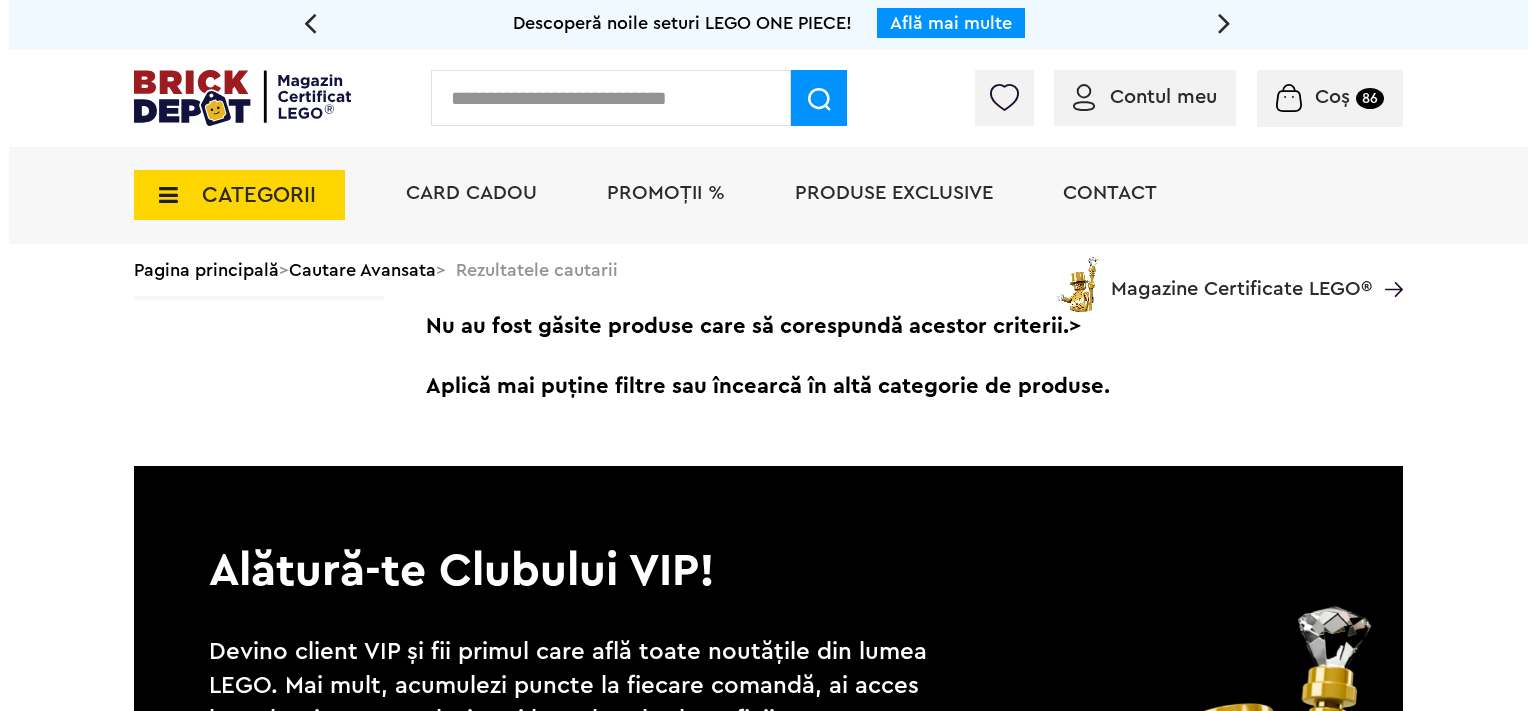 scroll, scrollTop: 0, scrollLeft: 0, axis: both 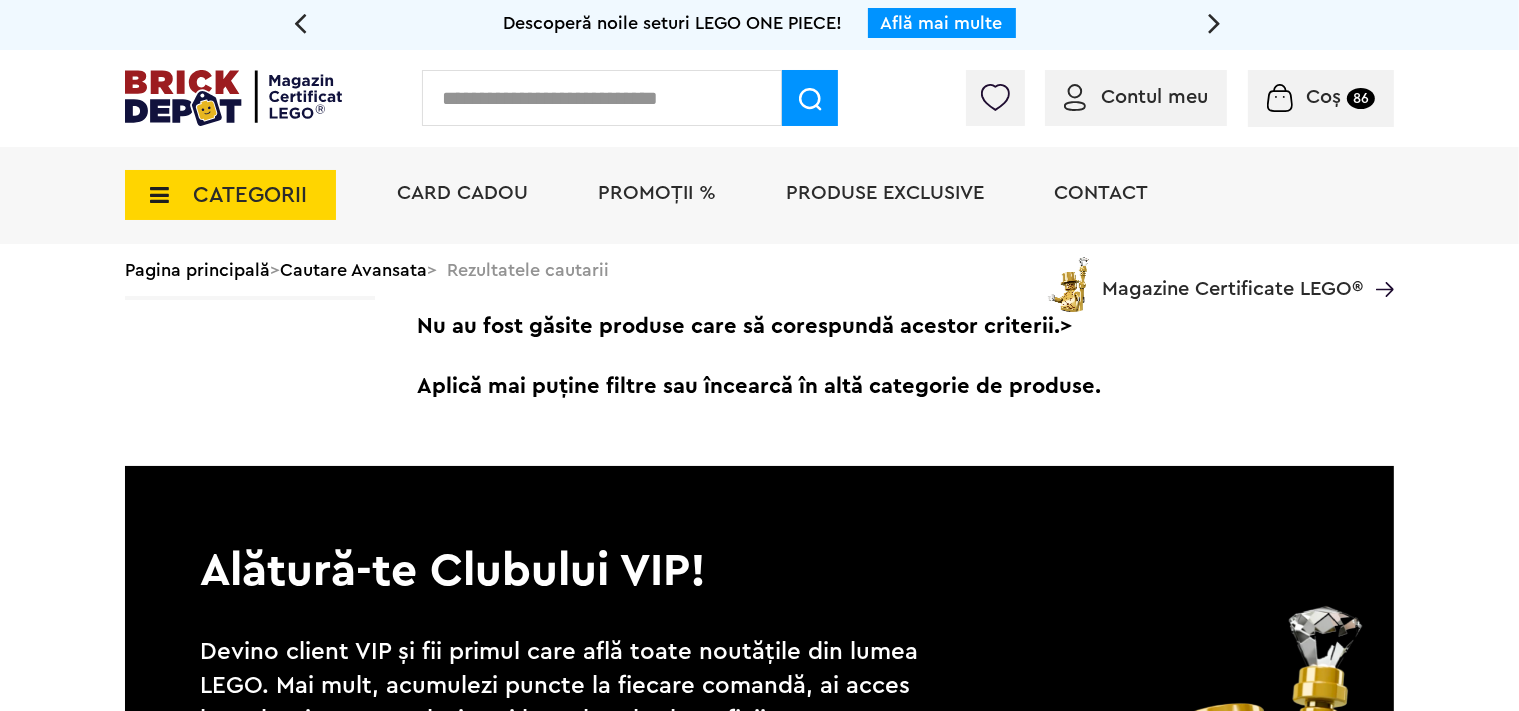 click at bounding box center [602, 98] 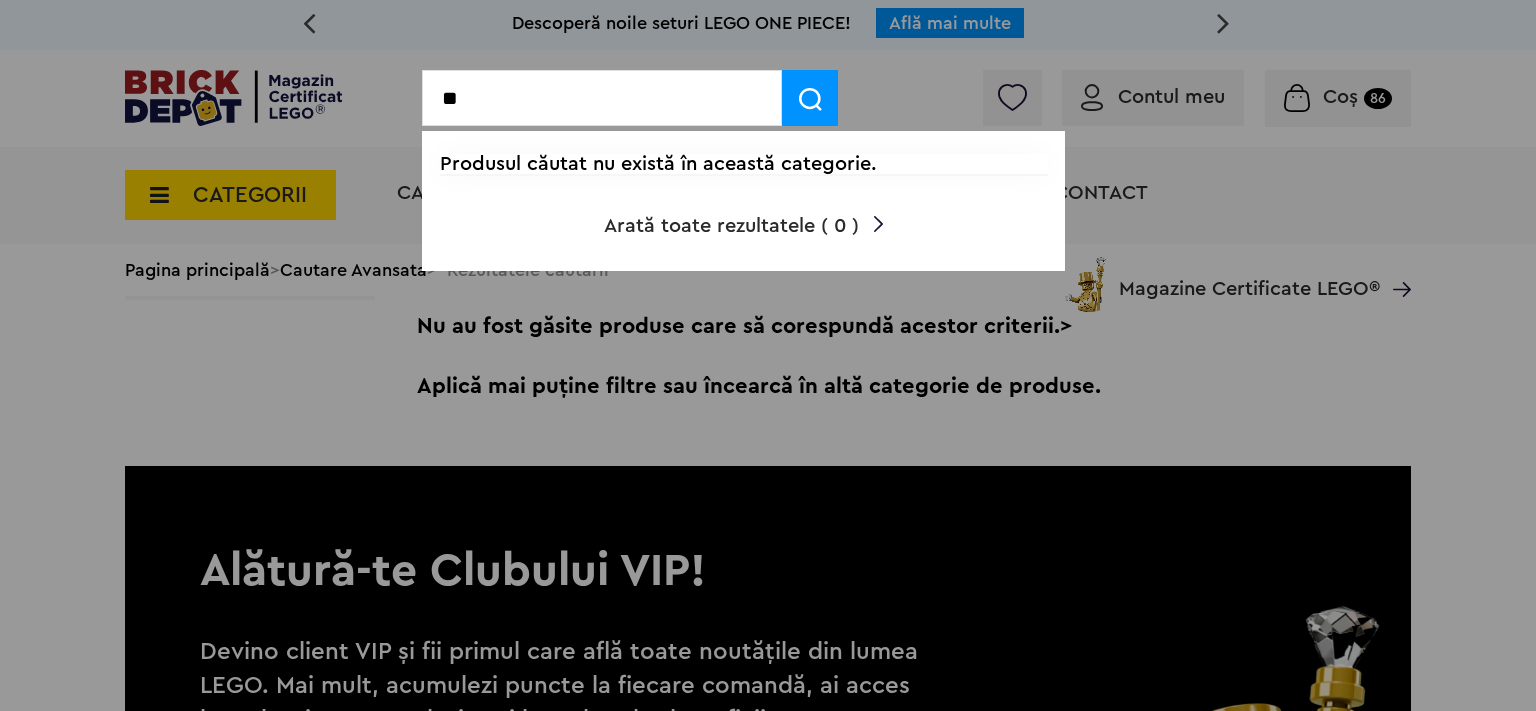 type on "*" 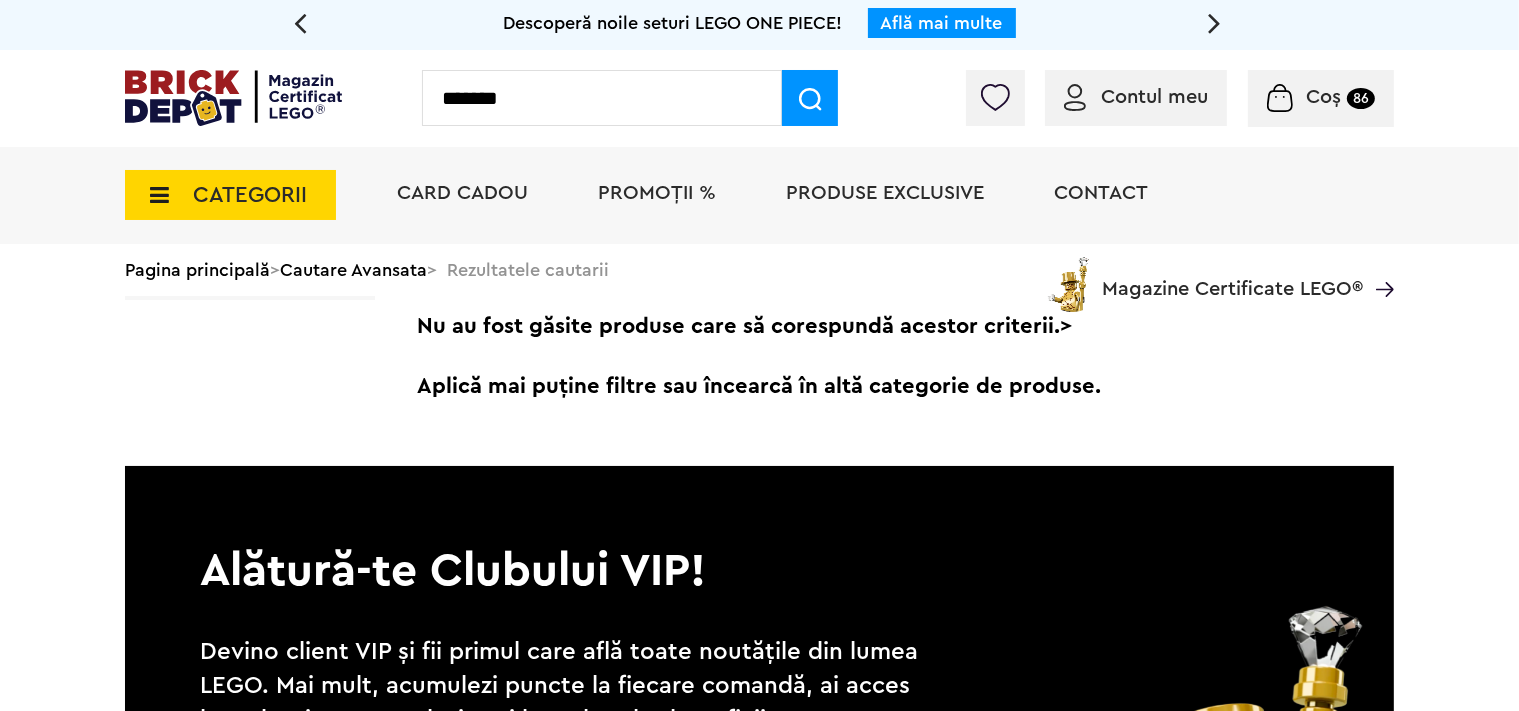type on "*******" 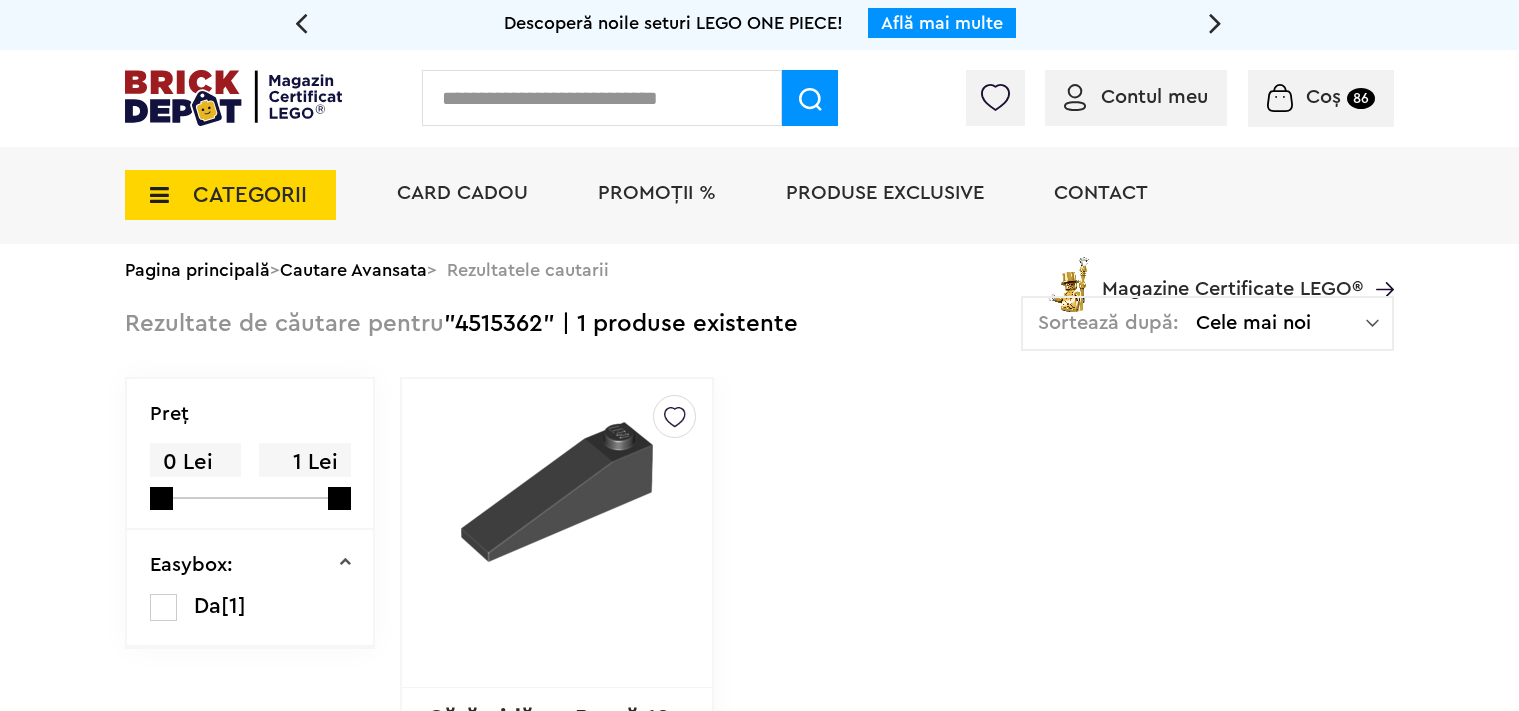 scroll, scrollTop: 0, scrollLeft: 0, axis: both 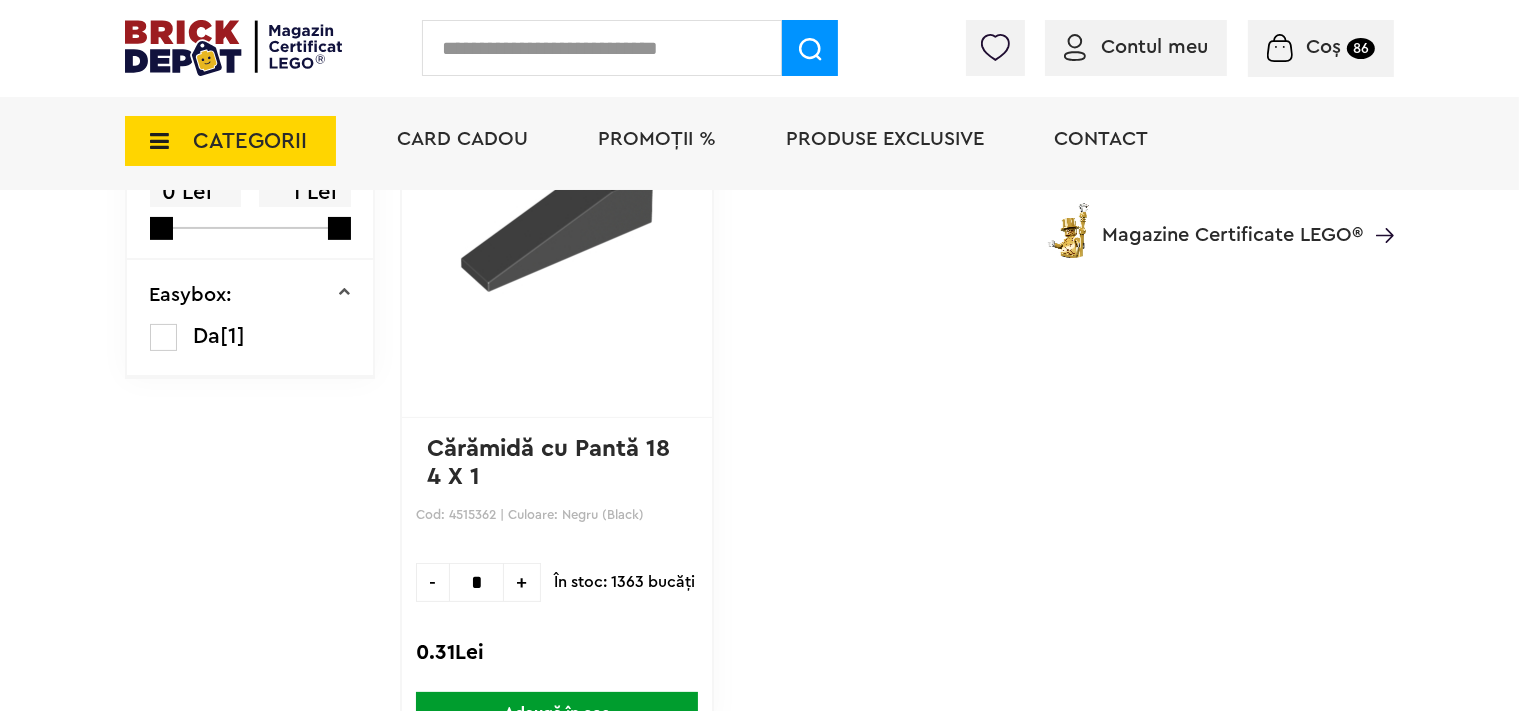 click on "+" at bounding box center [522, 582] 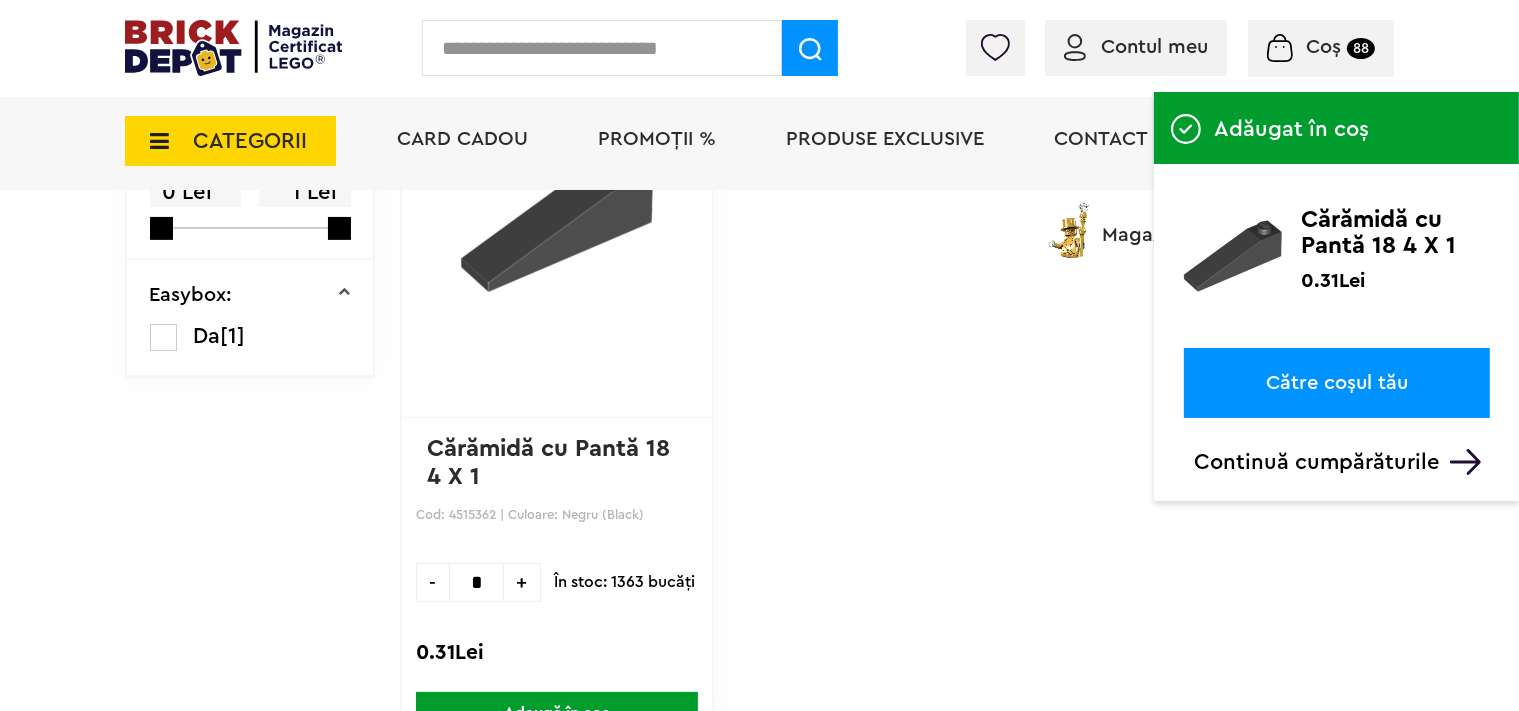 click at bounding box center [602, 48] 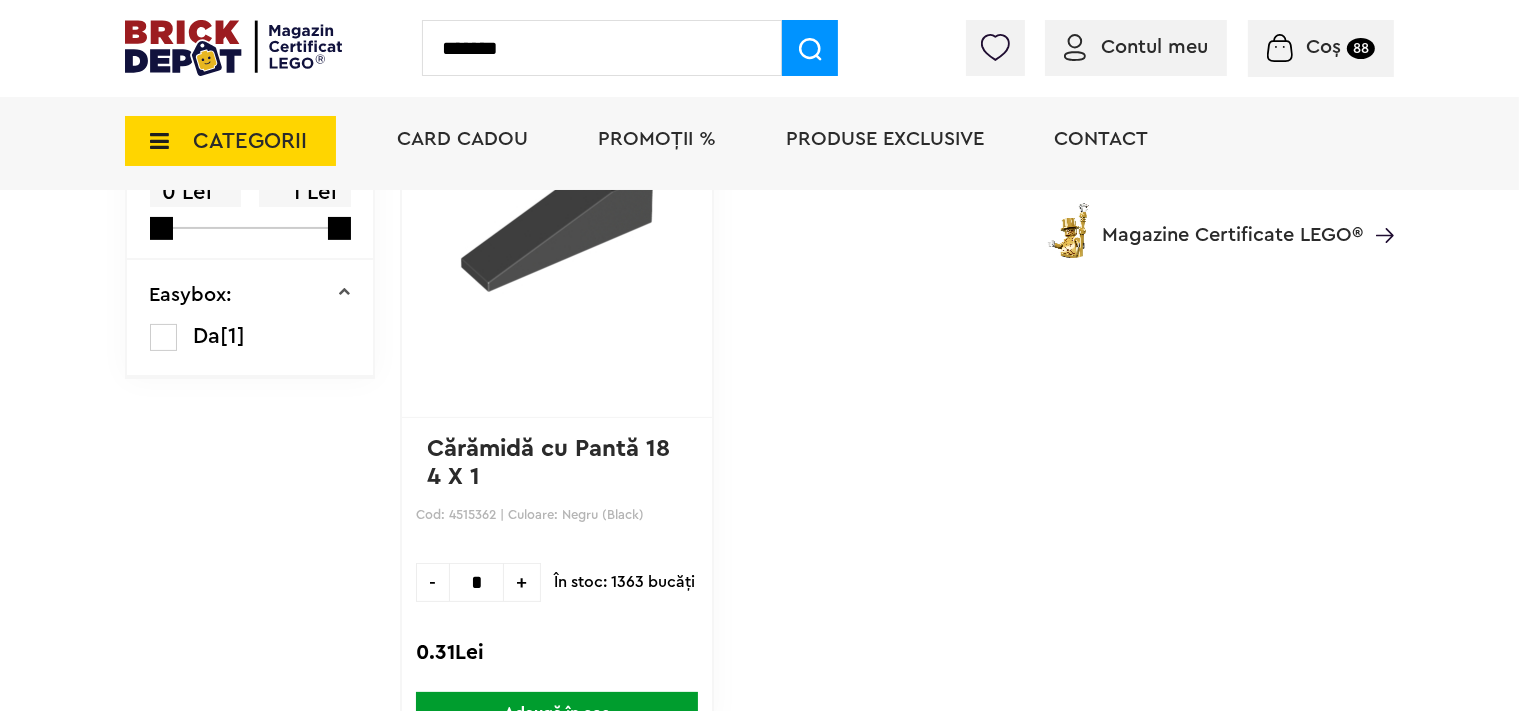type on "*******" 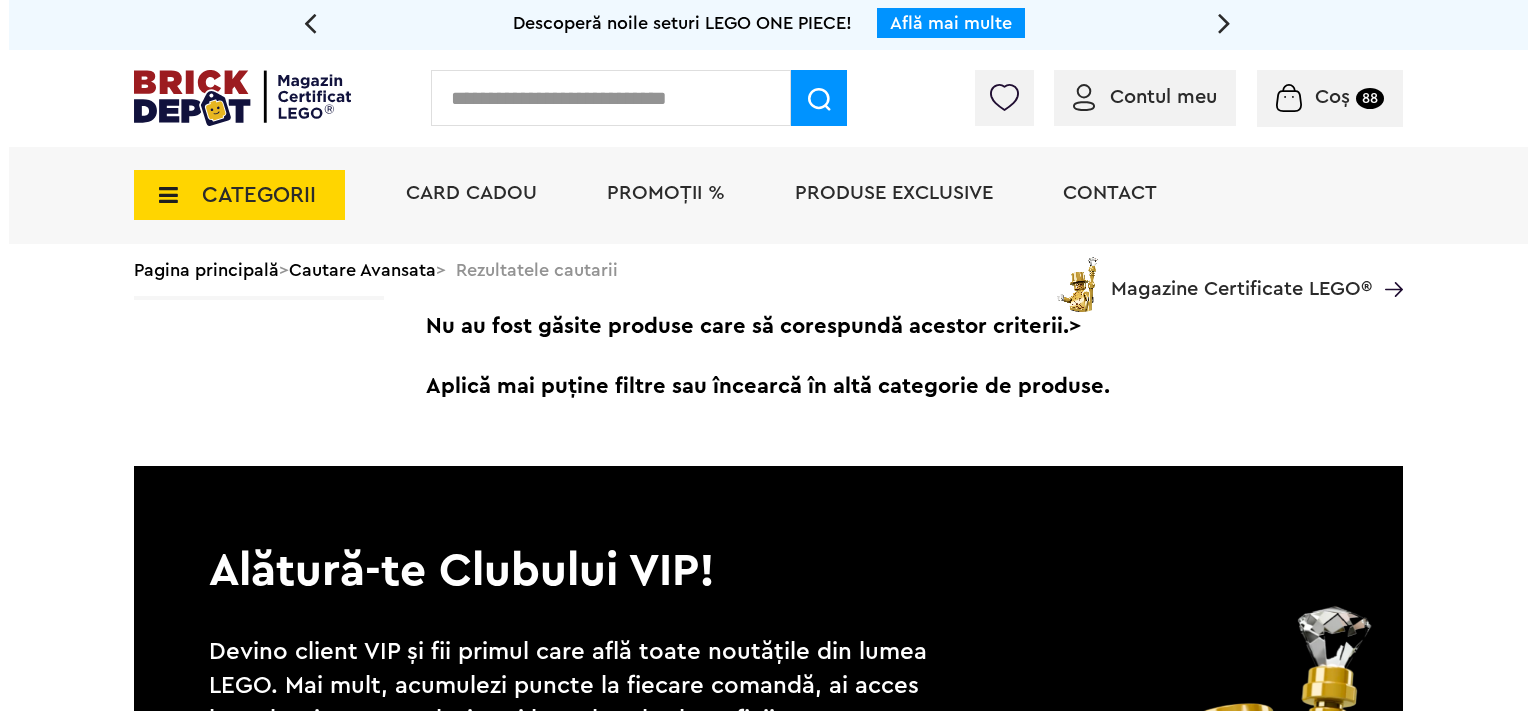 scroll, scrollTop: 0, scrollLeft: 0, axis: both 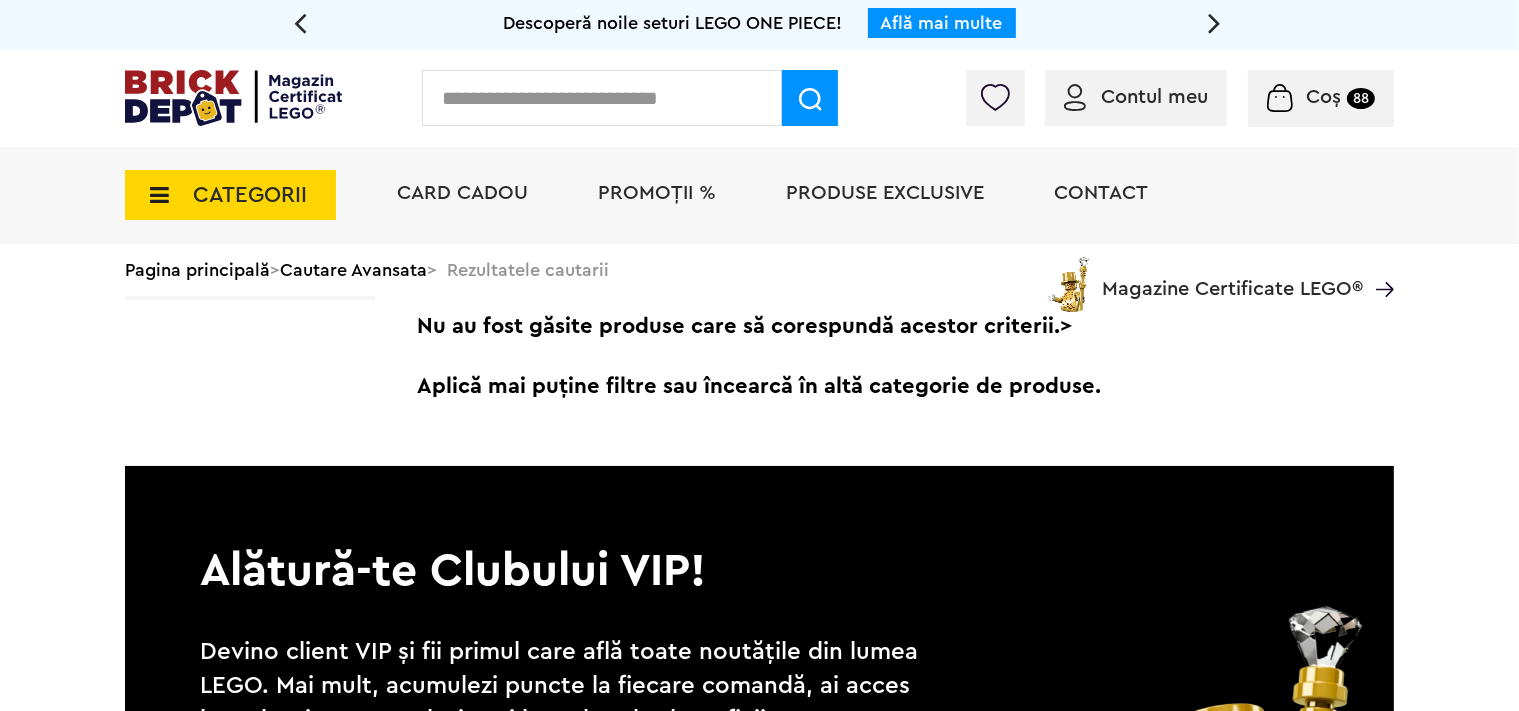 click at bounding box center [602, 98] 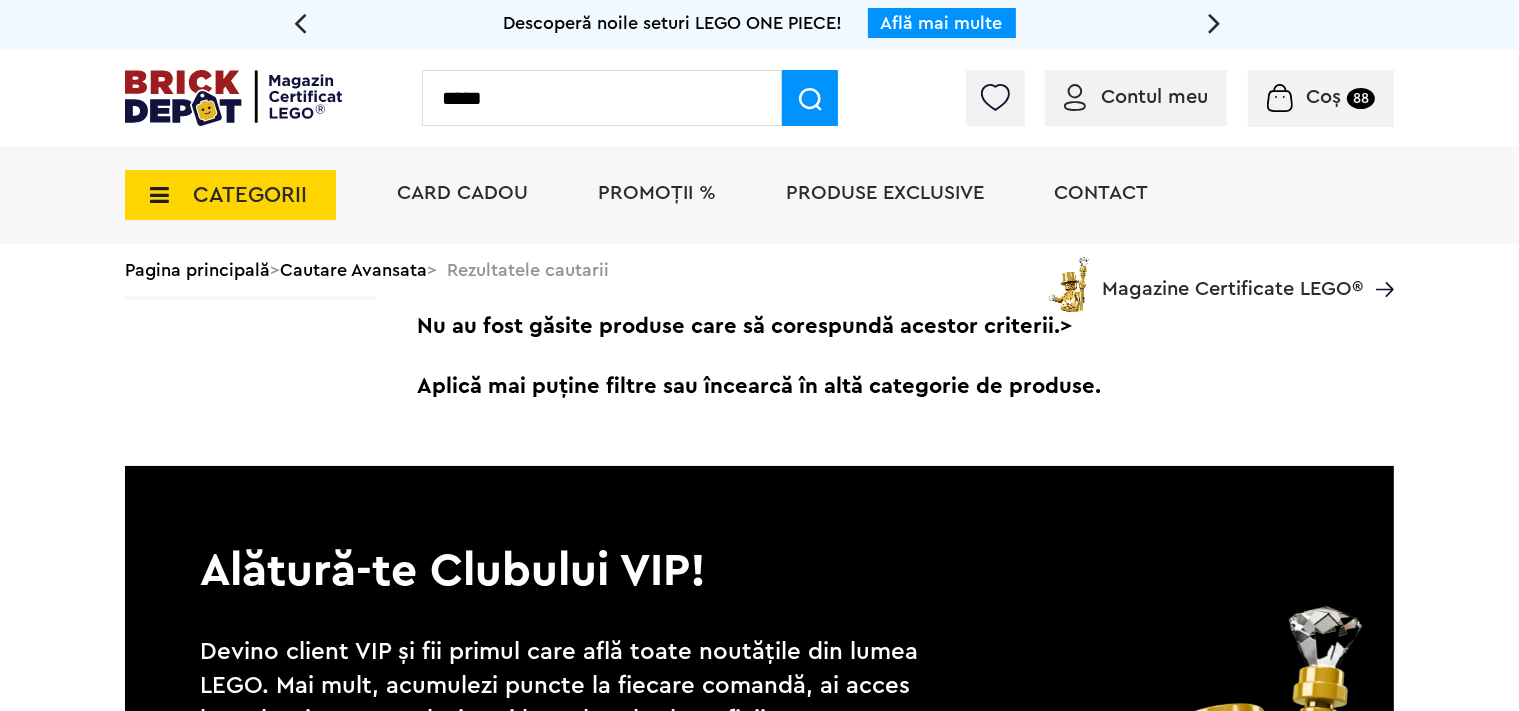 type on "*****" 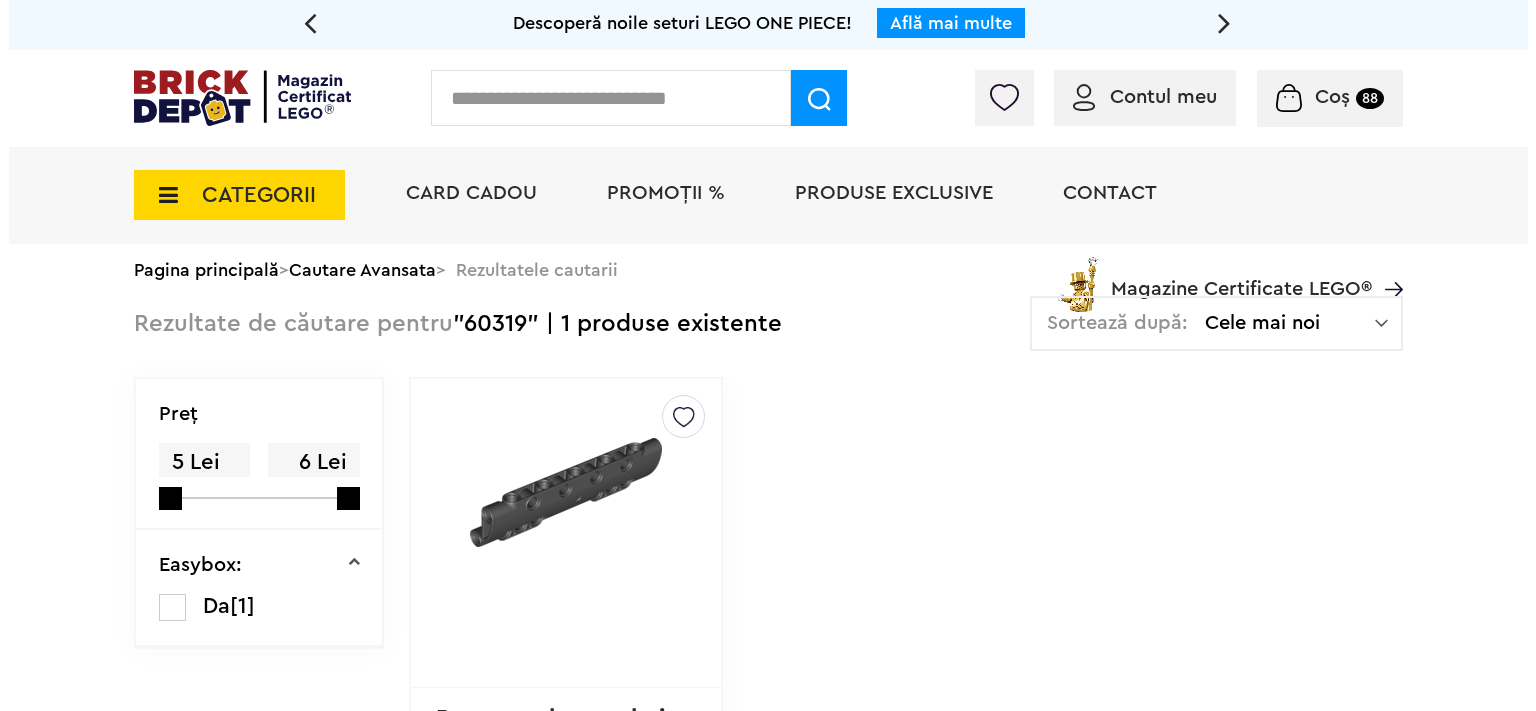 scroll, scrollTop: 0, scrollLeft: 0, axis: both 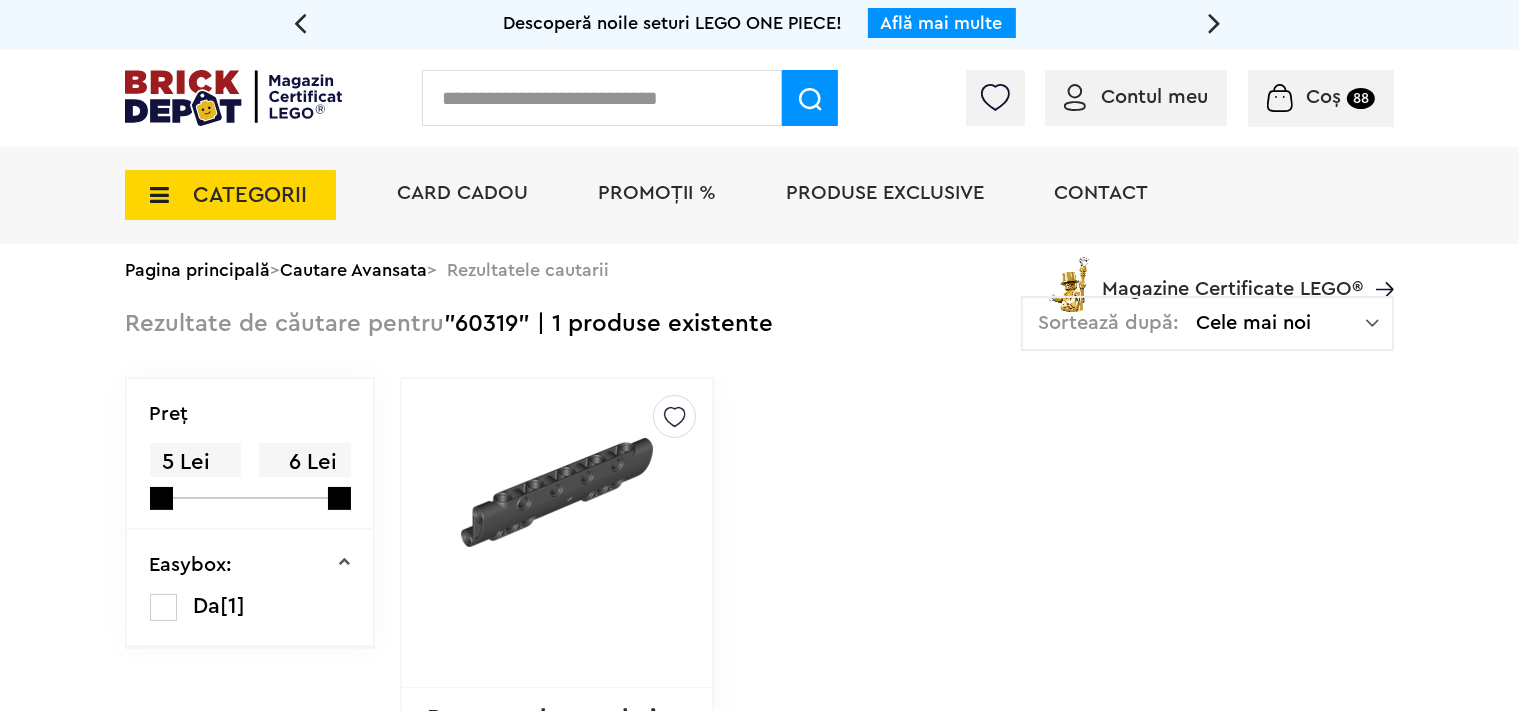 click at bounding box center [602, 98] 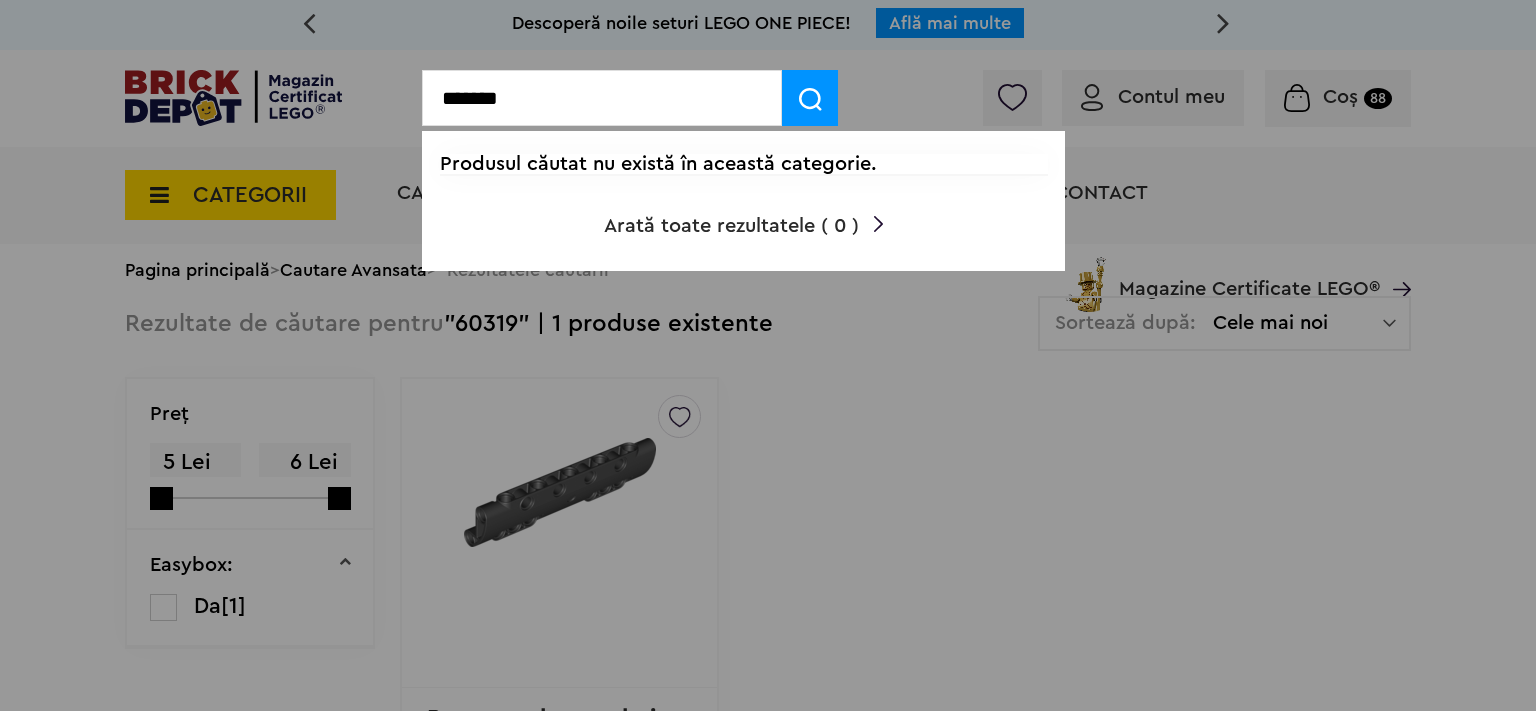 type on "*******" 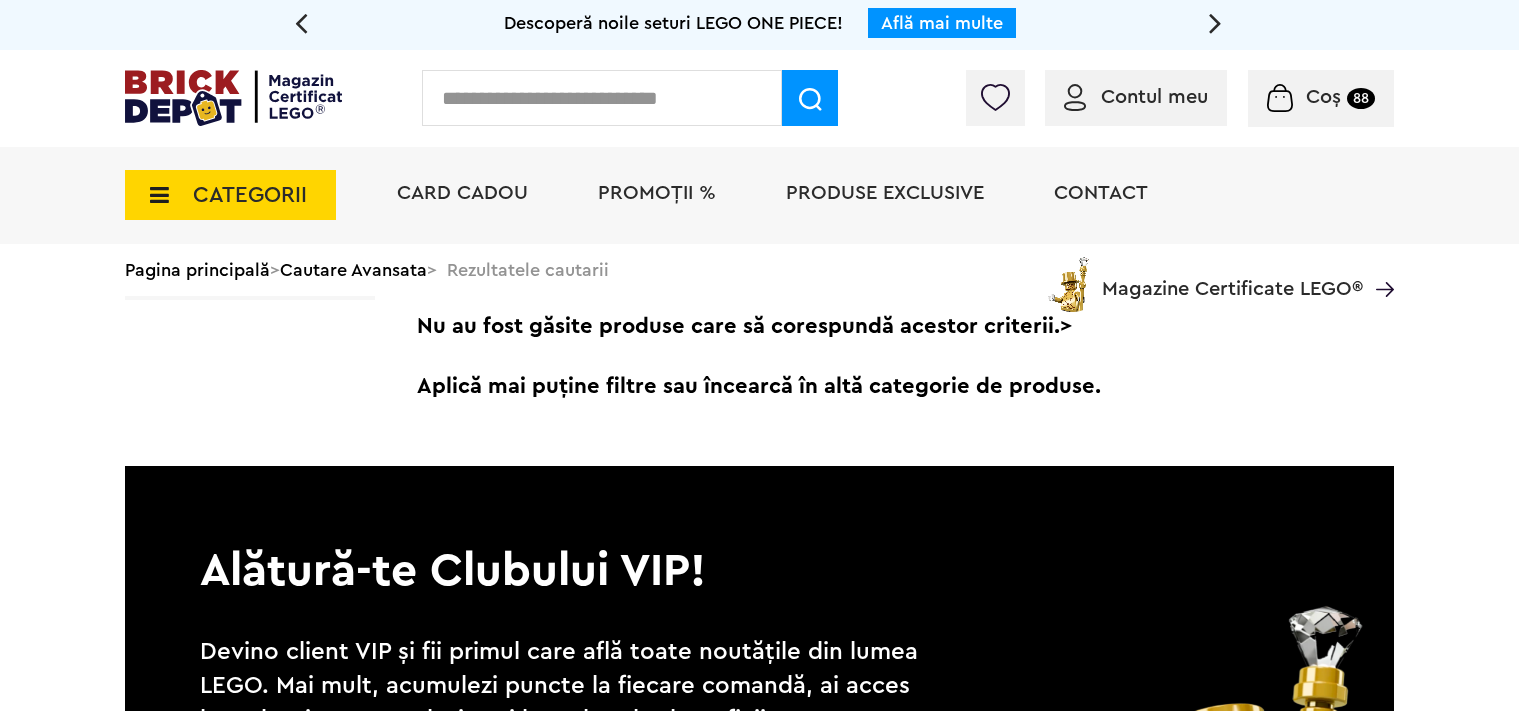 scroll, scrollTop: 0, scrollLeft: 0, axis: both 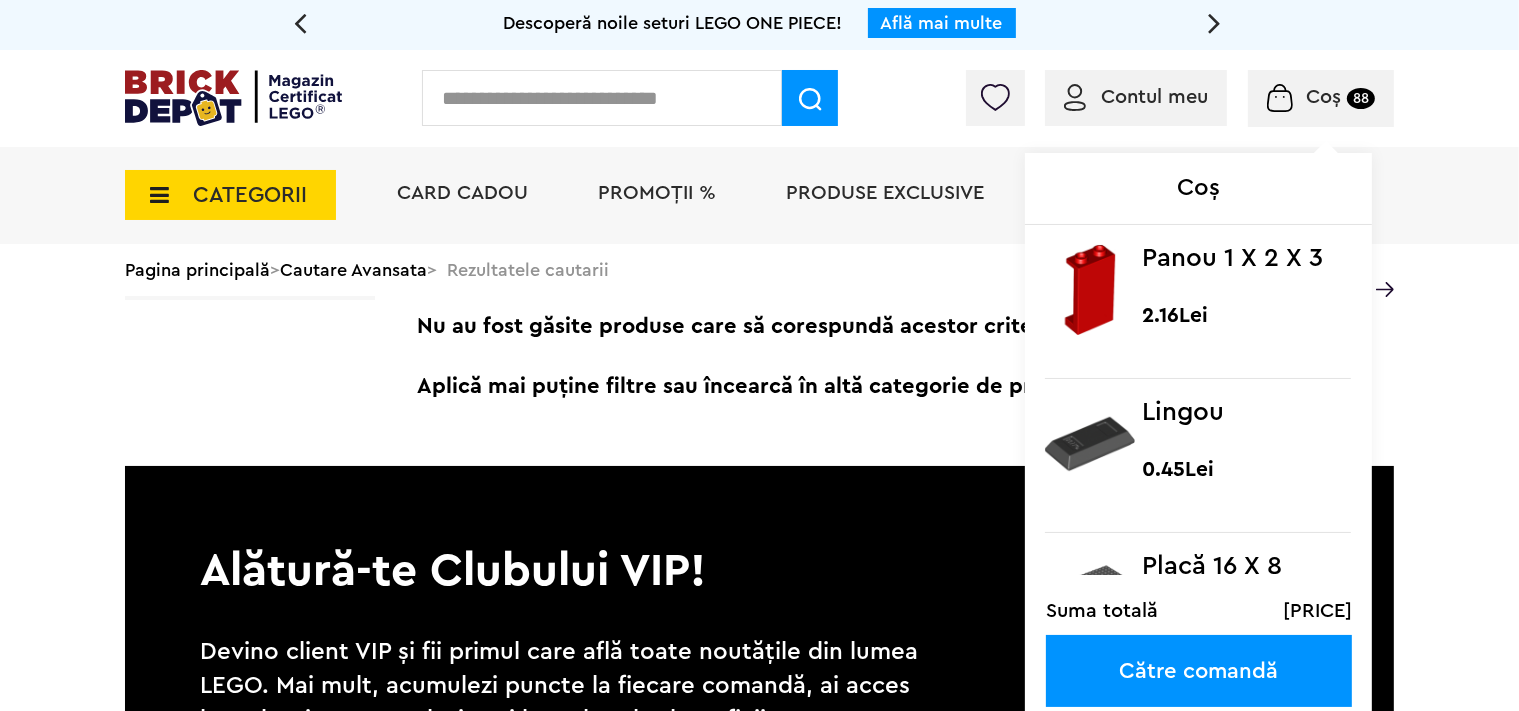 click on "Coș   88" at bounding box center [1321, 97] 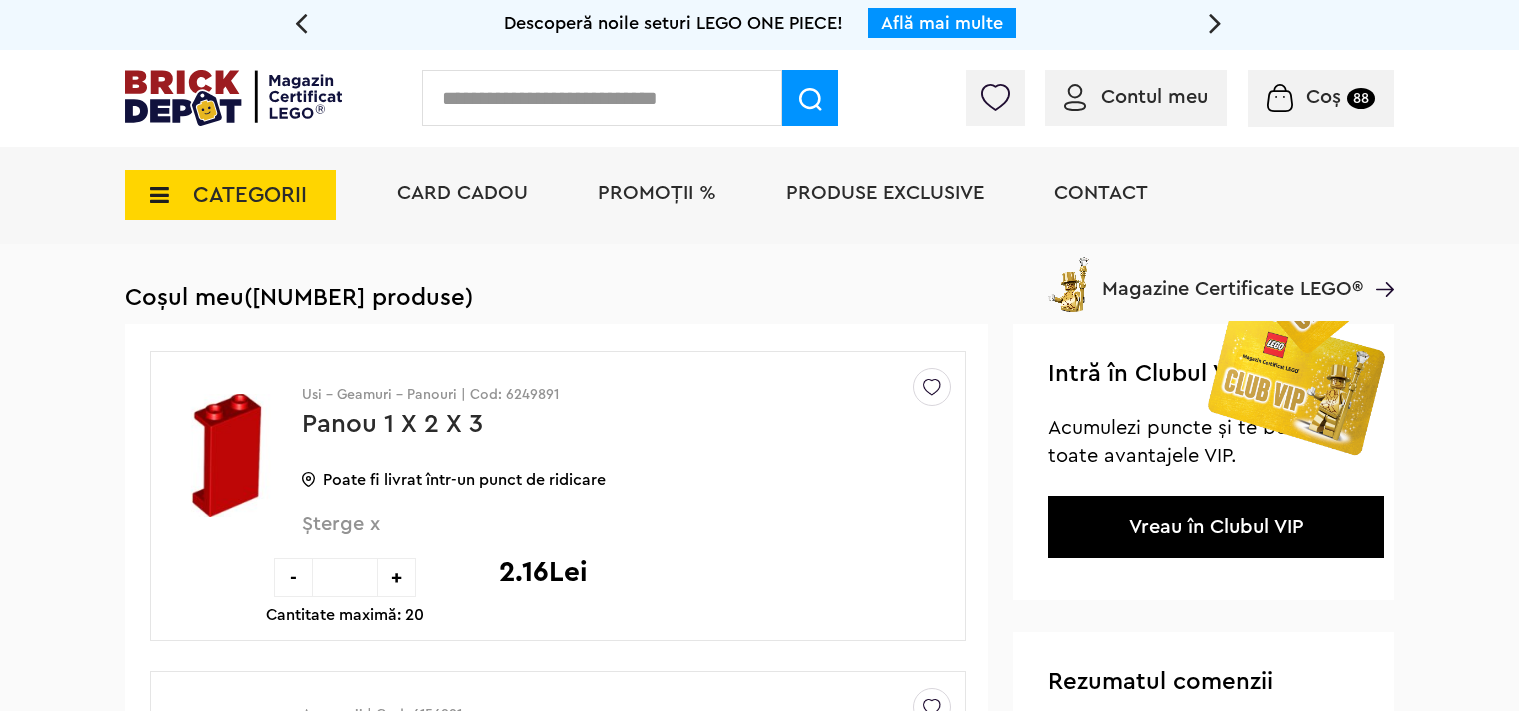 scroll, scrollTop: 0, scrollLeft: 0, axis: both 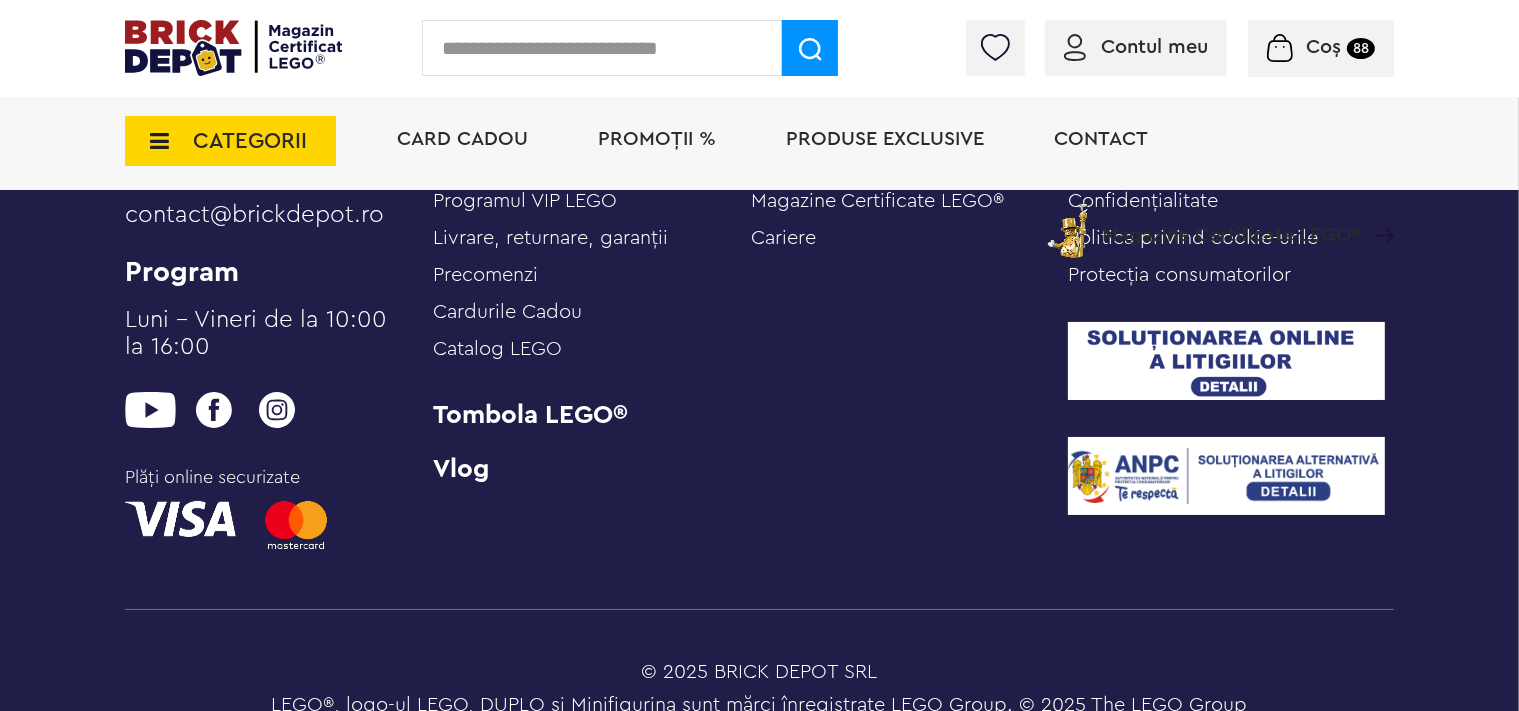 click on "Contul meu
Contul meu
Comenzile mele
Date personale
Adrese
Parolă
Listă dorințe
Recenziile mele
VIP
Delogare
Coș   88
Coș Panou 1 X 2 X 3 2.16Lei Lingou 0.45Lei Placă 16 X 8 8.53Lei Placă 3 X 2 0.50Lei Placă 12 X 1 0.72Lei Placă rotundă 1 X 1 0.17Lei Placă 8 X 2 cu şină 0.41Lei Cărămidă 3 X 1 0.38Lei Cărămidă cu Pantă 45 1 X 4 Inv 0.30Lei Placă 2 X 1 0.18Lei Placă 6 X 3 rotunjită dublu cu gaură 2 X 1 0.46Lei Placă 3 x 3 rotundă 0.25Lei Placă 1 X 1 0.21Lei Placă 1 X 1 0.14Lei Placă 3 X 2 modificată unghi dreapta 0.44Lei Placă 3 X 2 modificată unghi stânga 0.41Lei Volan" at bounding box center (759, 48) 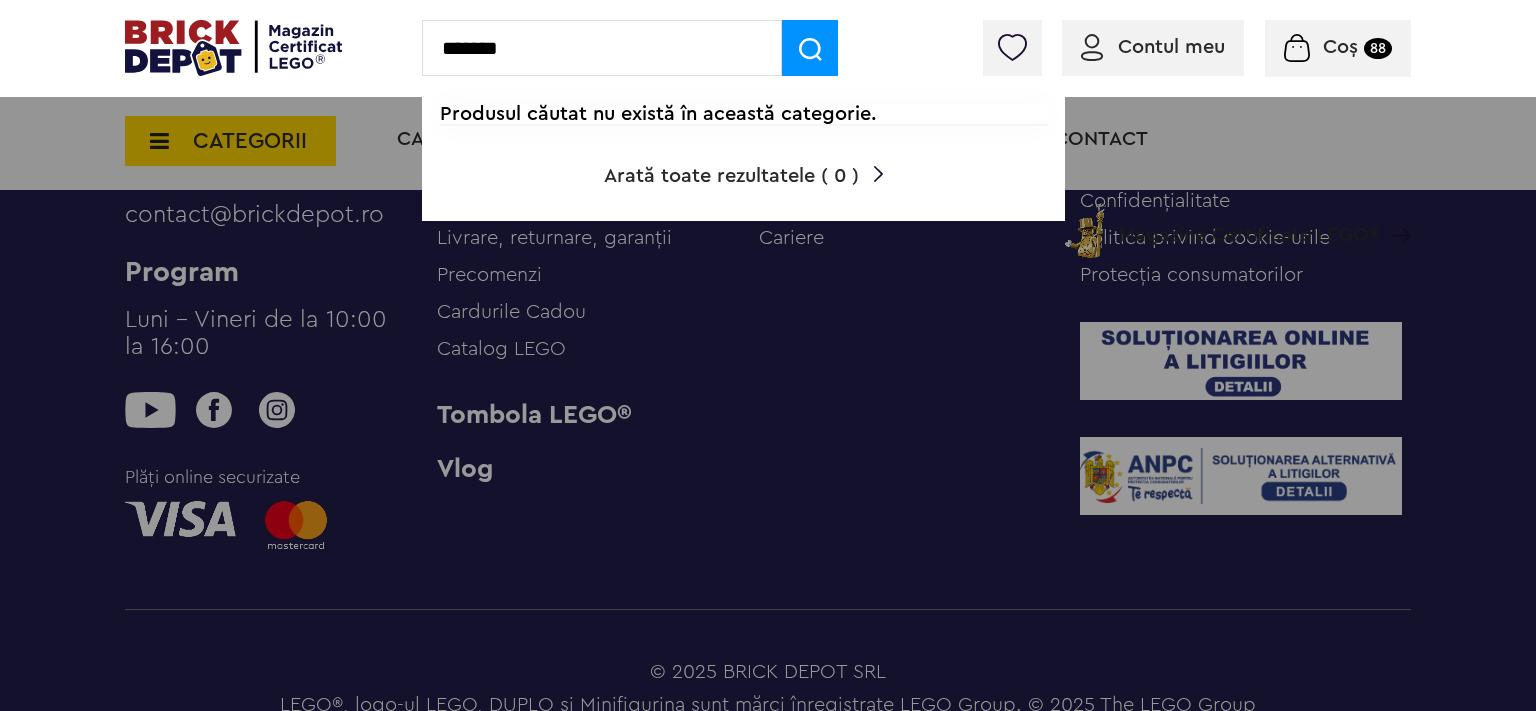 type on "*******" 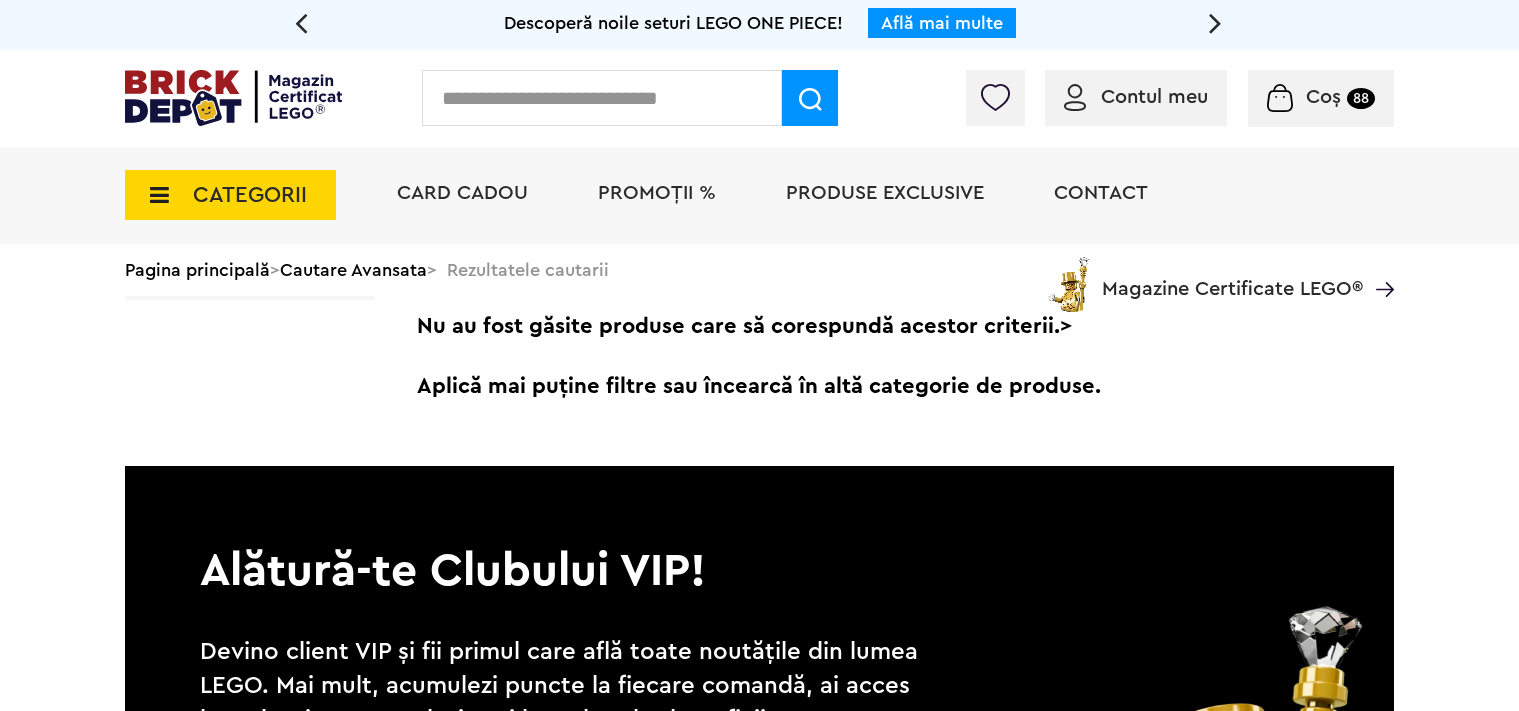scroll, scrollTop: 0, scrollLeft: 0, axis: both 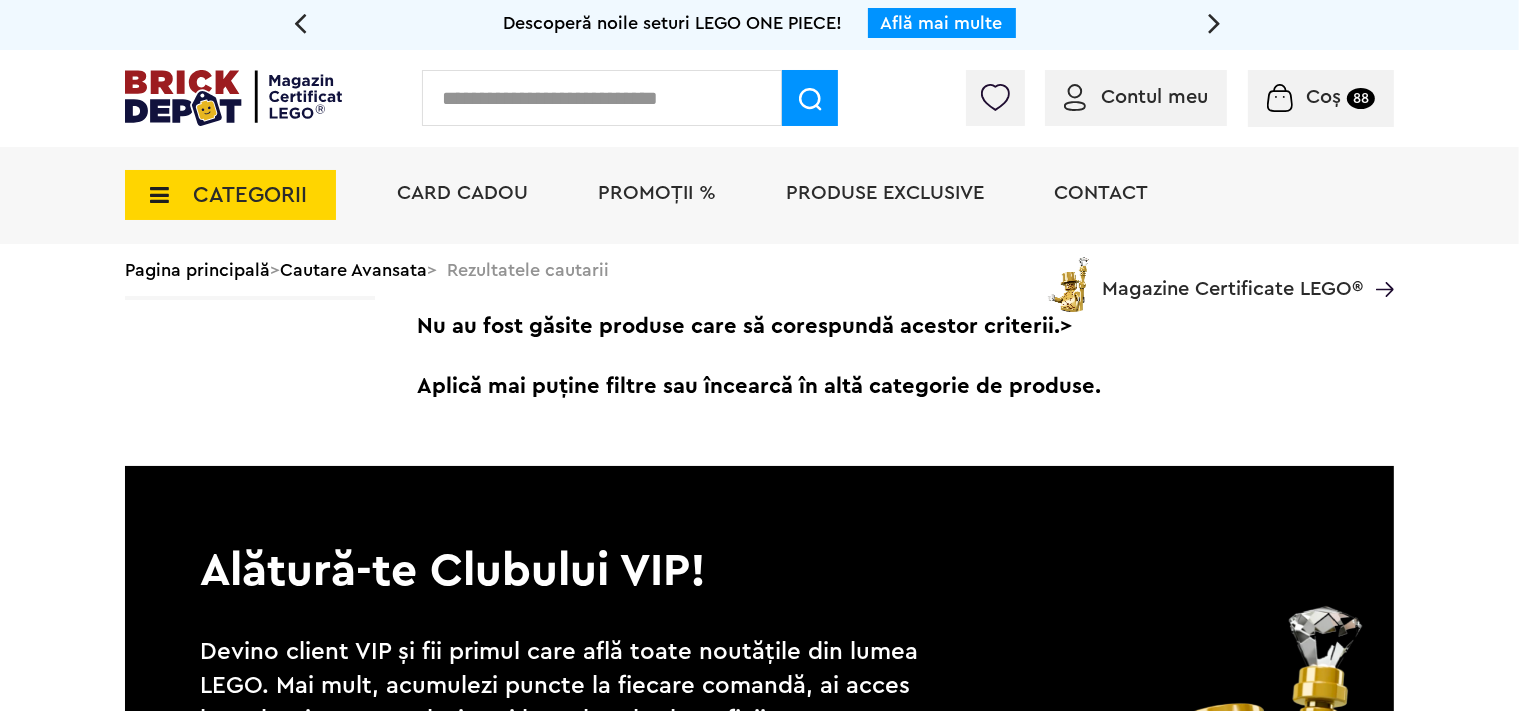 click at bounding box center [602, 98] 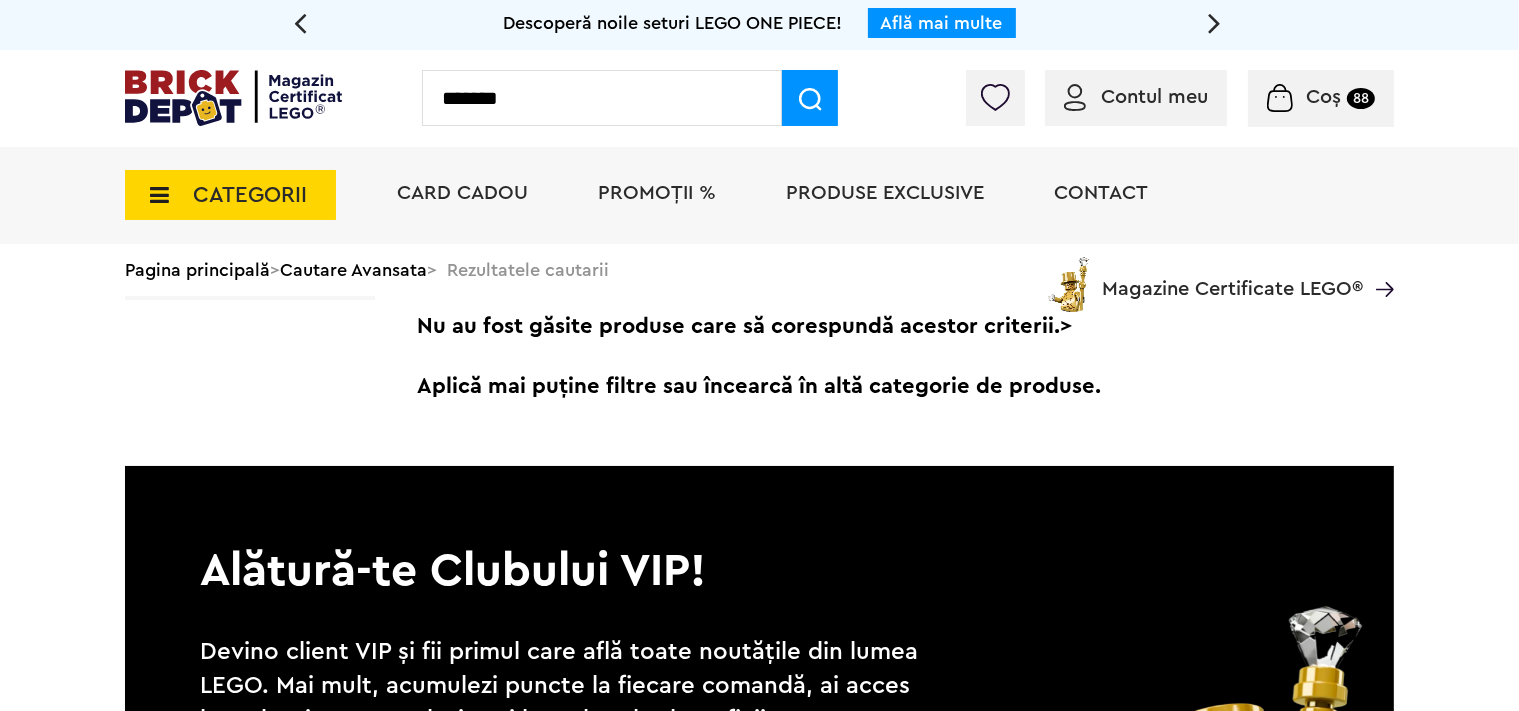 type on "*******" 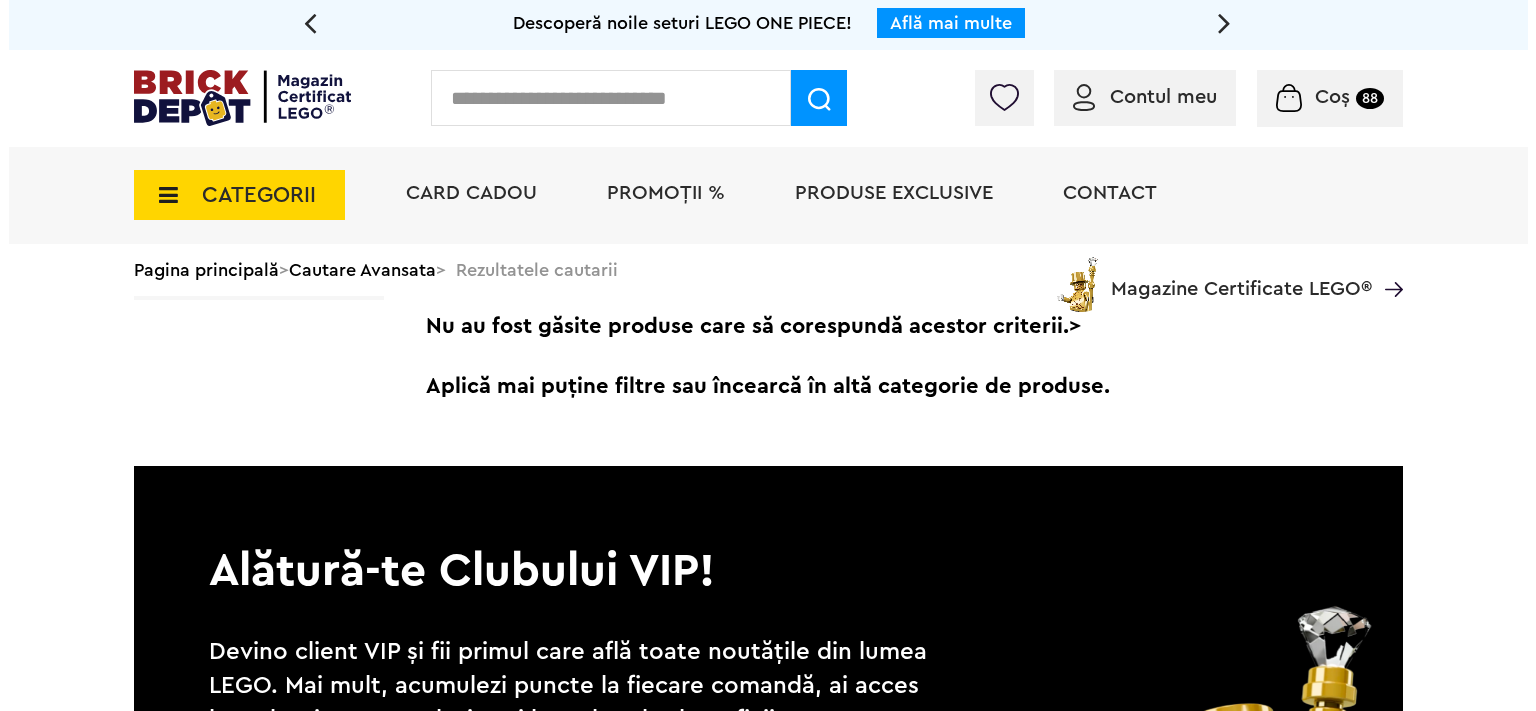 scroll, scrollTop: 0, scrollLeft: 0, axis: both 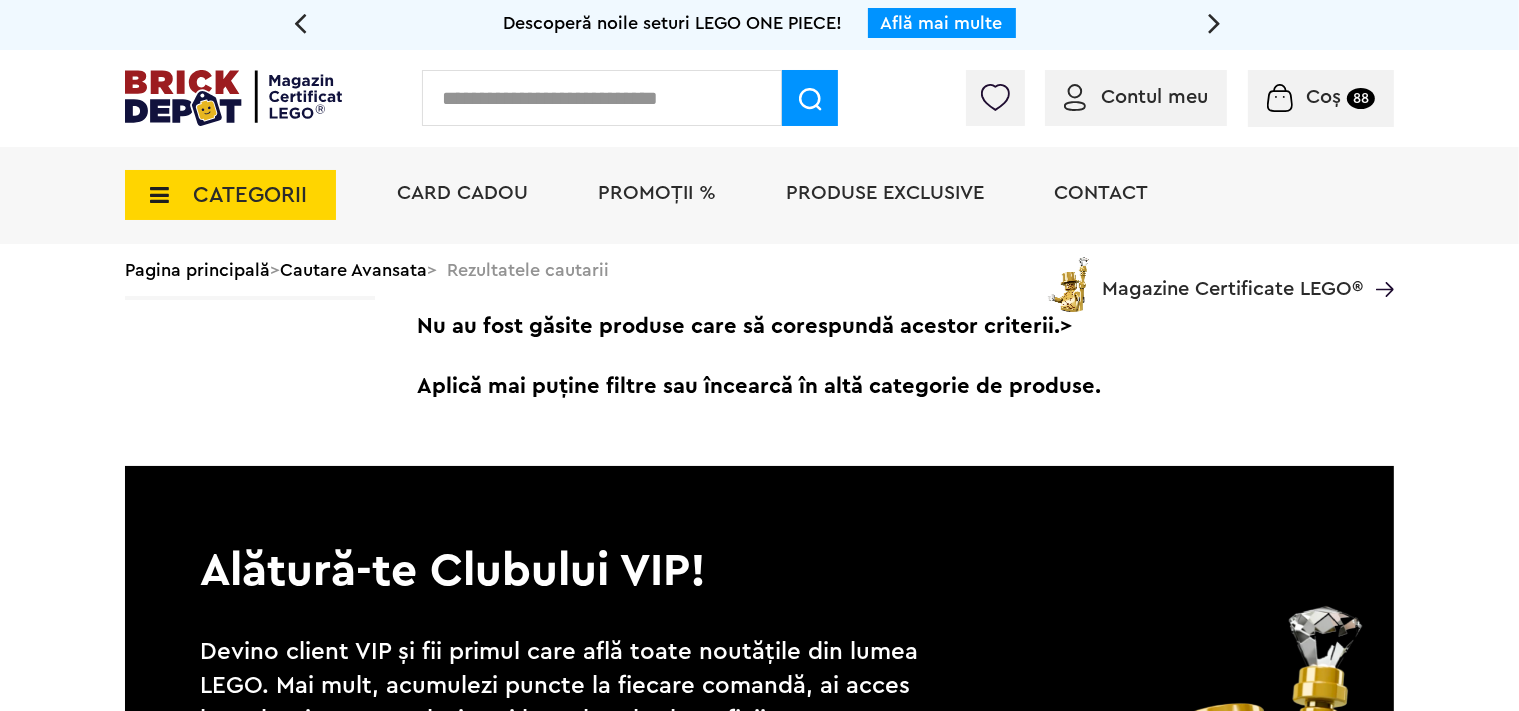 click at bounding box center [602, 98] 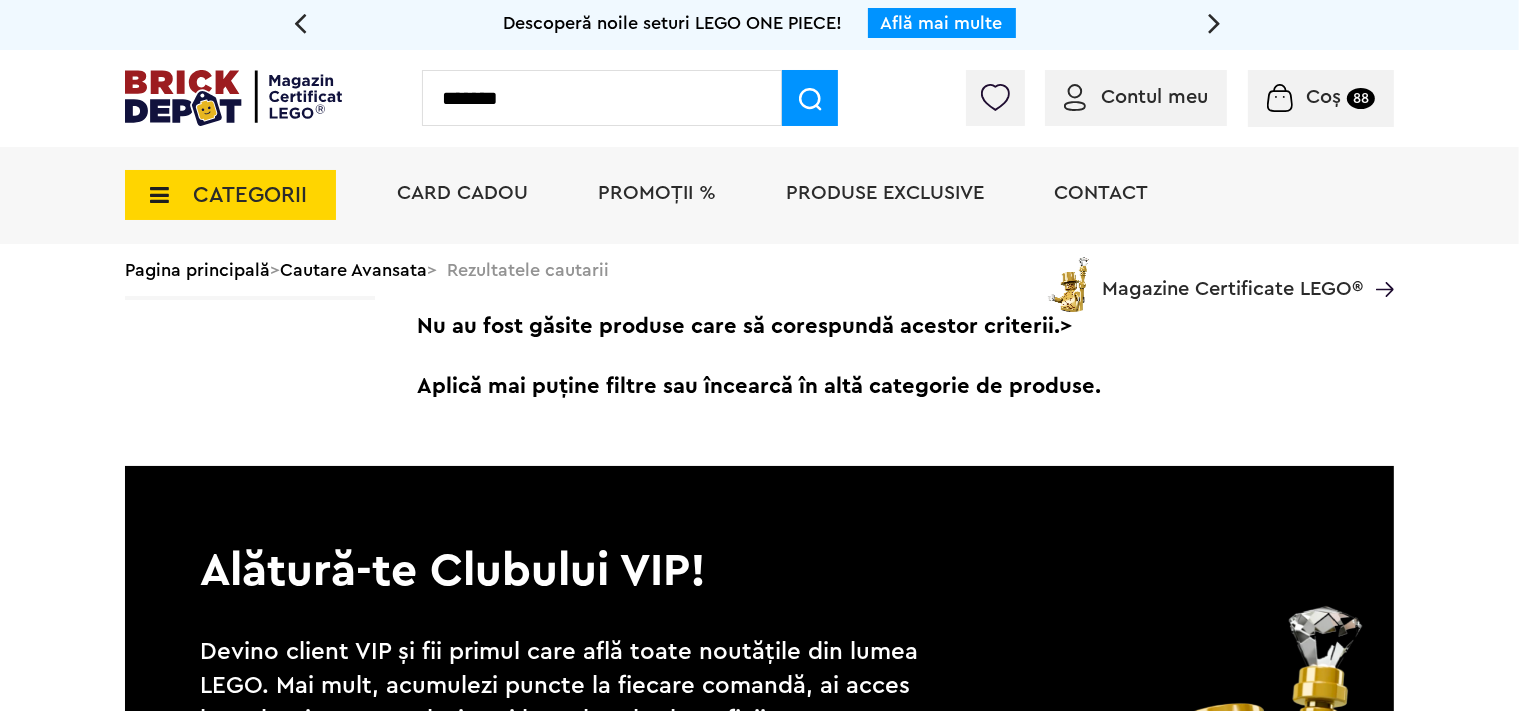 type on "*******" 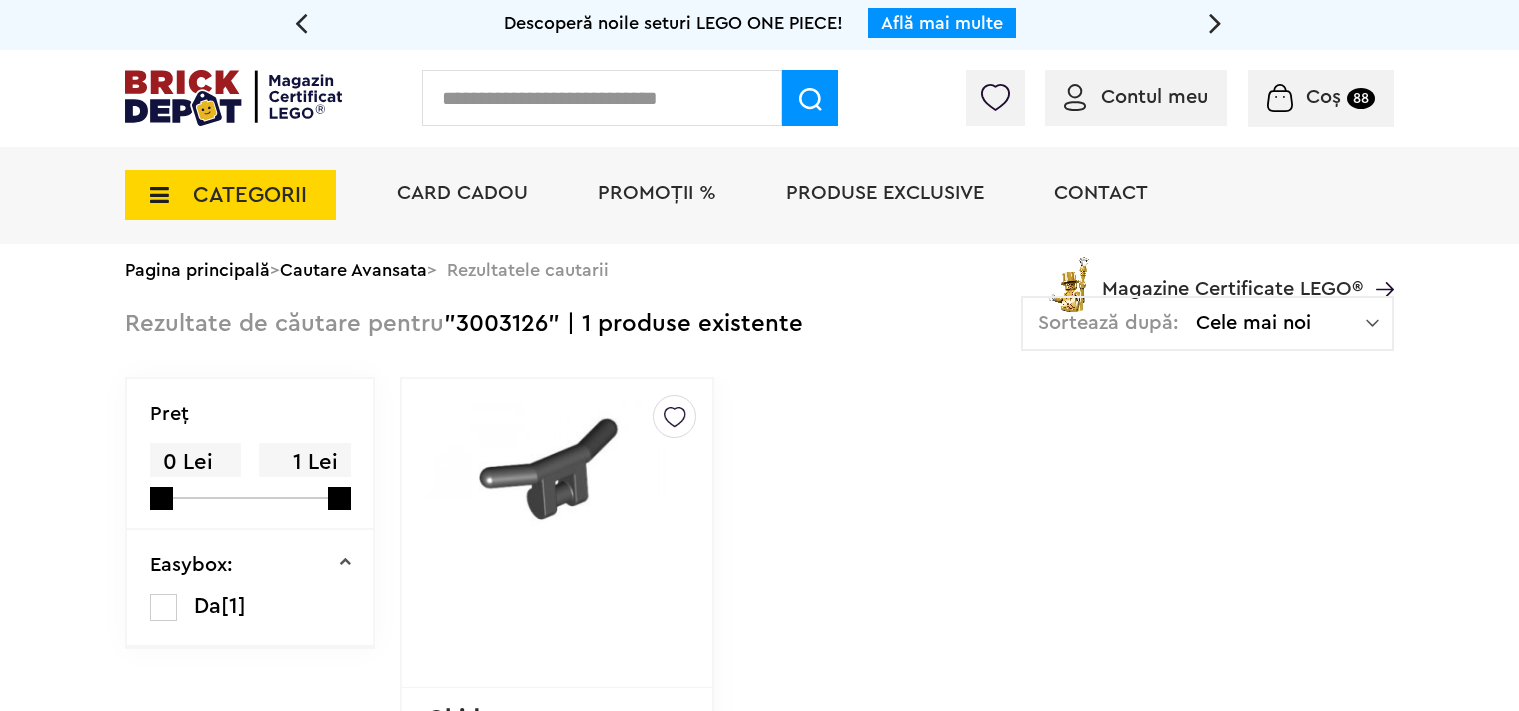 scroll, scrollTop: 0, scrollLeft: 0, axis: both 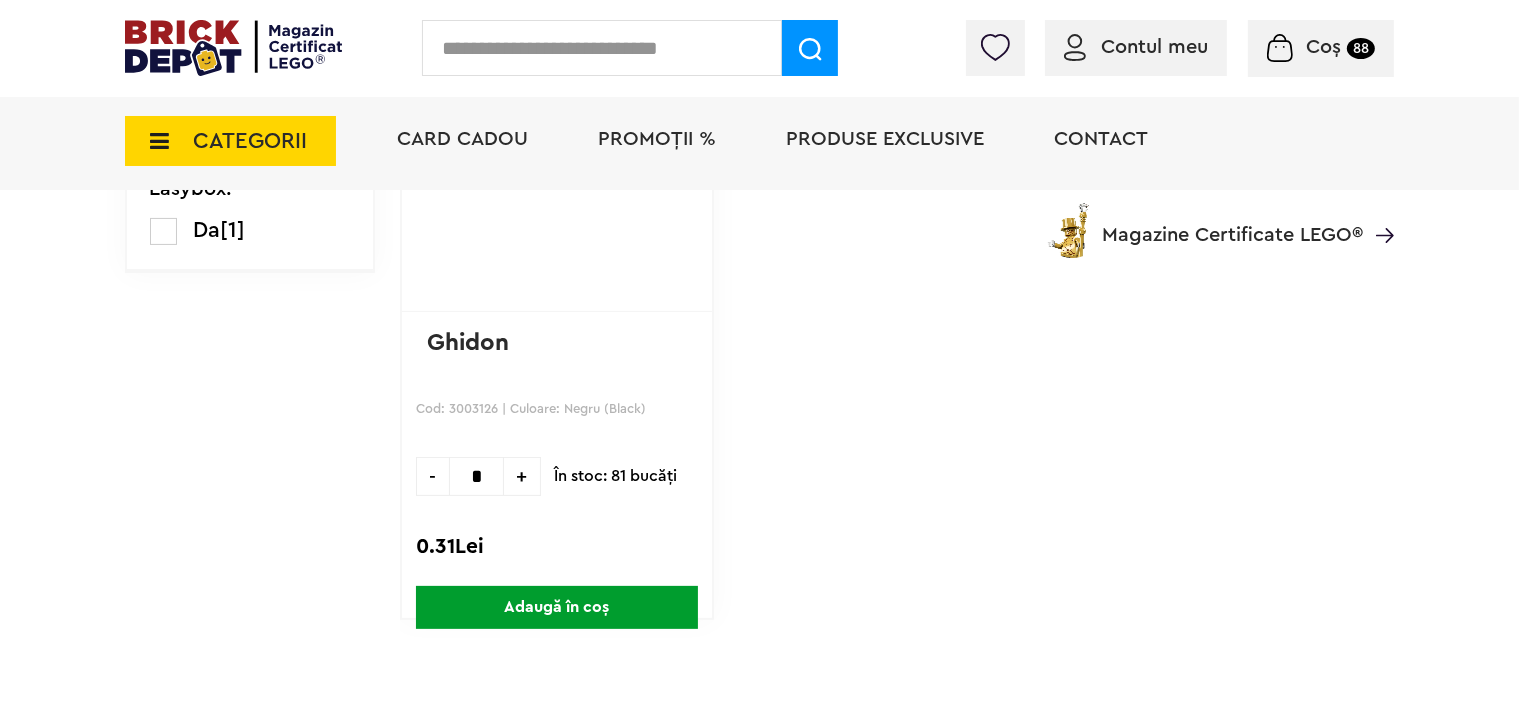 click on "Adaugă în coș" at bounding box center (557, 607) 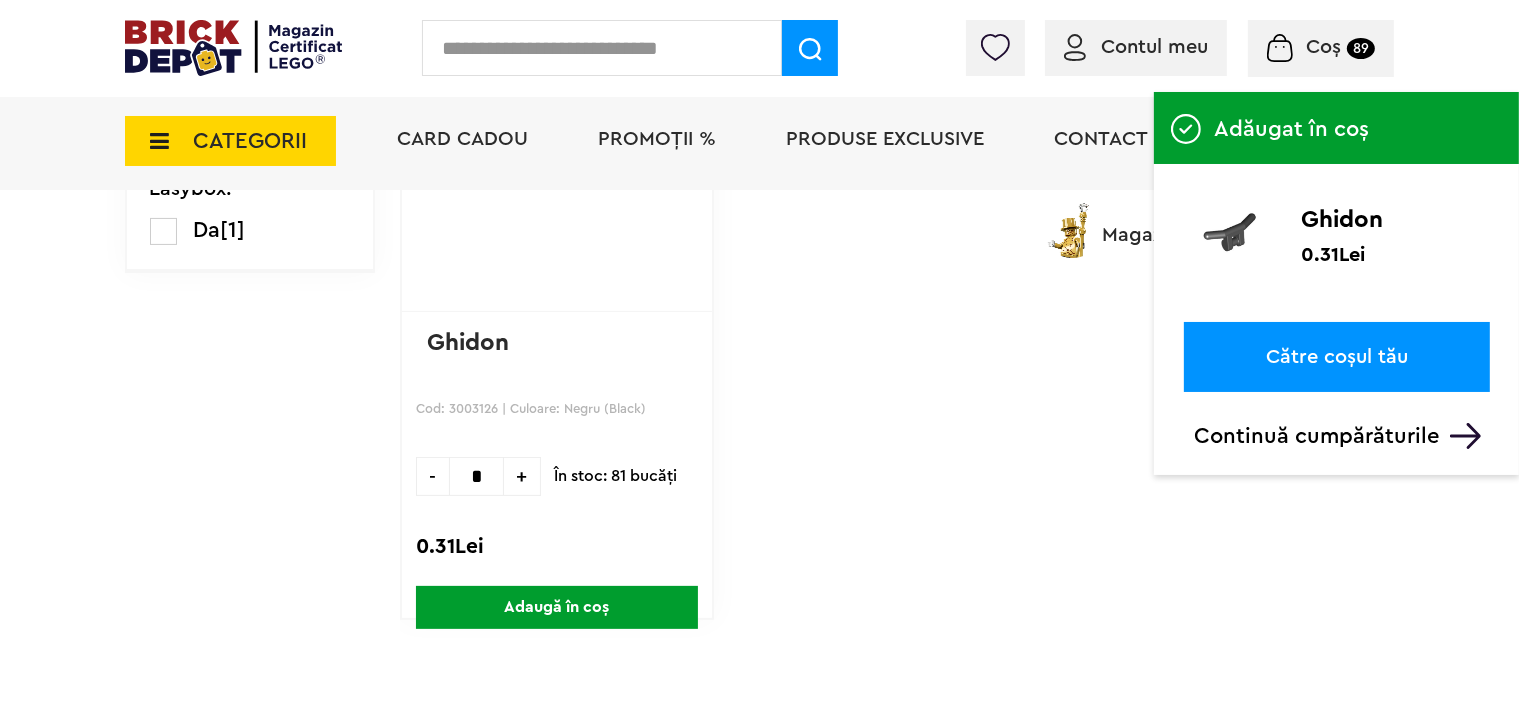 click at bounding box center [602, 48] 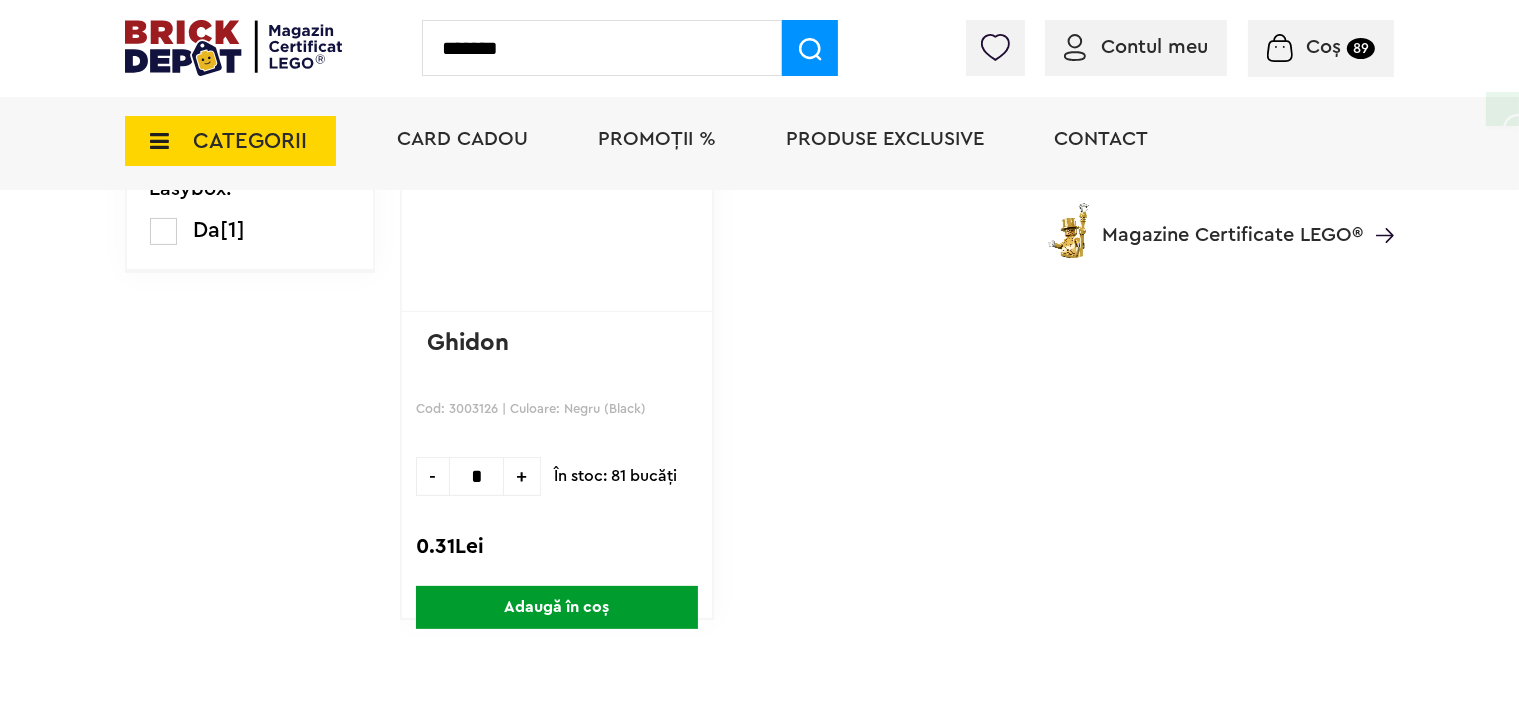 type on "*******" 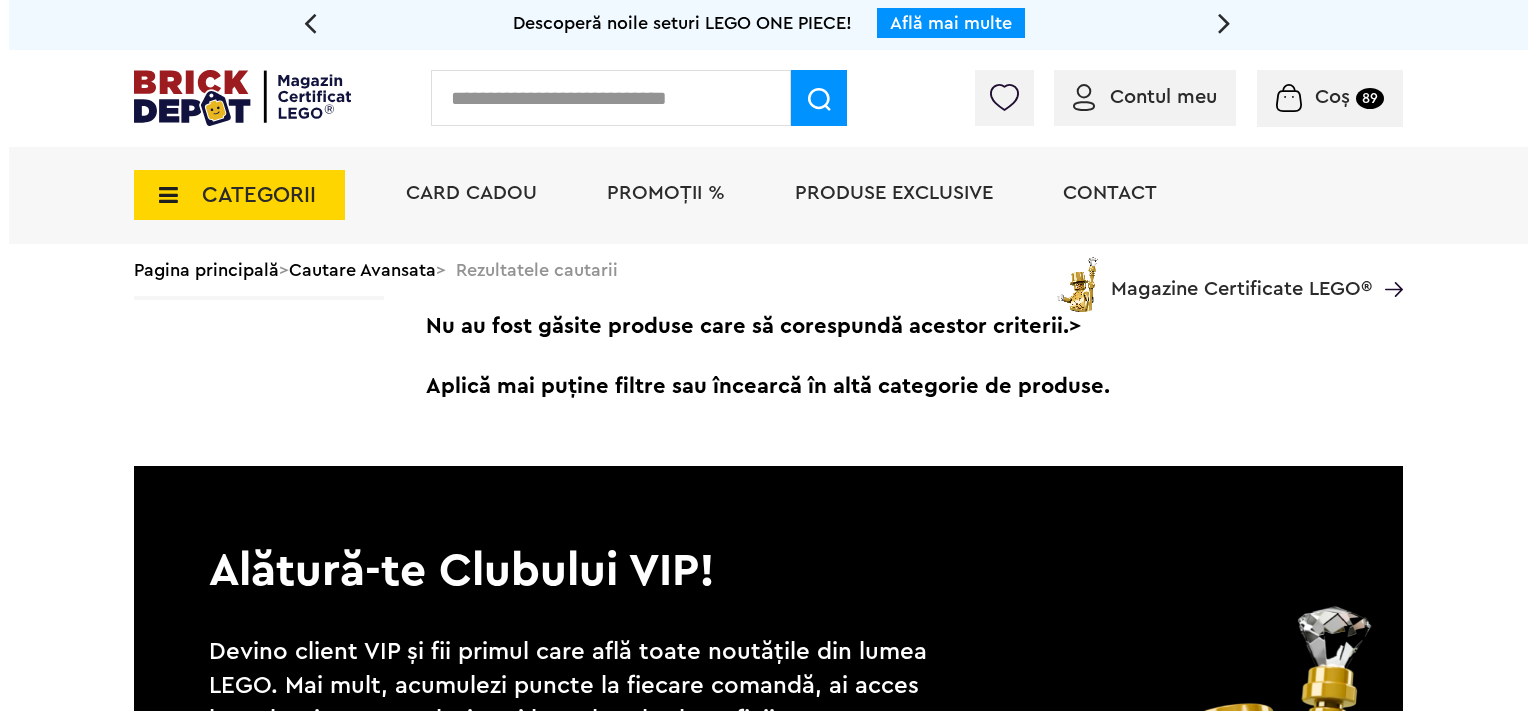 scroll, scrollTop: 0, scrollLeft: 0, axis: both 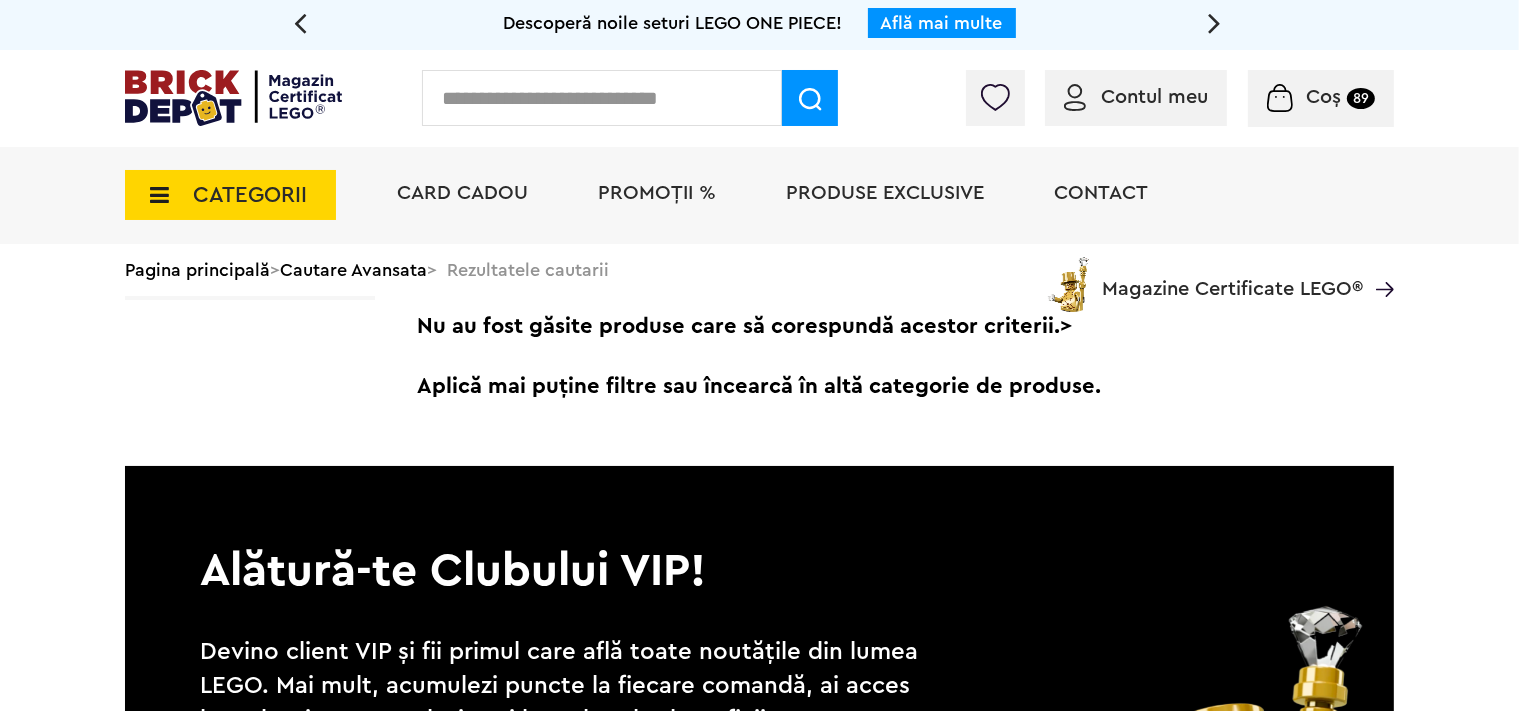 click at bounding box center (602, 98) 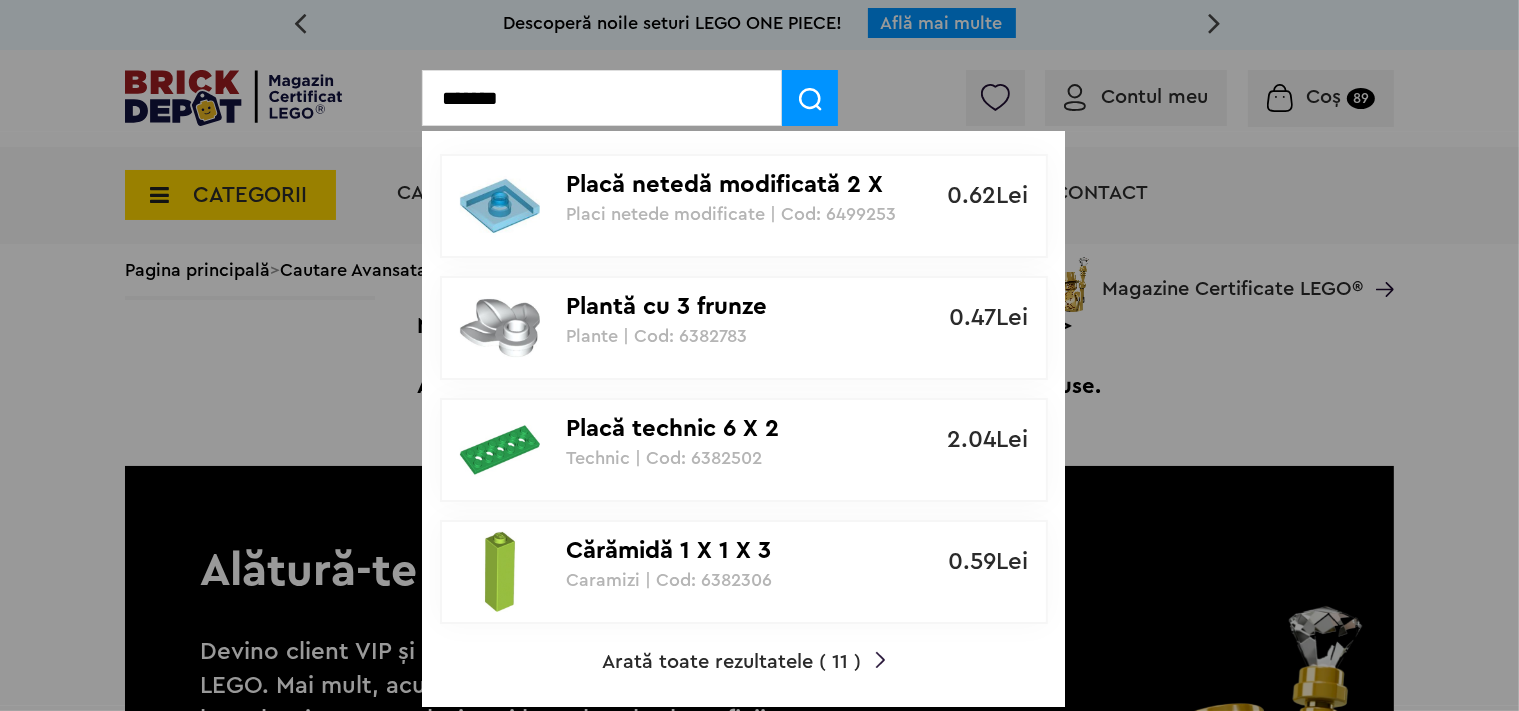 type on "*******" 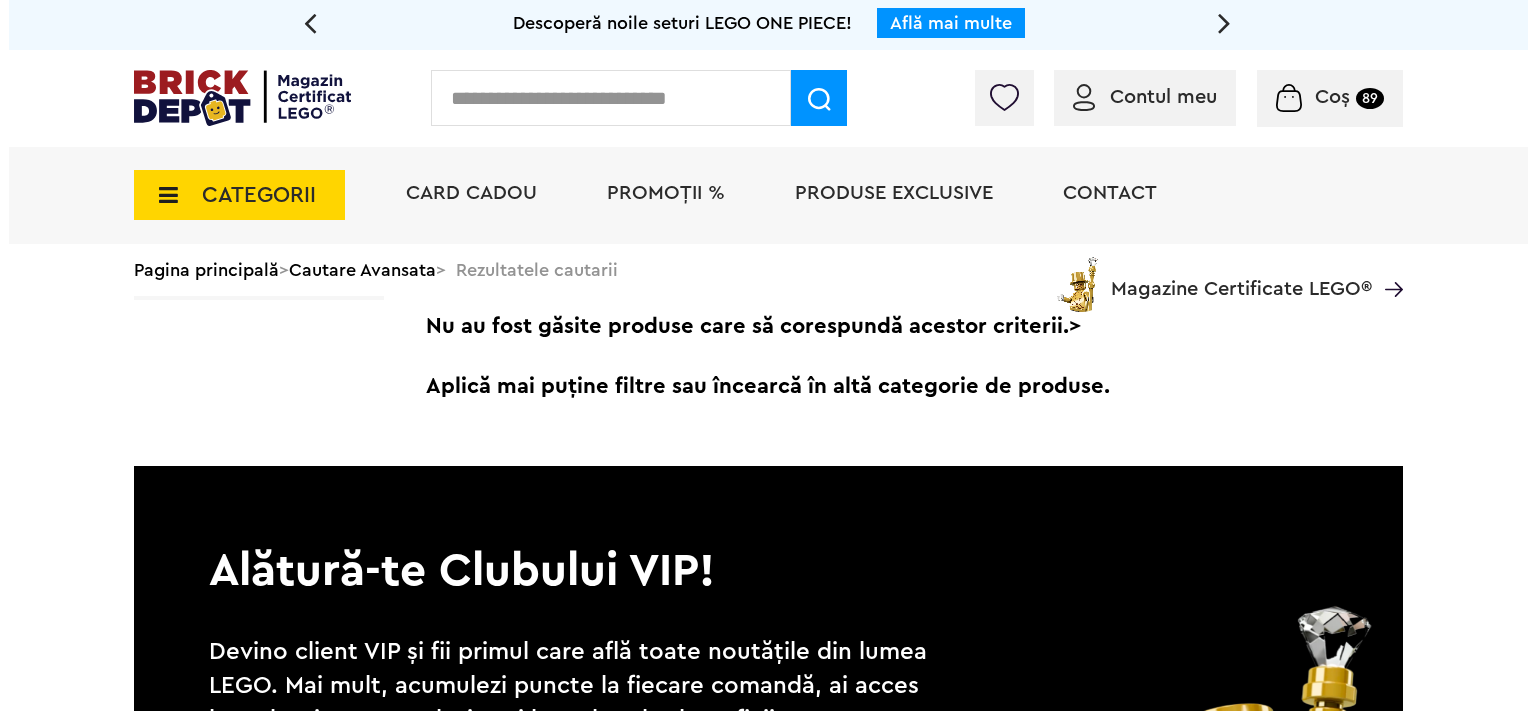 scroll, scrollTop: 0, scrollLeft: 0, axis: both 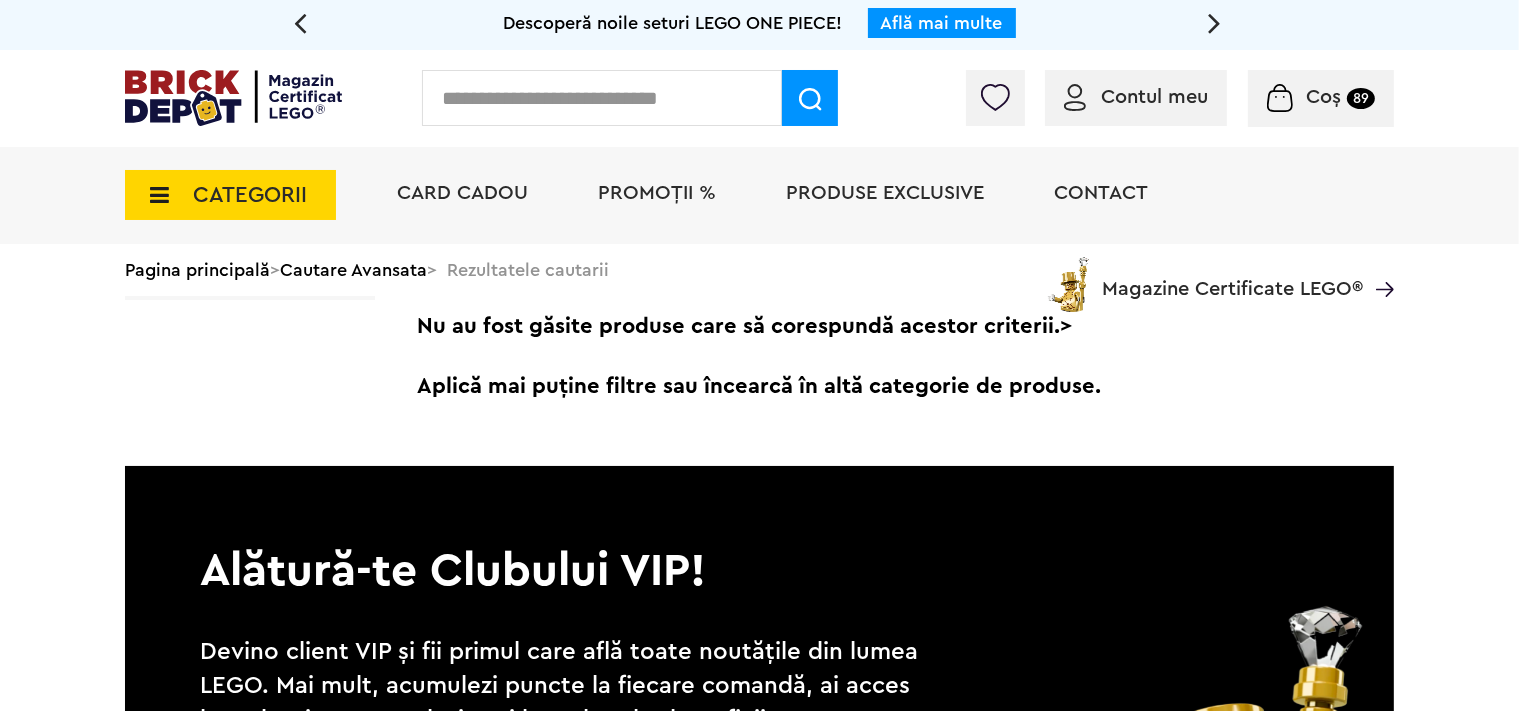 click at bounding box center [602, 98] 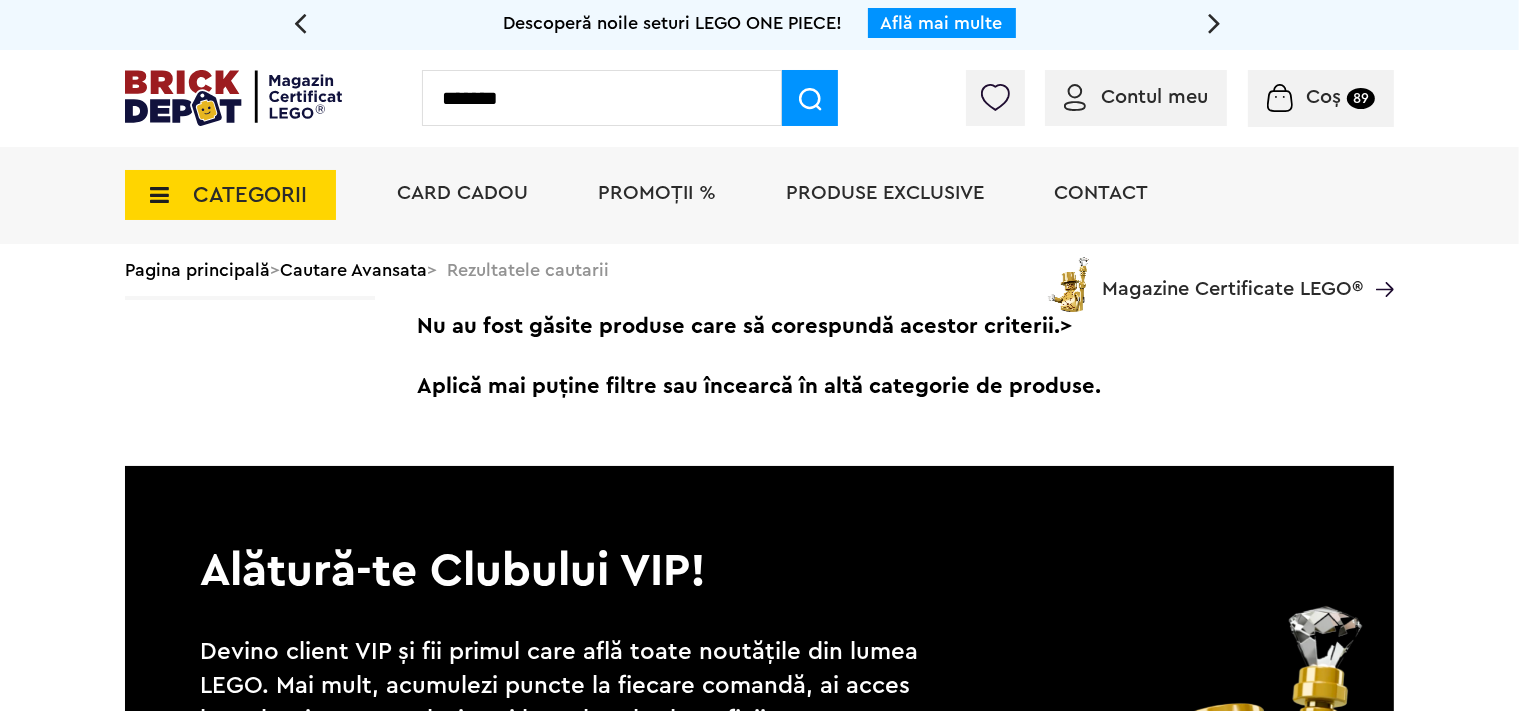 type on "*******" 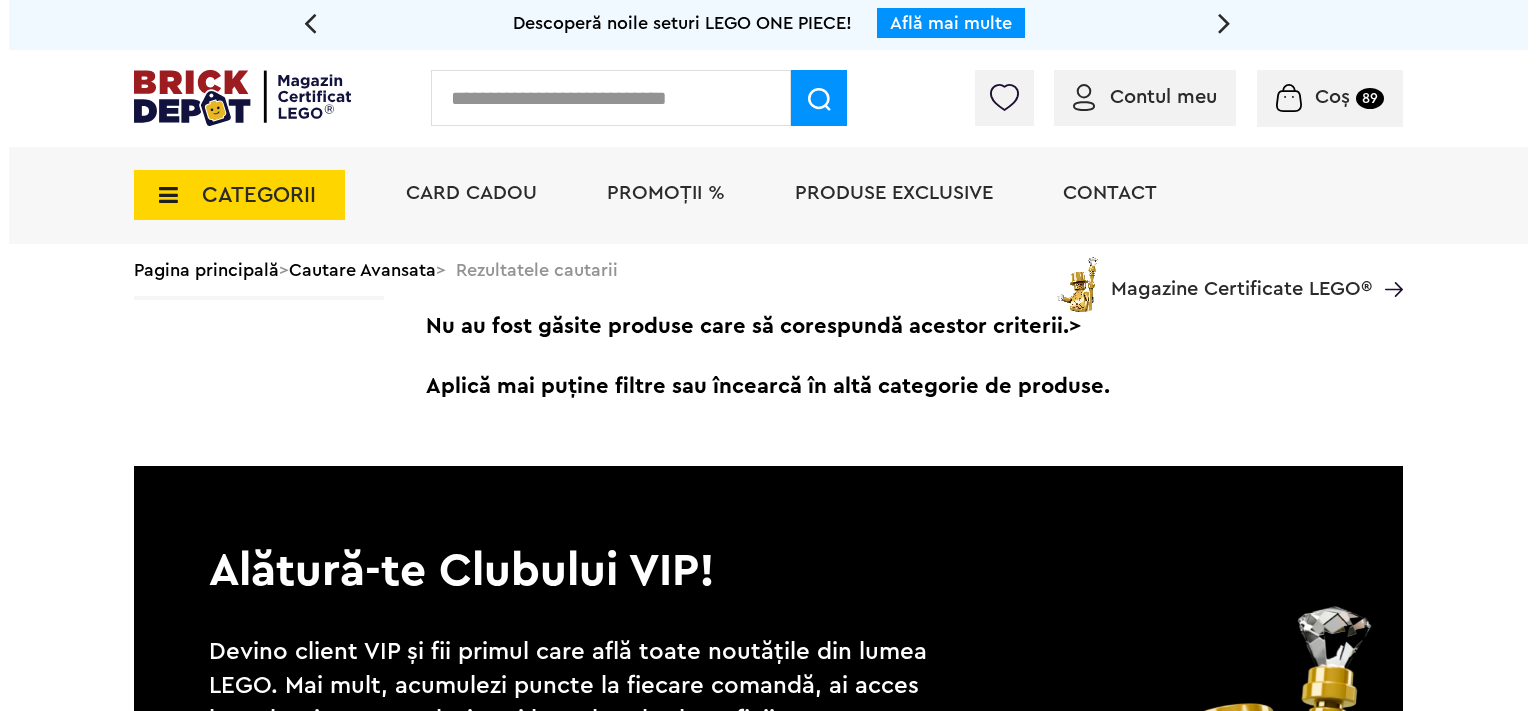 scroll, scrollTop: 0, scrollLeft: 0, axis: both 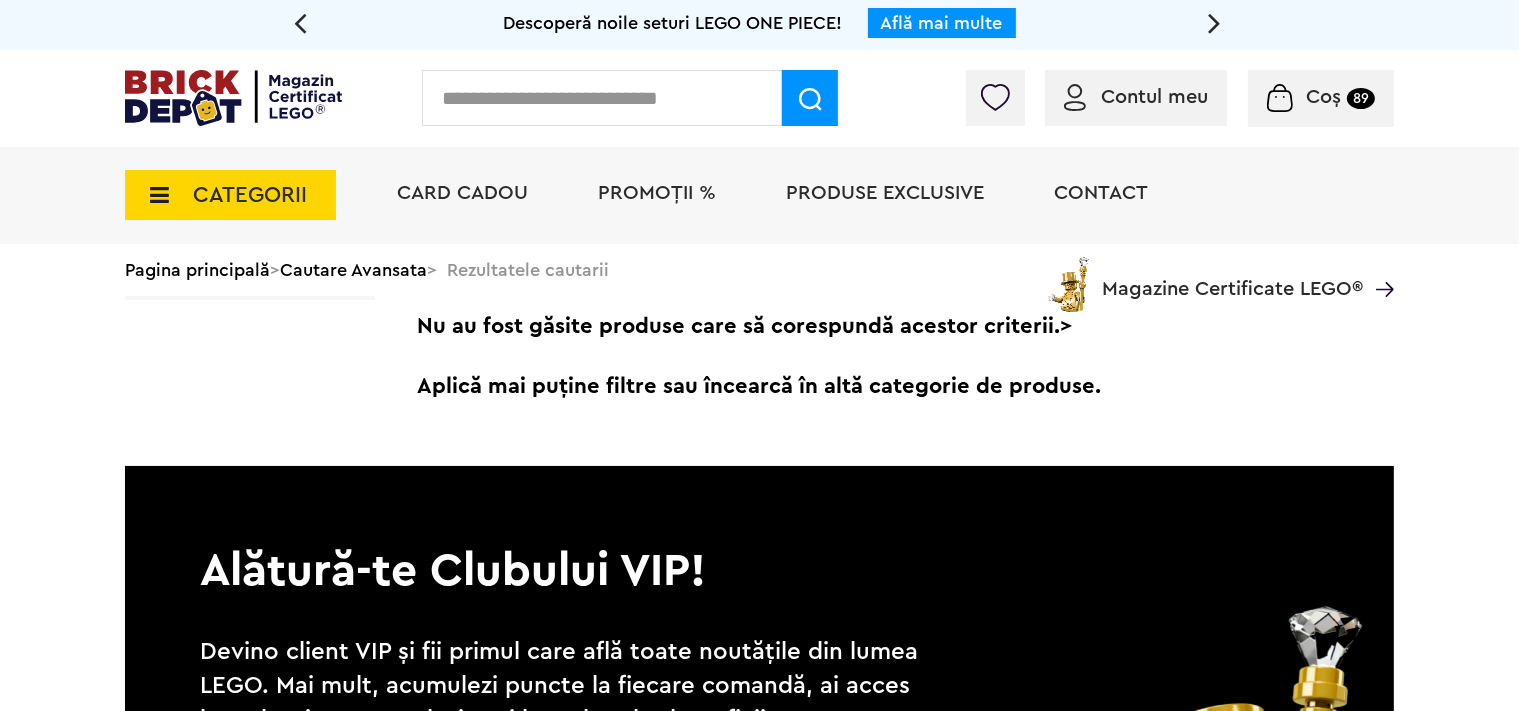 click at bounding box center (602, 98) 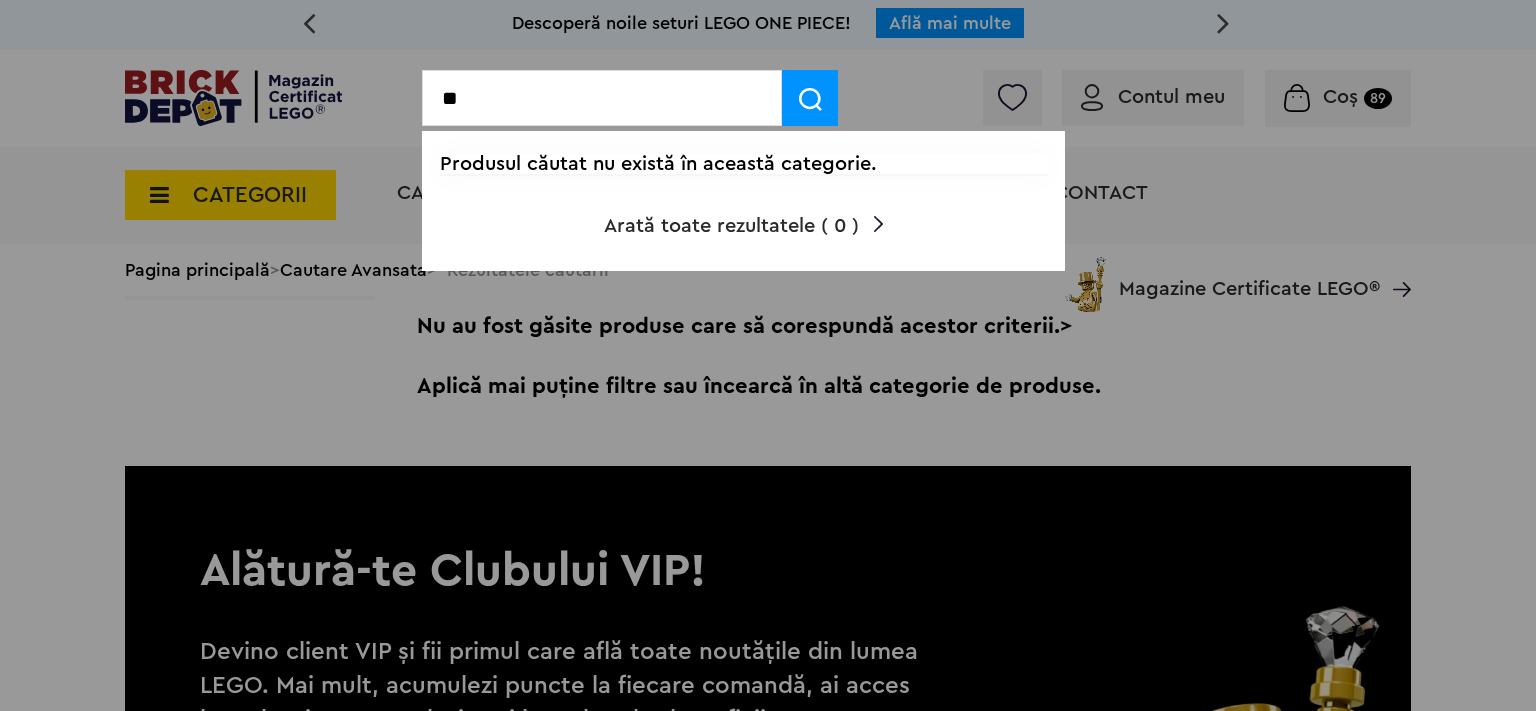type on "*" 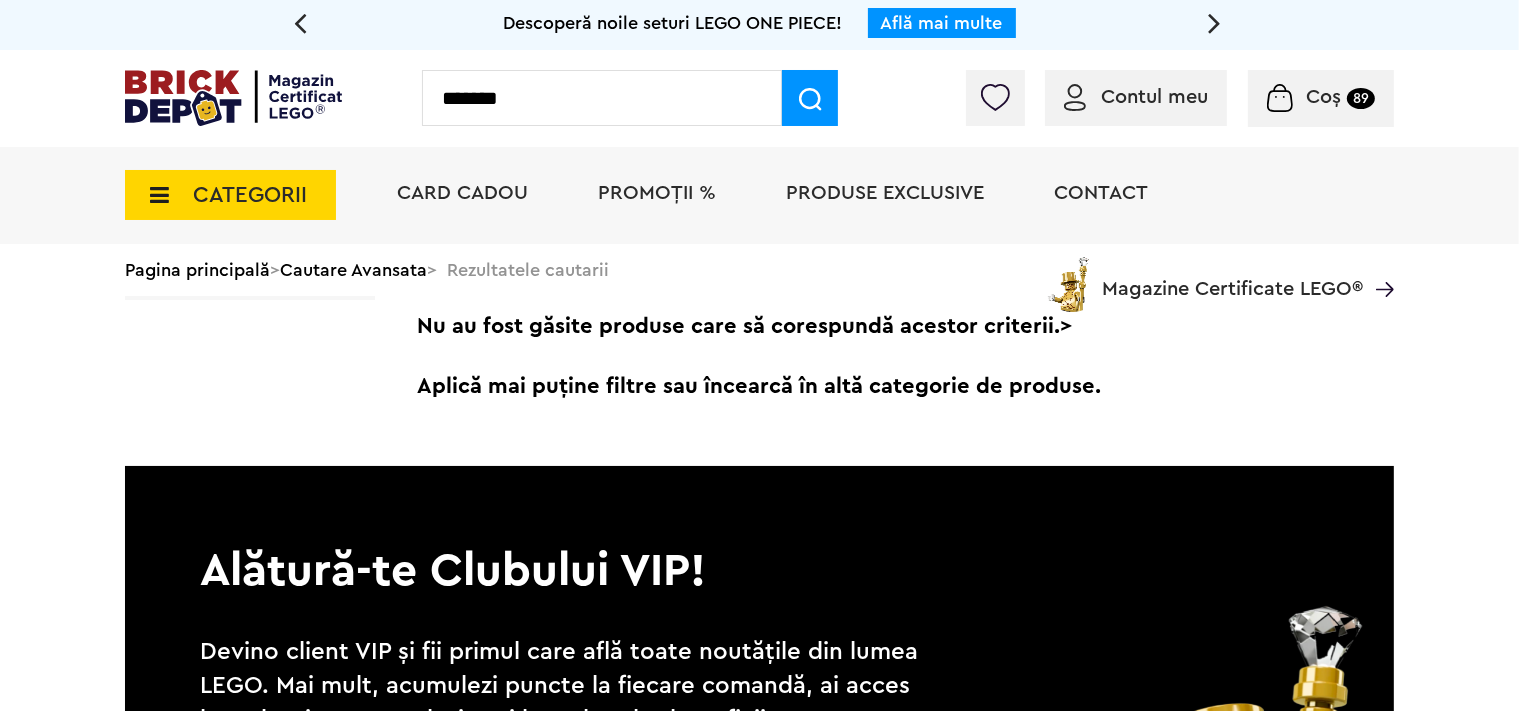 type on "*******" 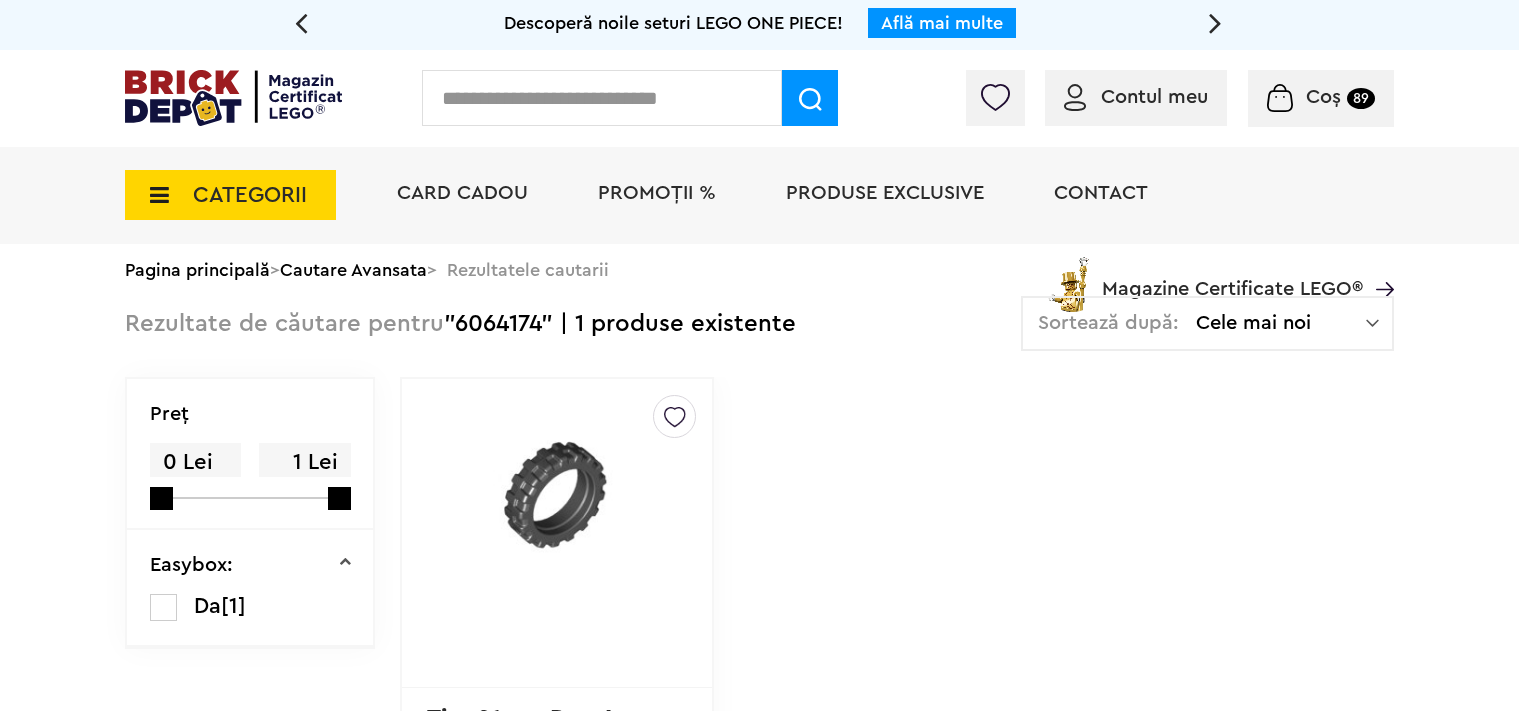 scroll, scrollTop: 0, scrollLeft: 0, axis: both 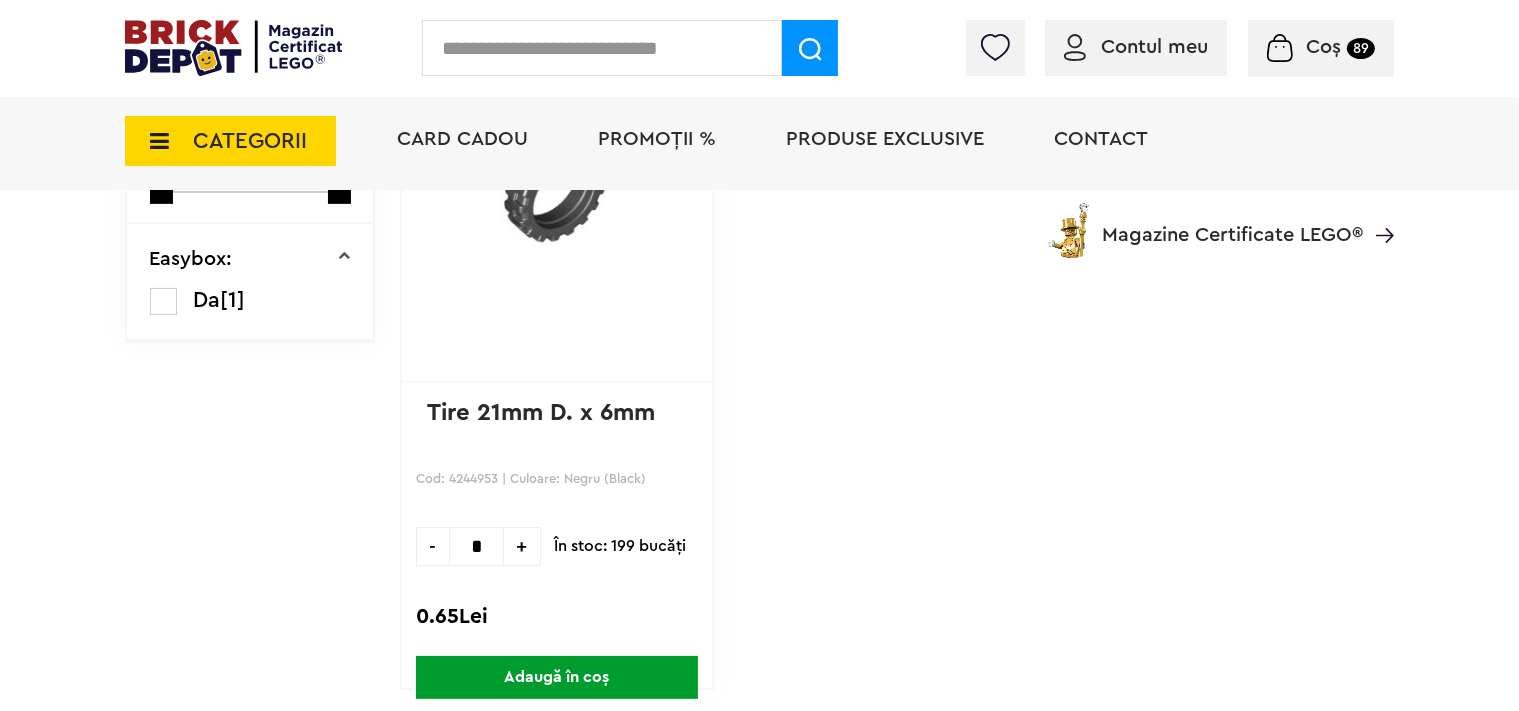 click at bounding box center [602, 48] 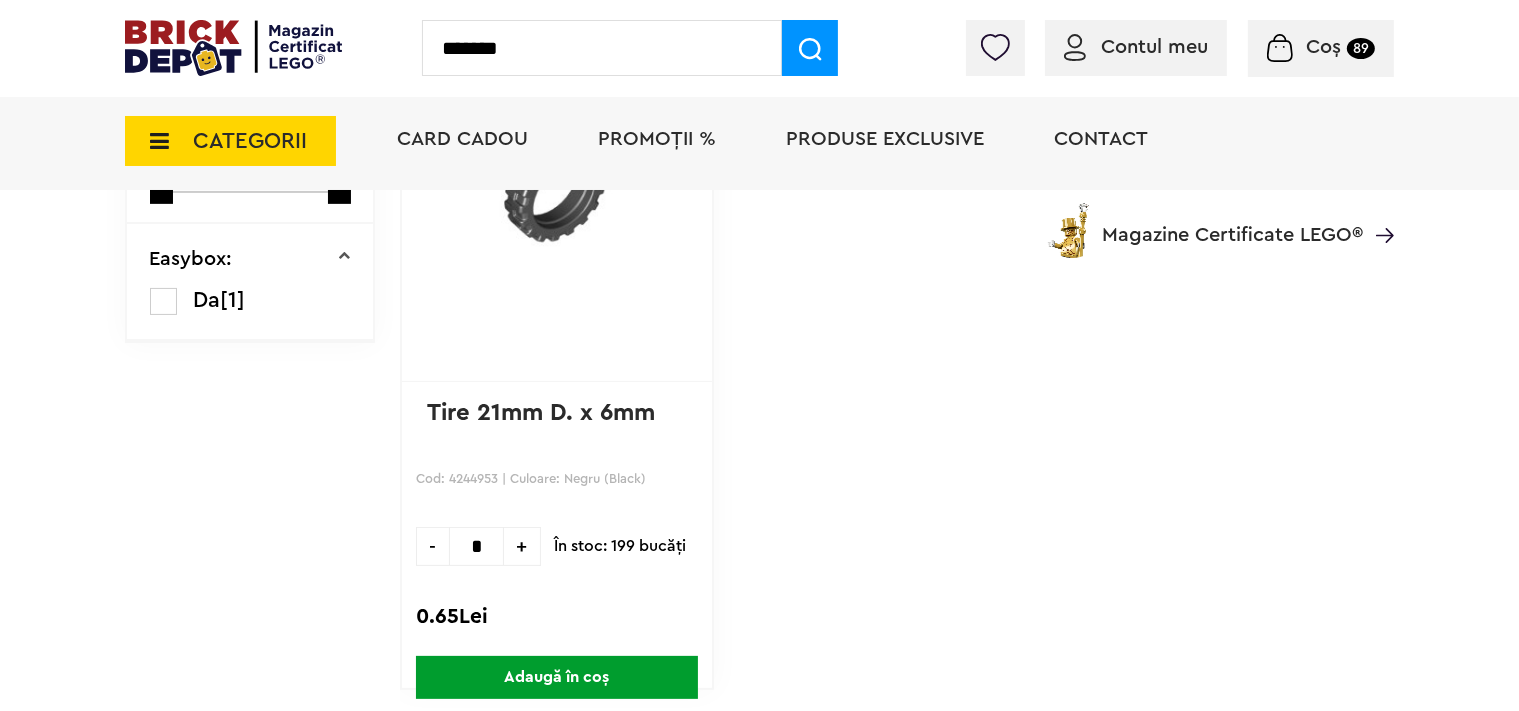 type on "*******" 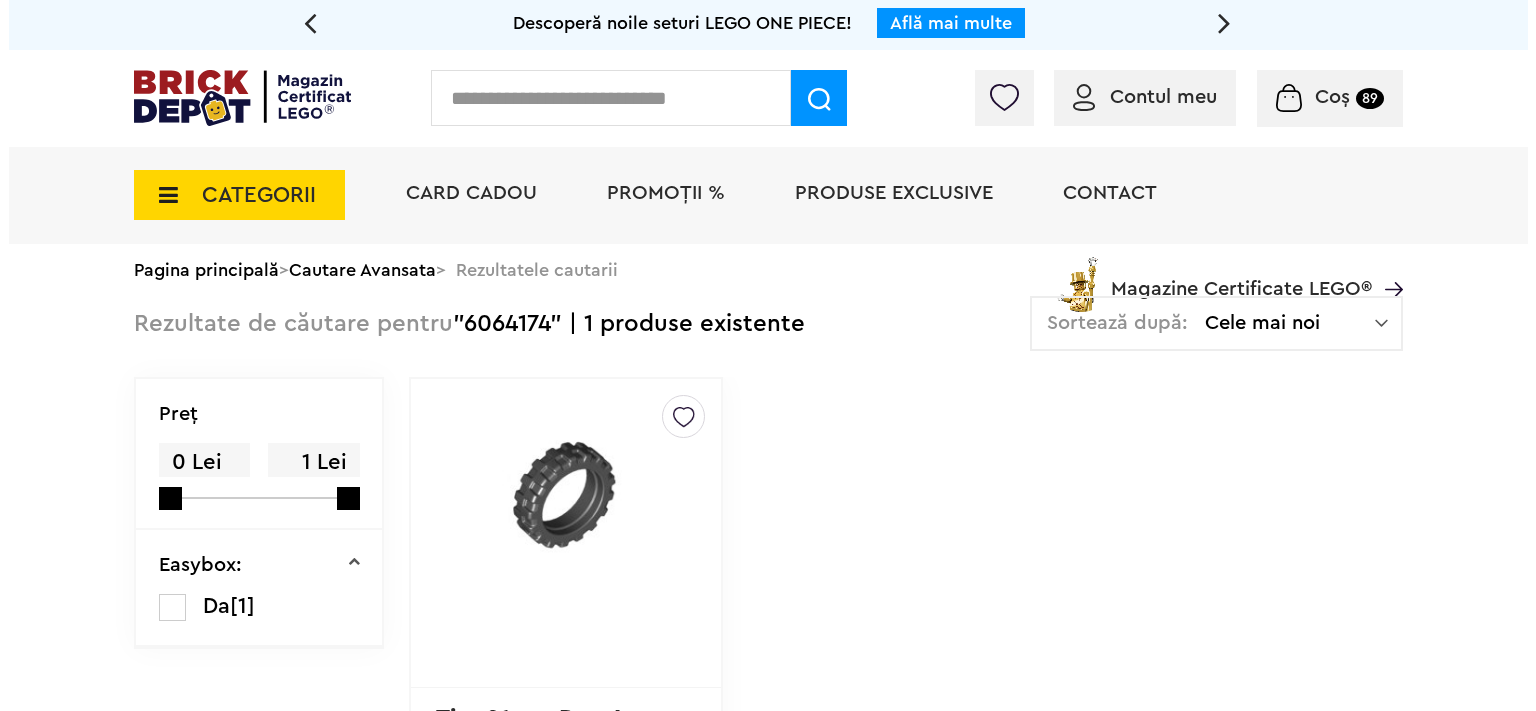 scroll, scrollTop: 0, scrollLeft: 0, axis: both 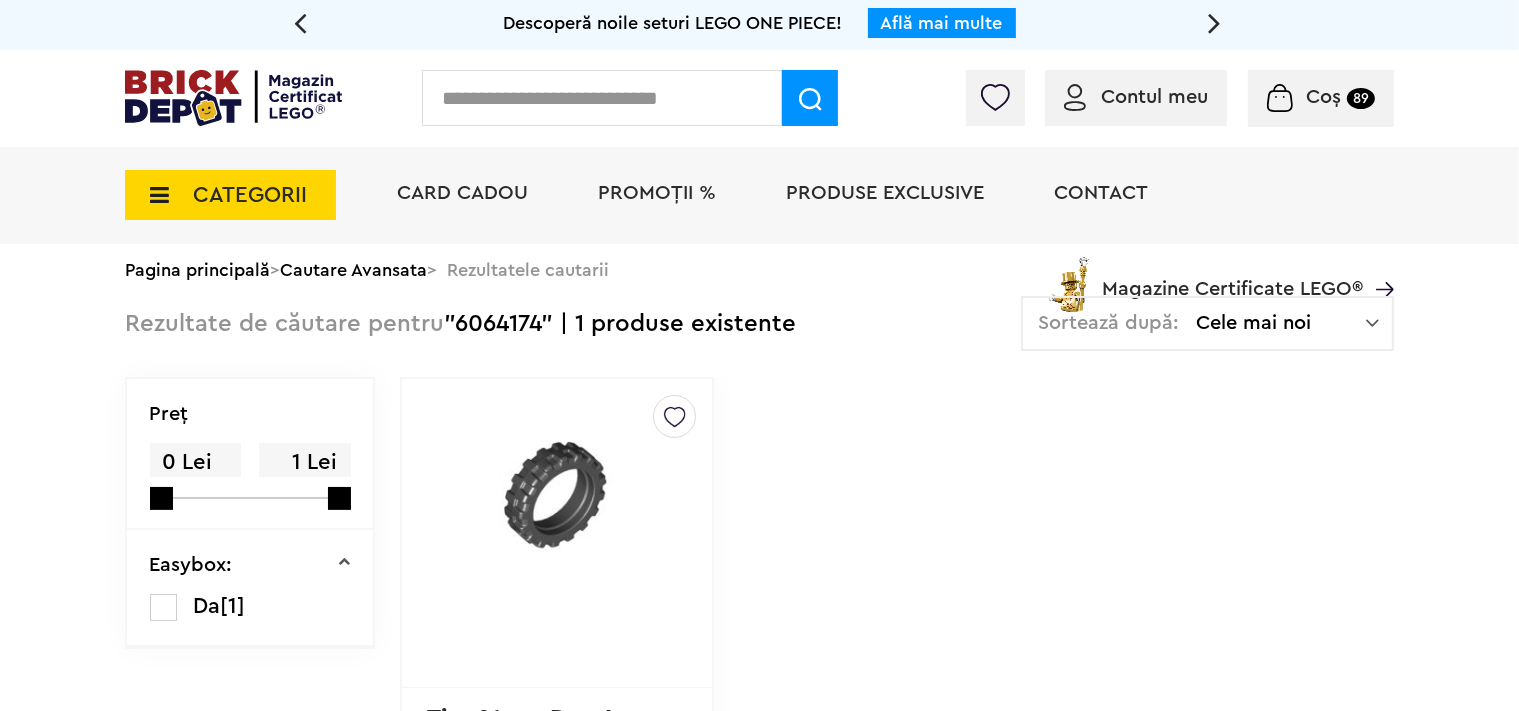 click at bounding box center (602, 98) 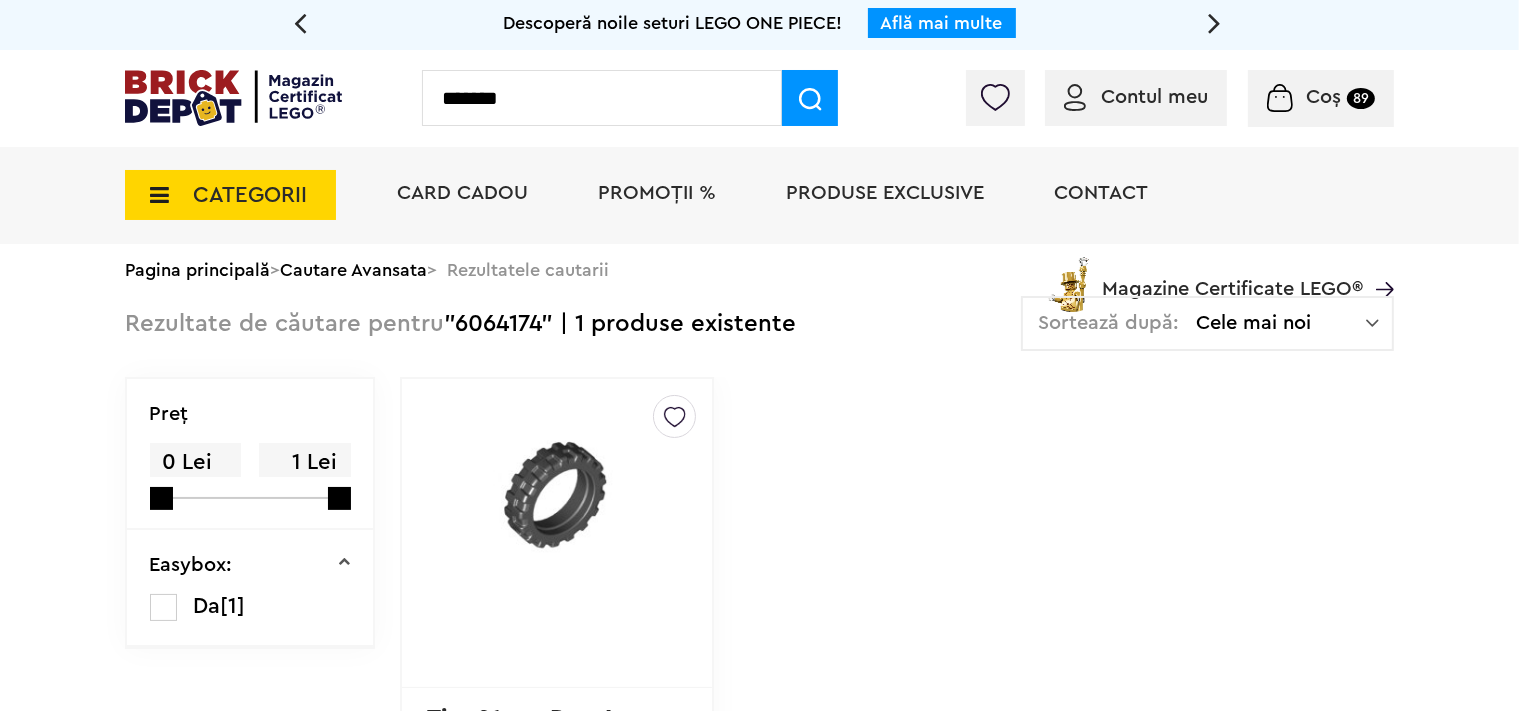 type on "*******" 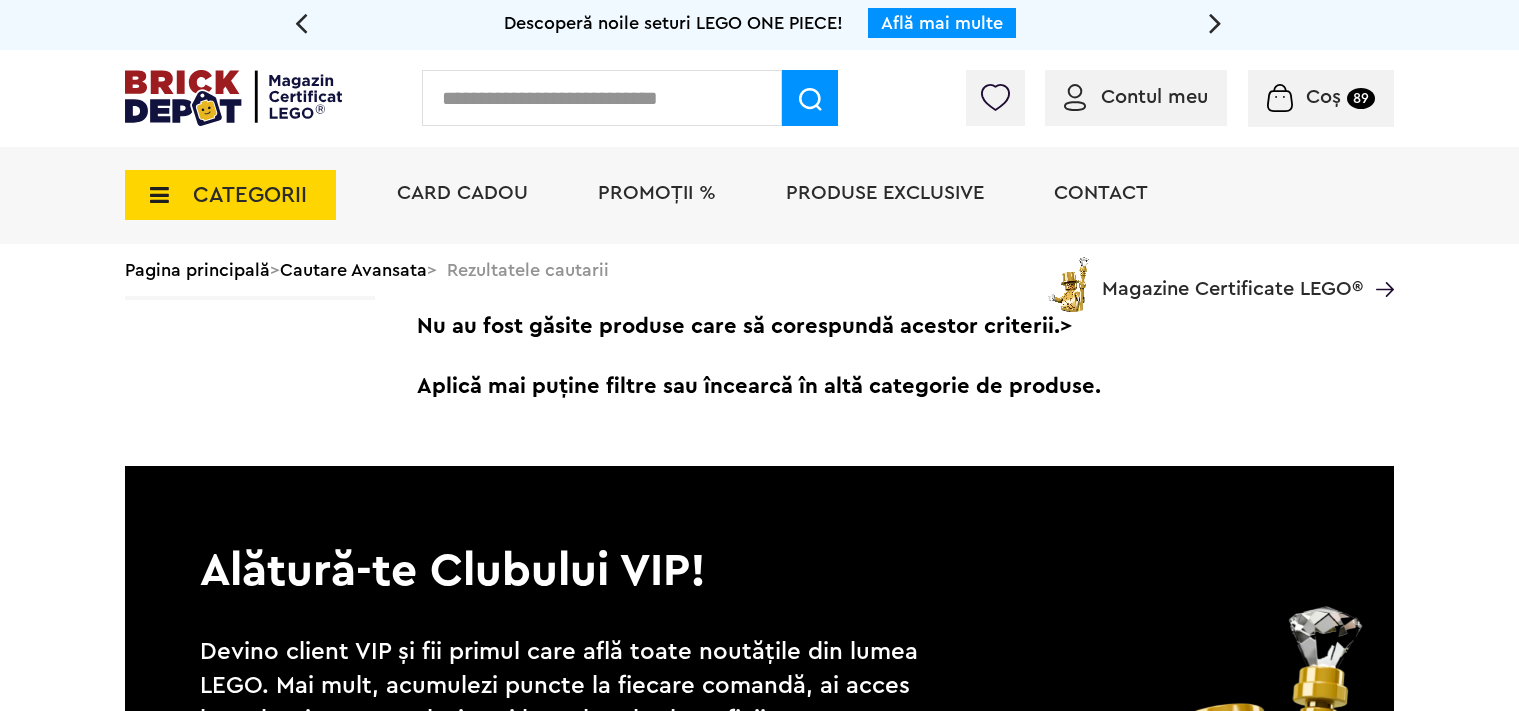 scroll, scrollTop: 0, scrollLeft: 0, axis: both 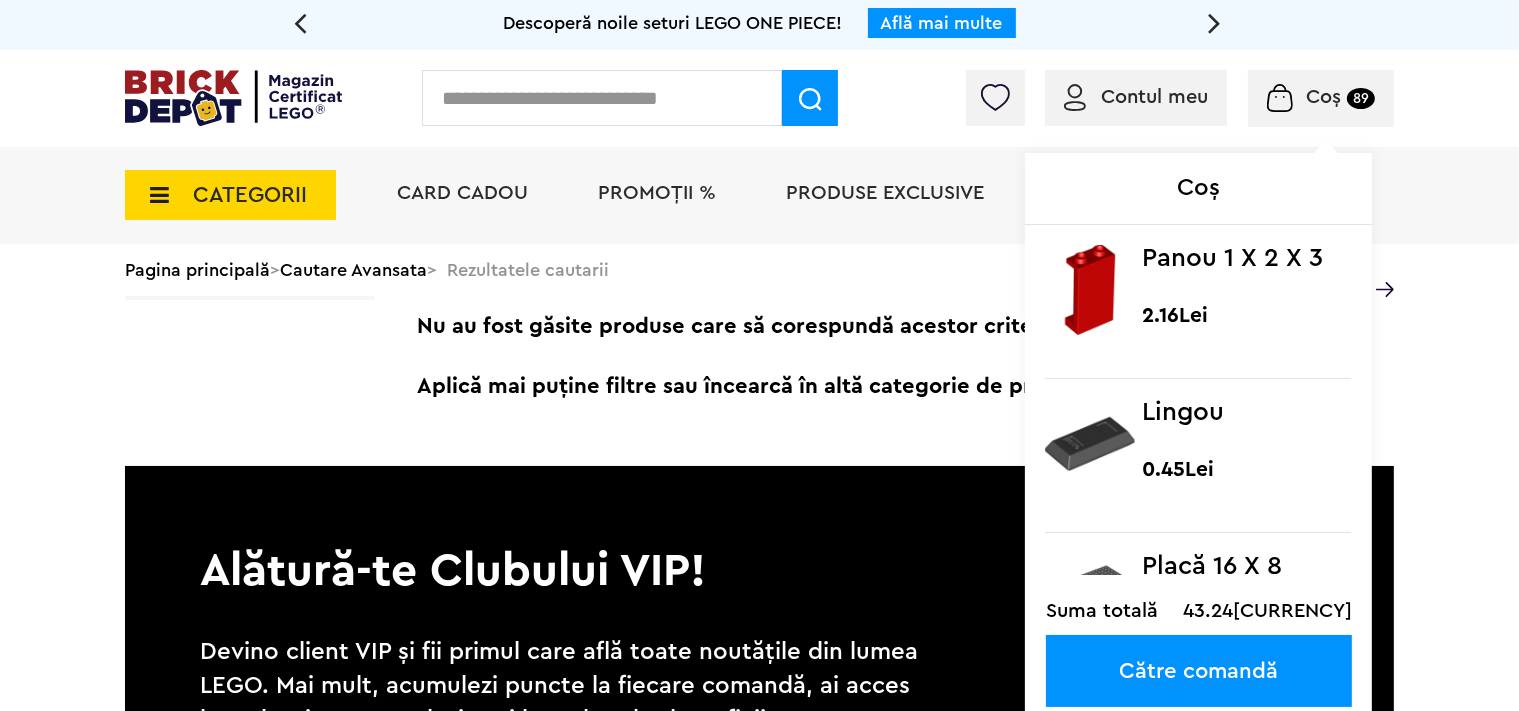 click on "Coș" at bounding box center [1323, 97] 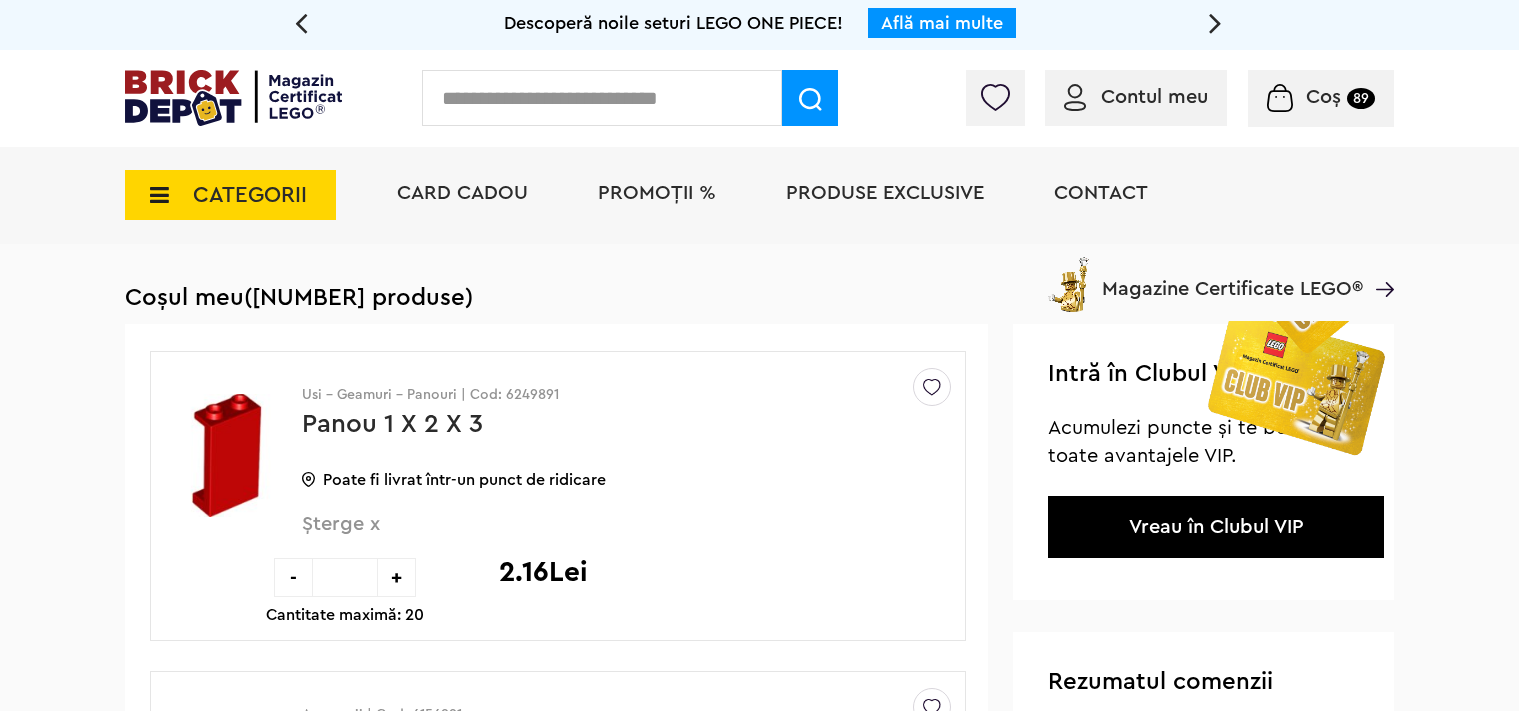 scroll, scrollTop: 0, scrollLeft: 0, axis: both 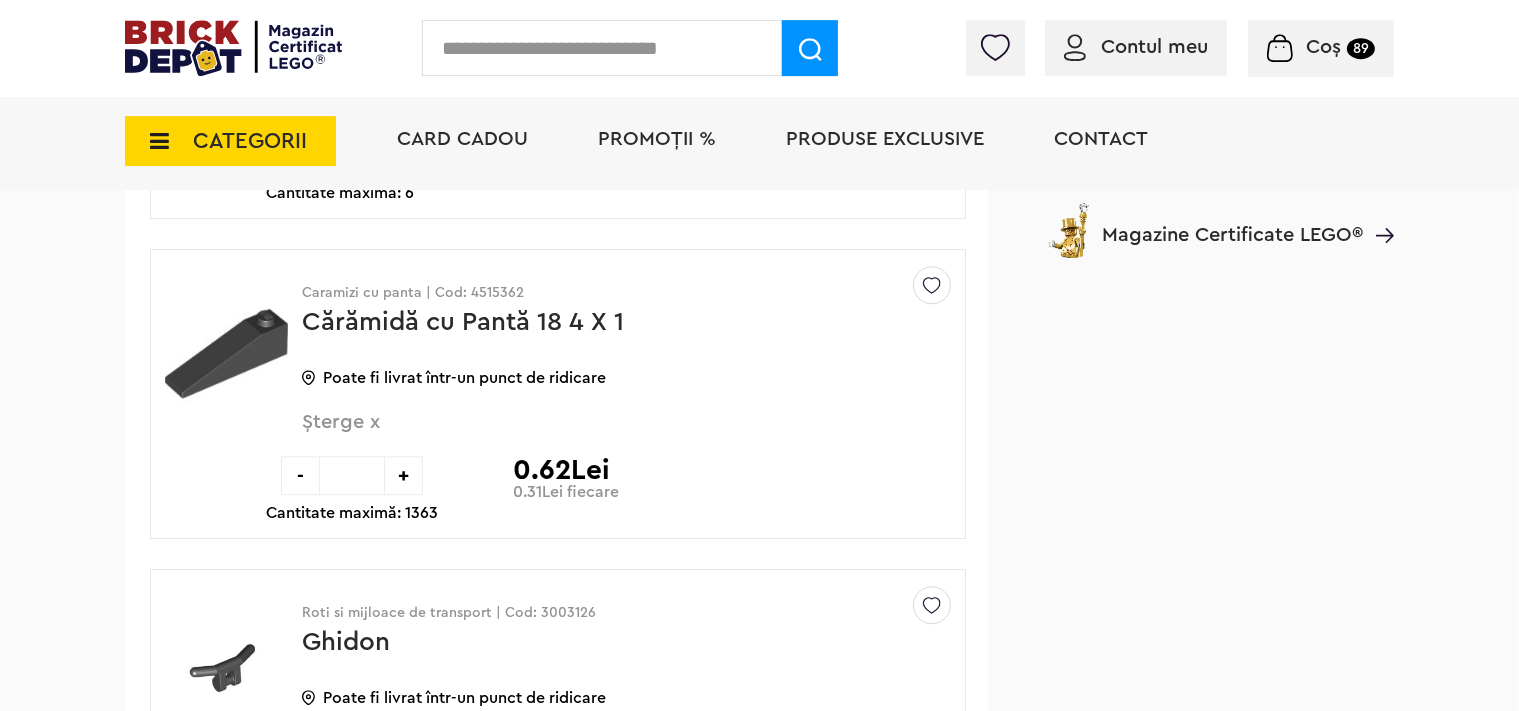 click at bounding box center (1280, 48) 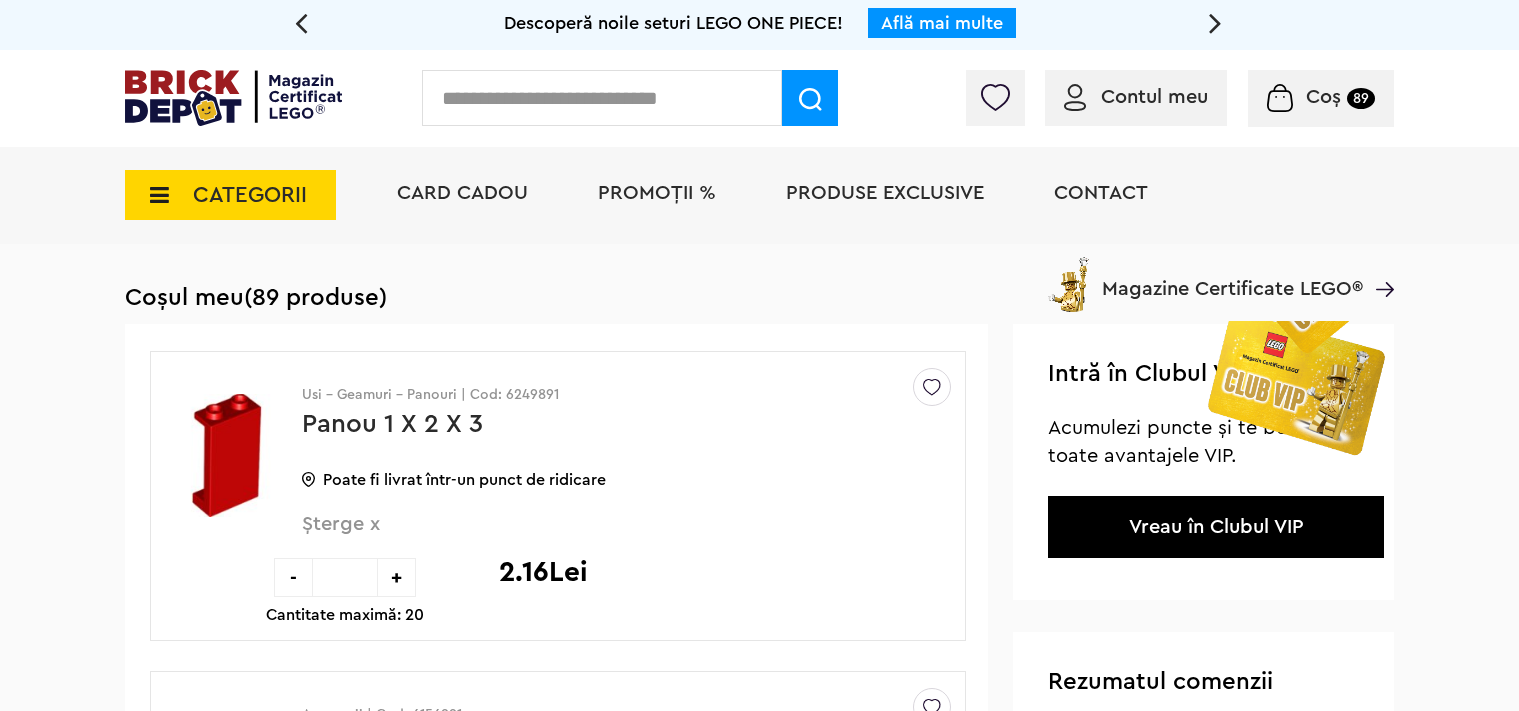scroll, scrollTop: 0, scrollLeft: 0, axis: both 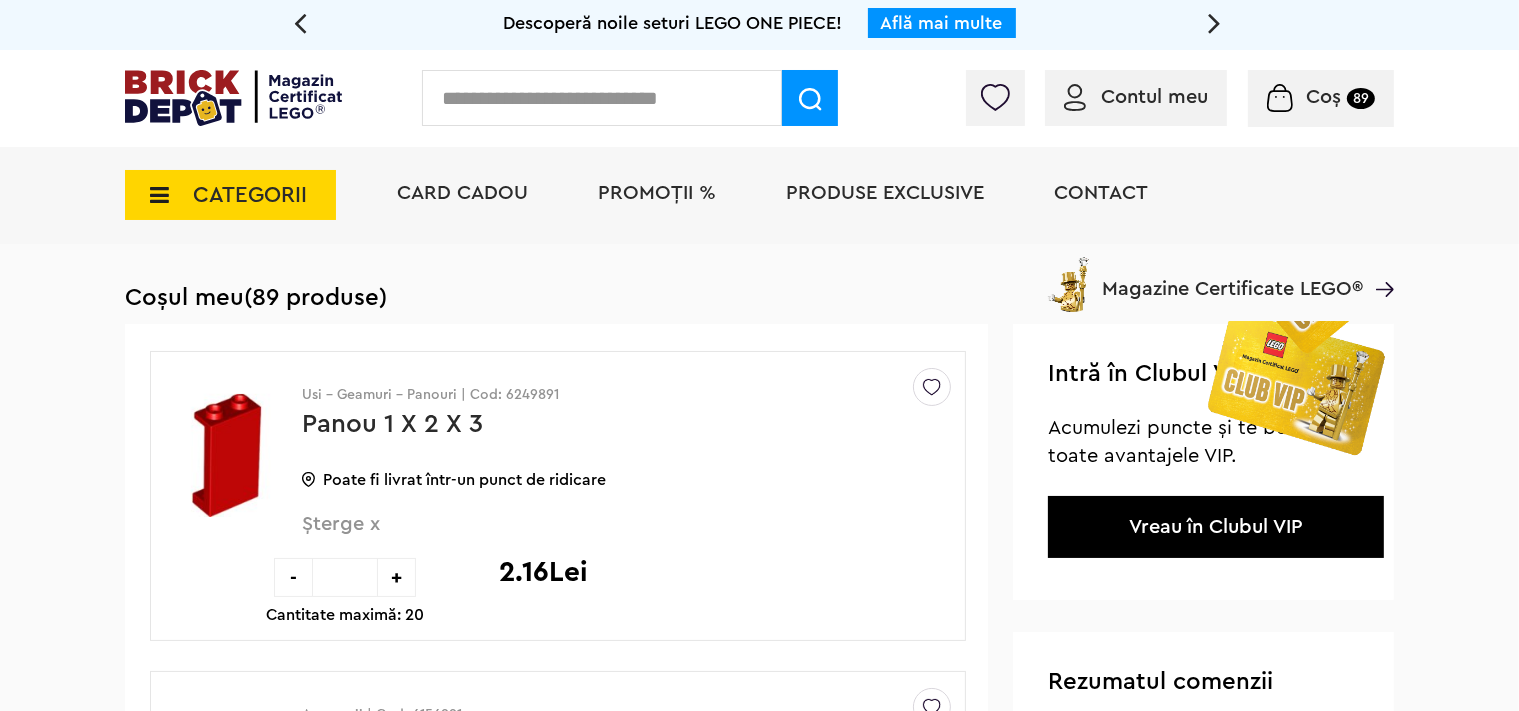 click at bounding box center [1294, 446] 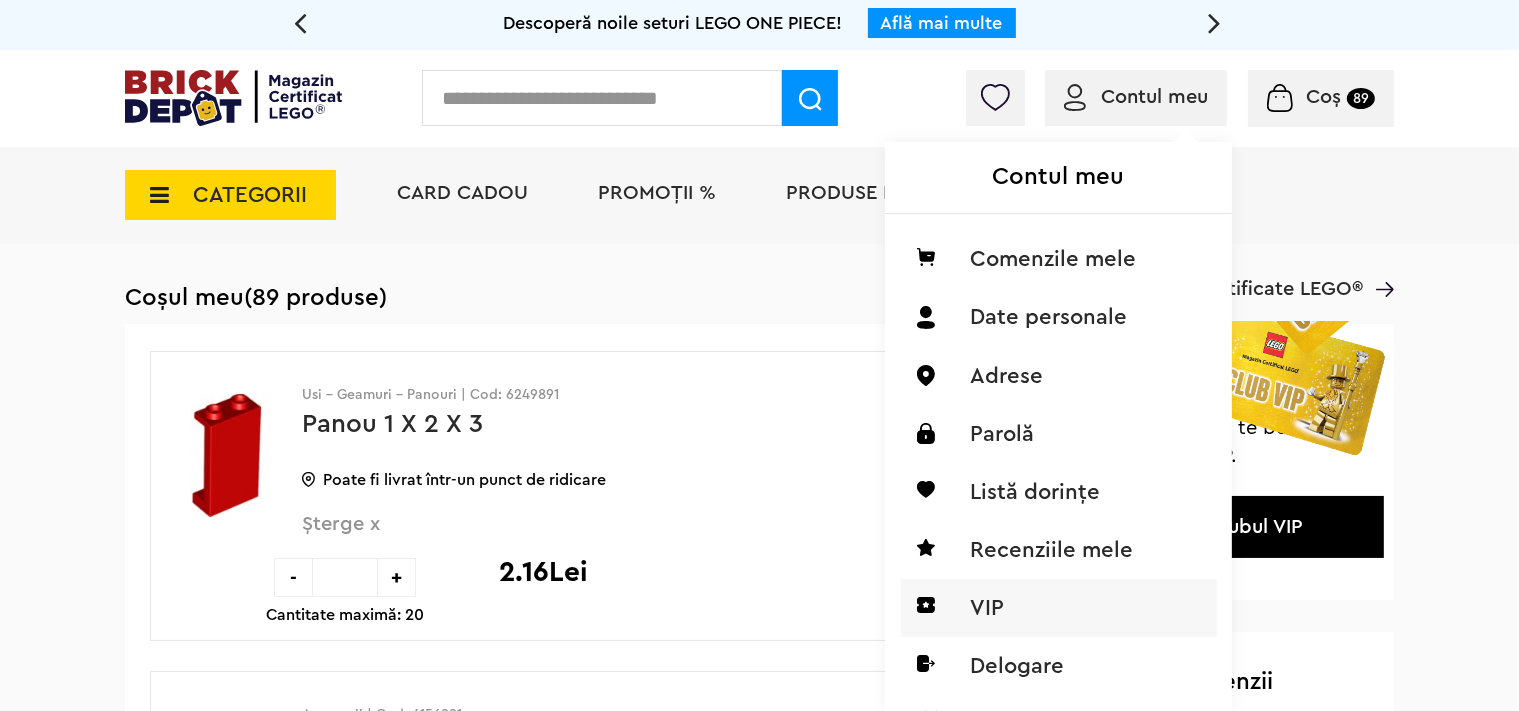 click on "VIP" at bounding box center (1059, 608) 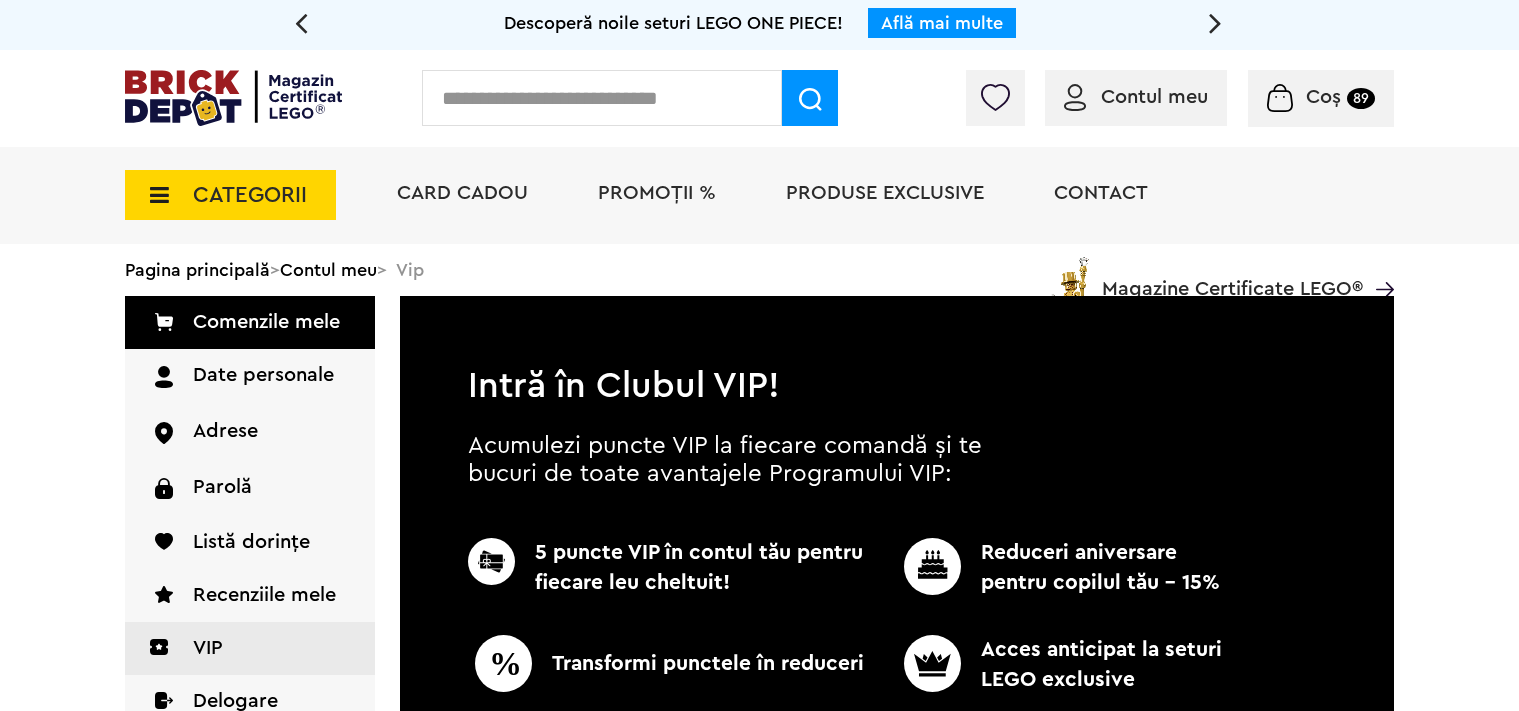 scroll, scrollTop: 0, scrollLeft: 0, axis: both 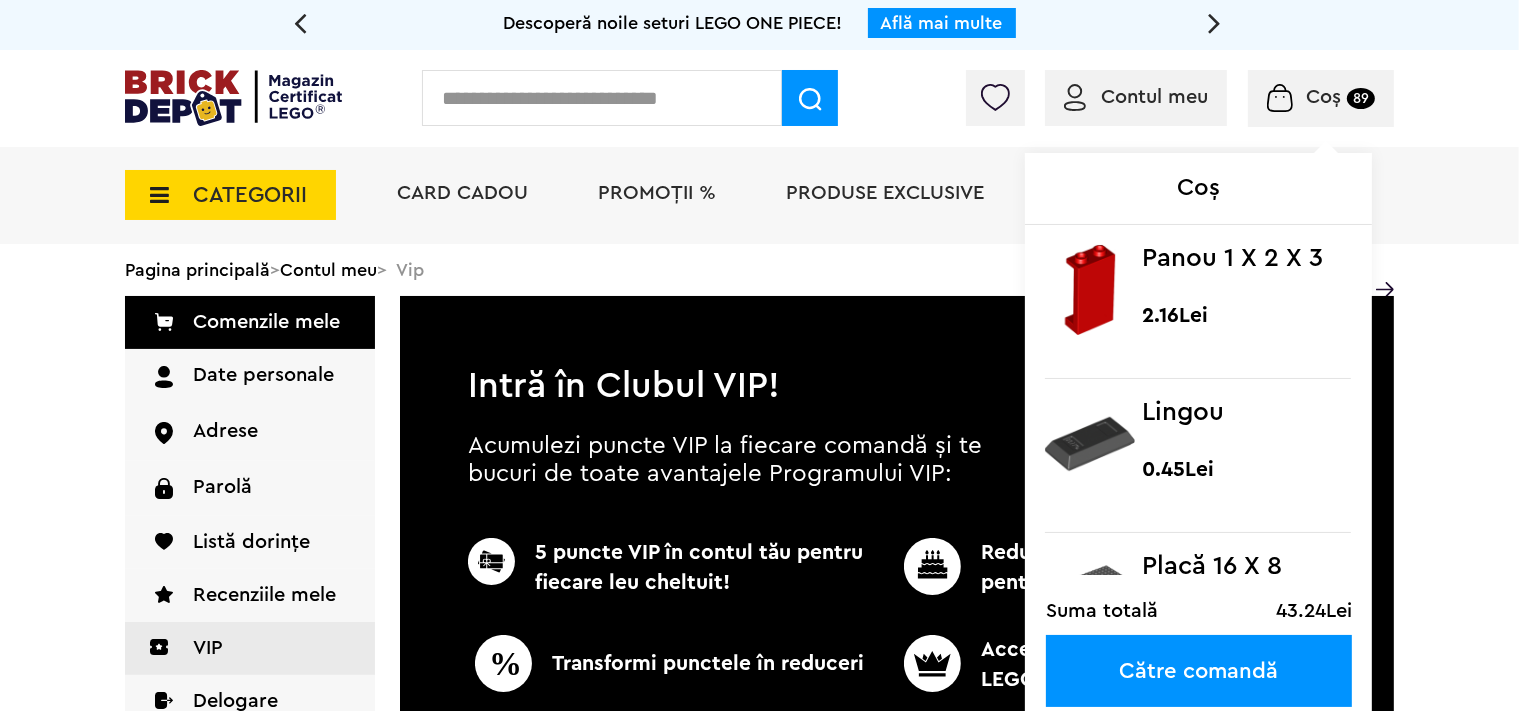click on "Către comandă" at bounding box center (1199, 671) 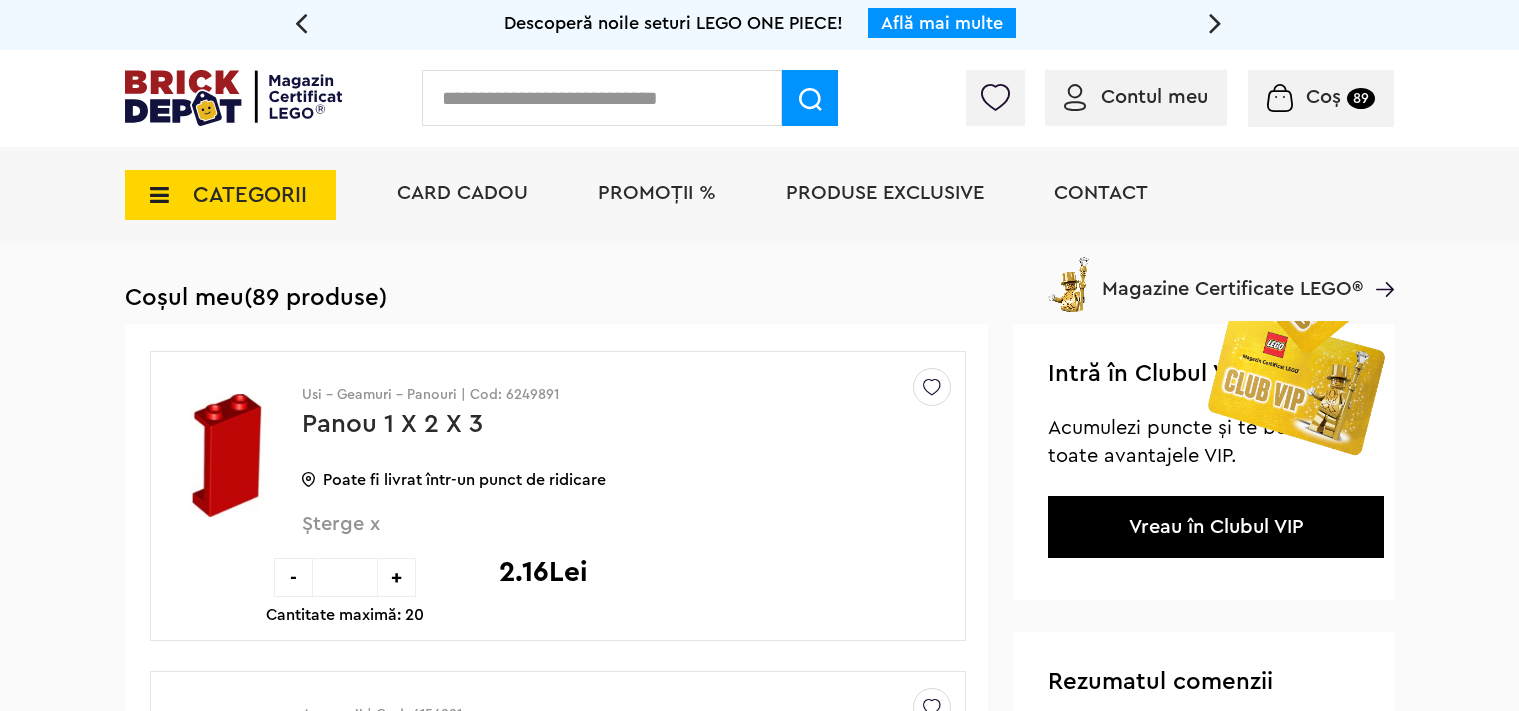 scroll, scrollTop: 0, scrollLeft: 0, axis: both 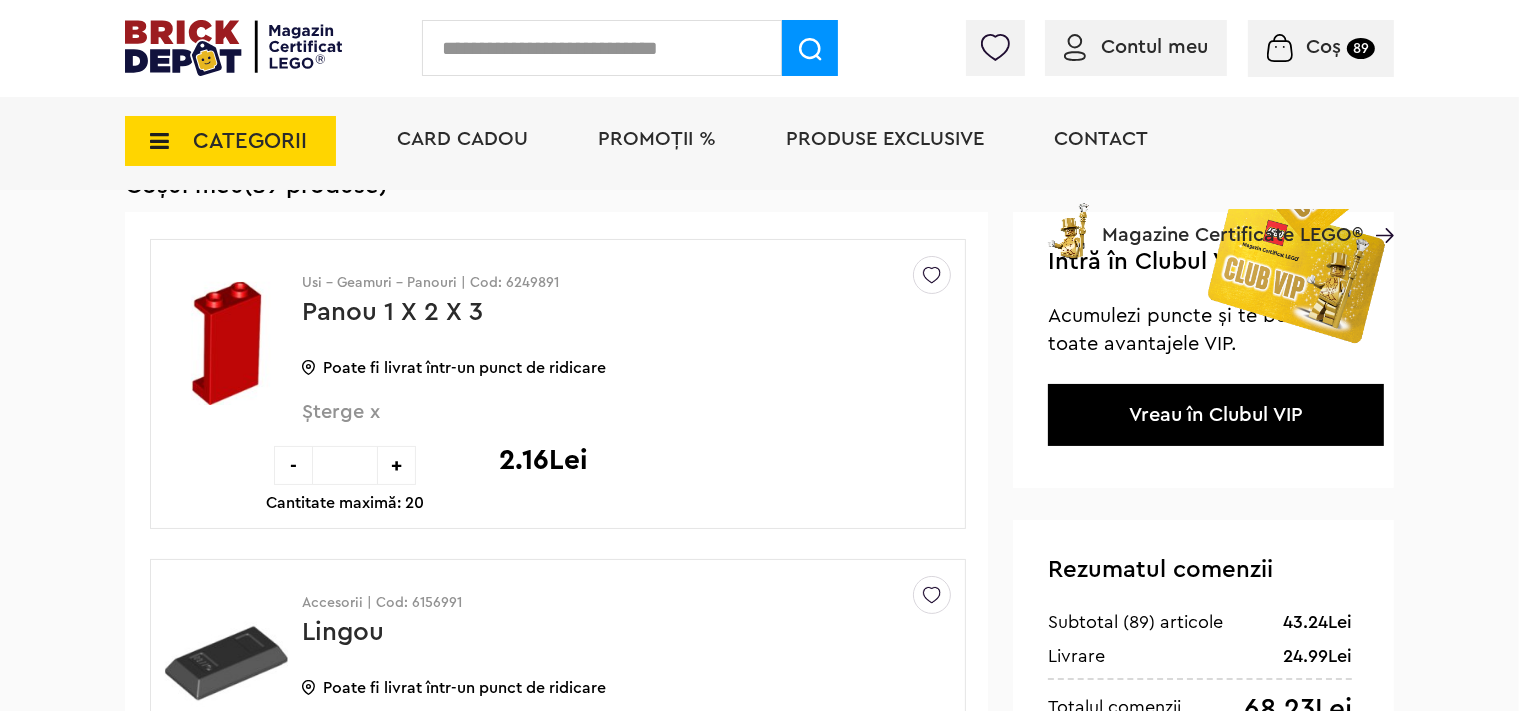 click at bounding box center (1280, 48) 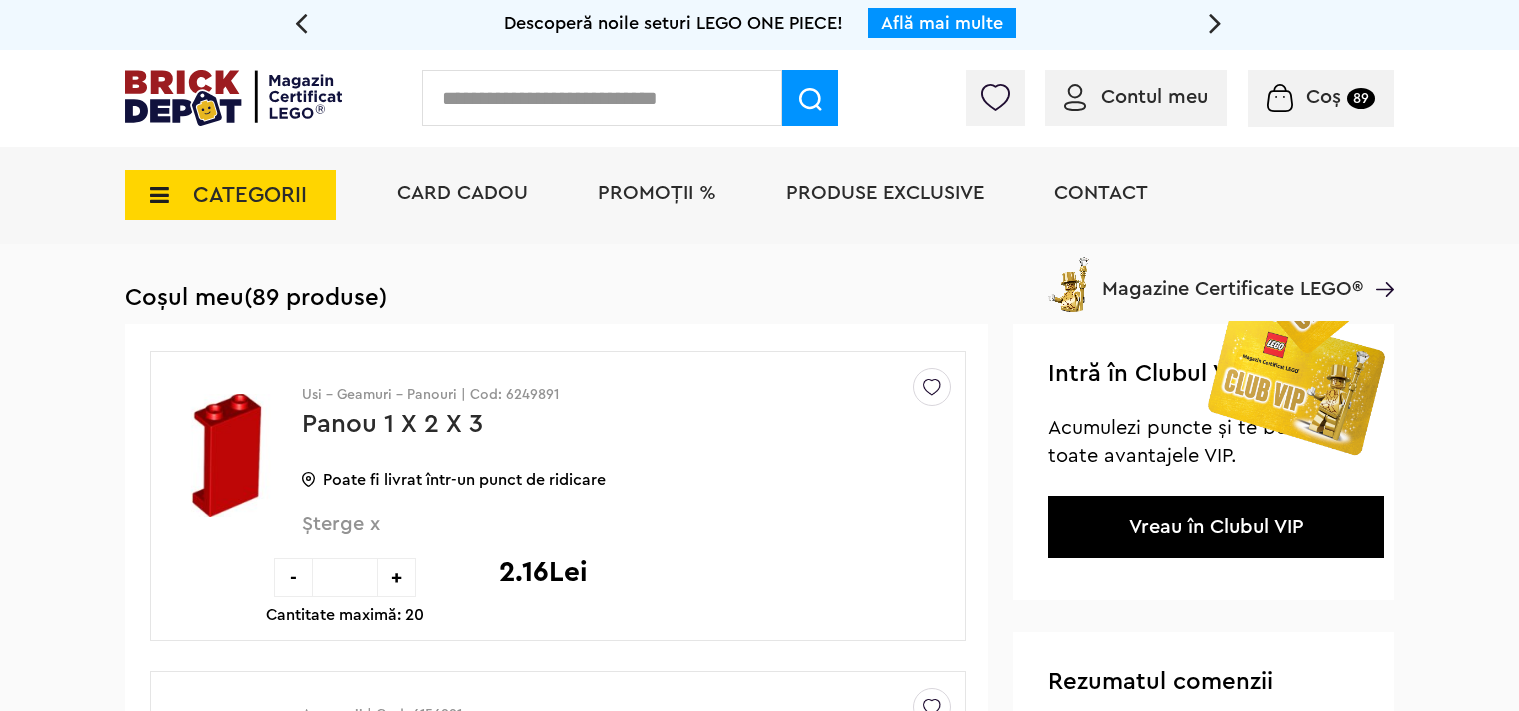 scroll, scrollTop: 0, scrollLeft: 0, axis: both 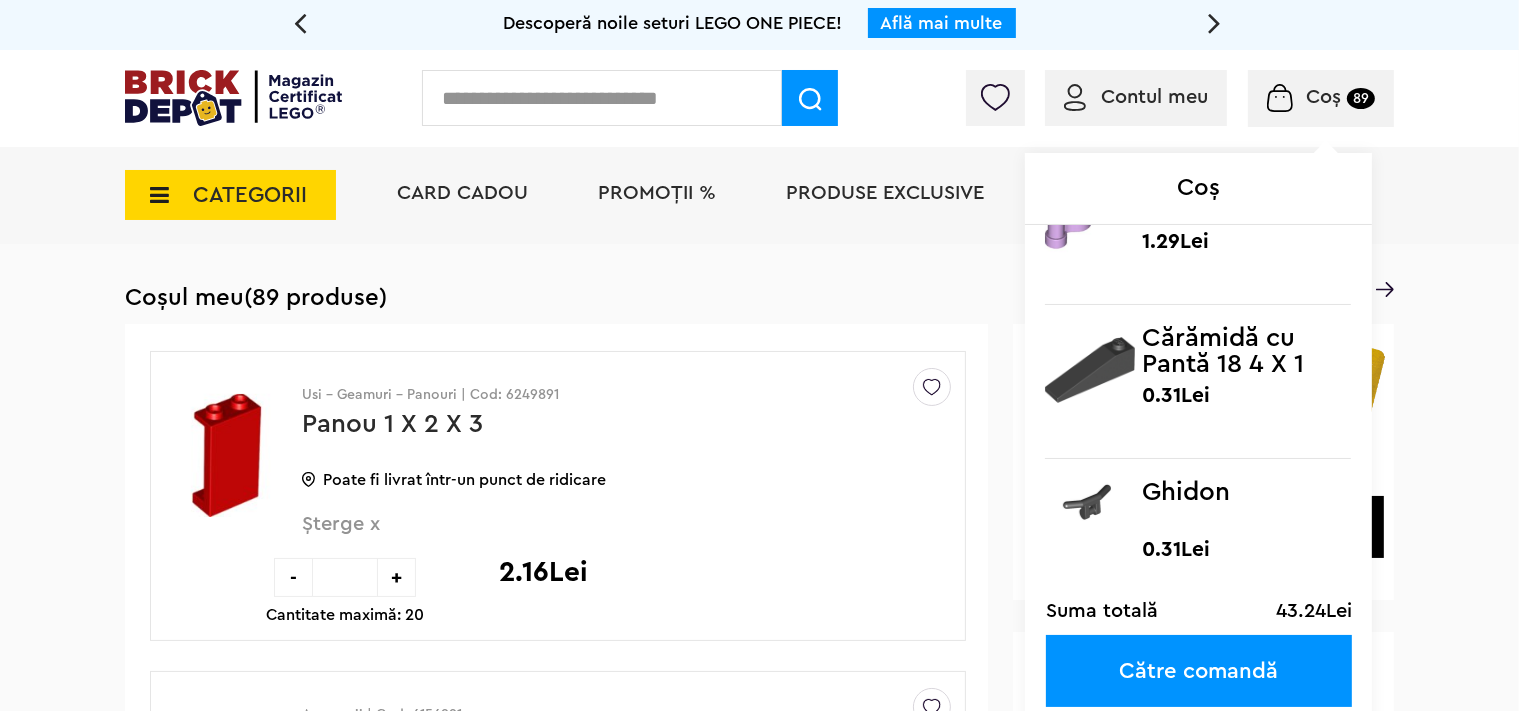 click on "Către comandă" at bounding box center (1199, 671) 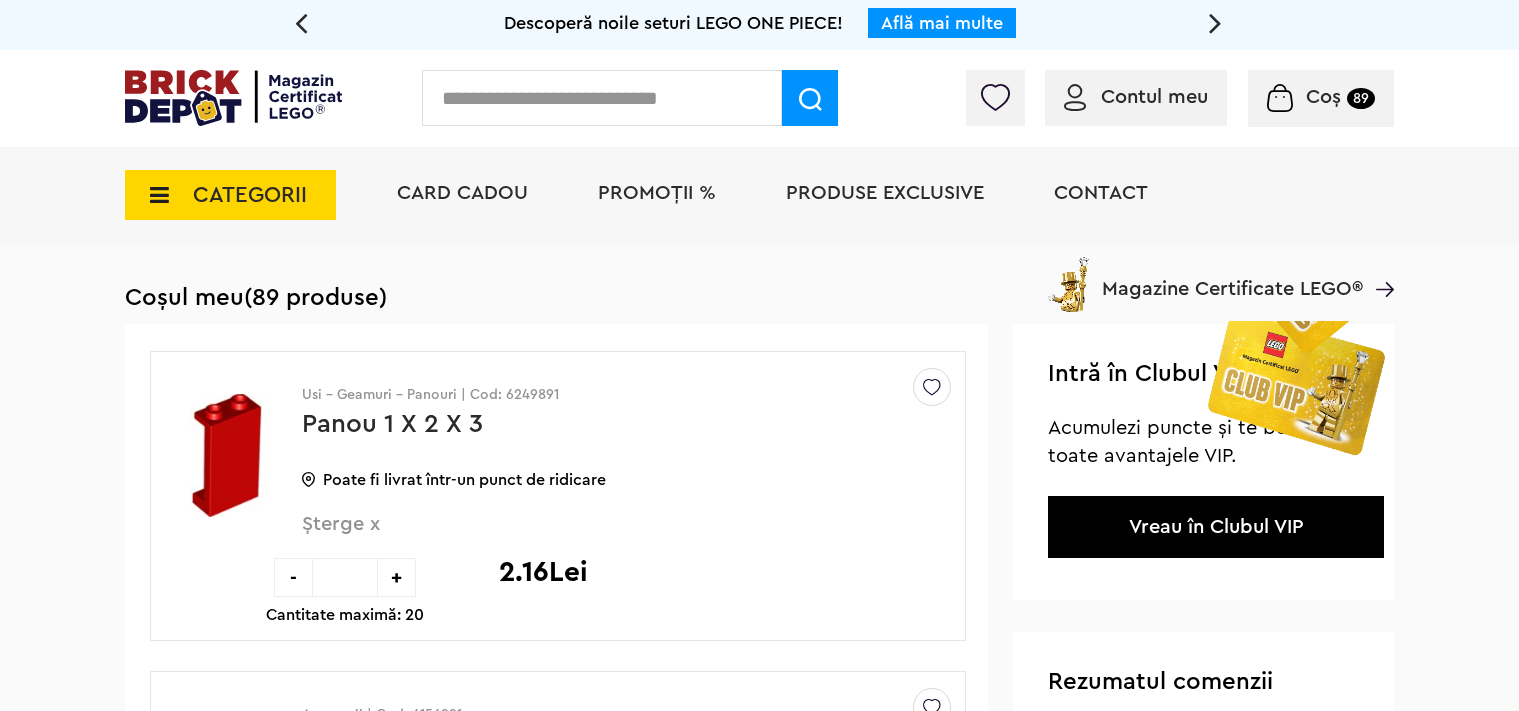 scroll, scrollTop: 0, scrollLeft: 0, axis: both 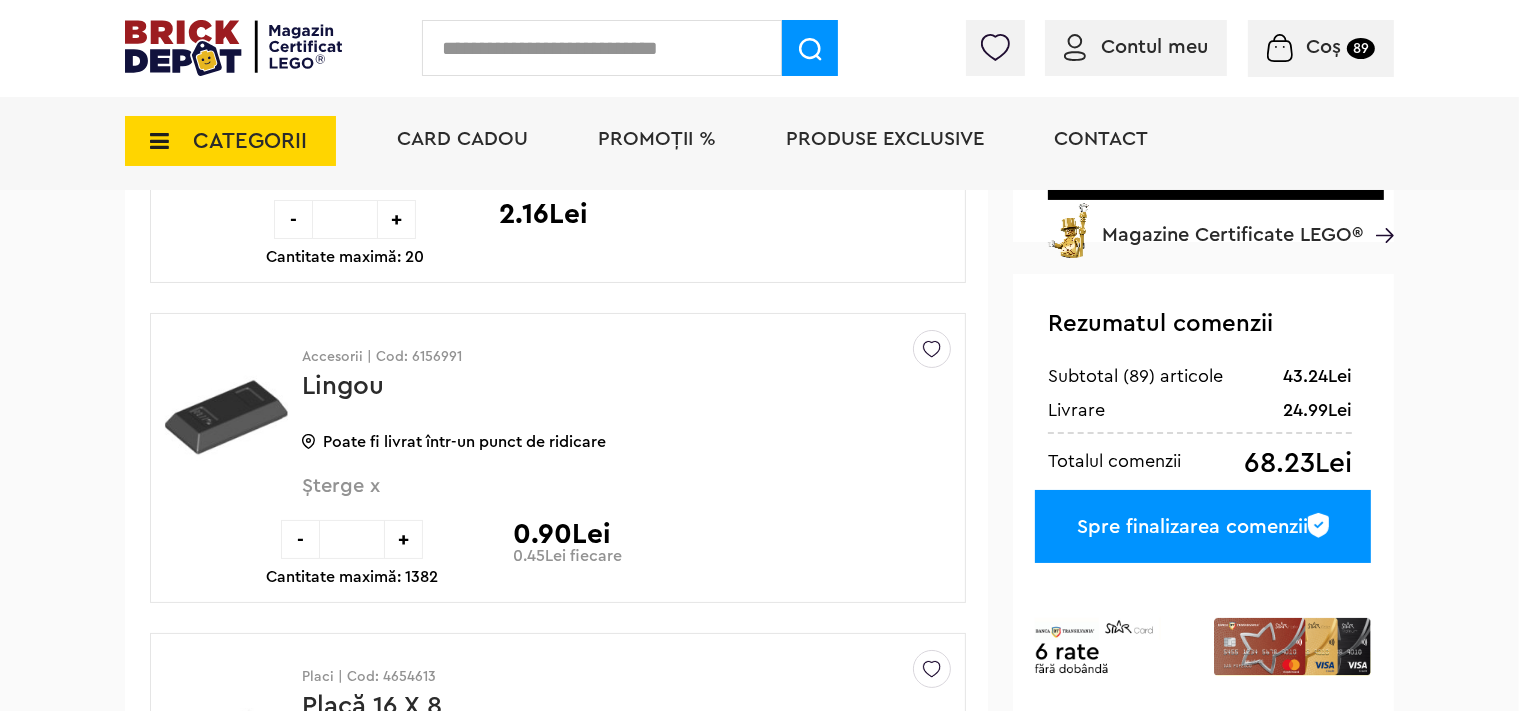 click on "Spre finalizarea comenzii" at bounding box center [1203, 526] 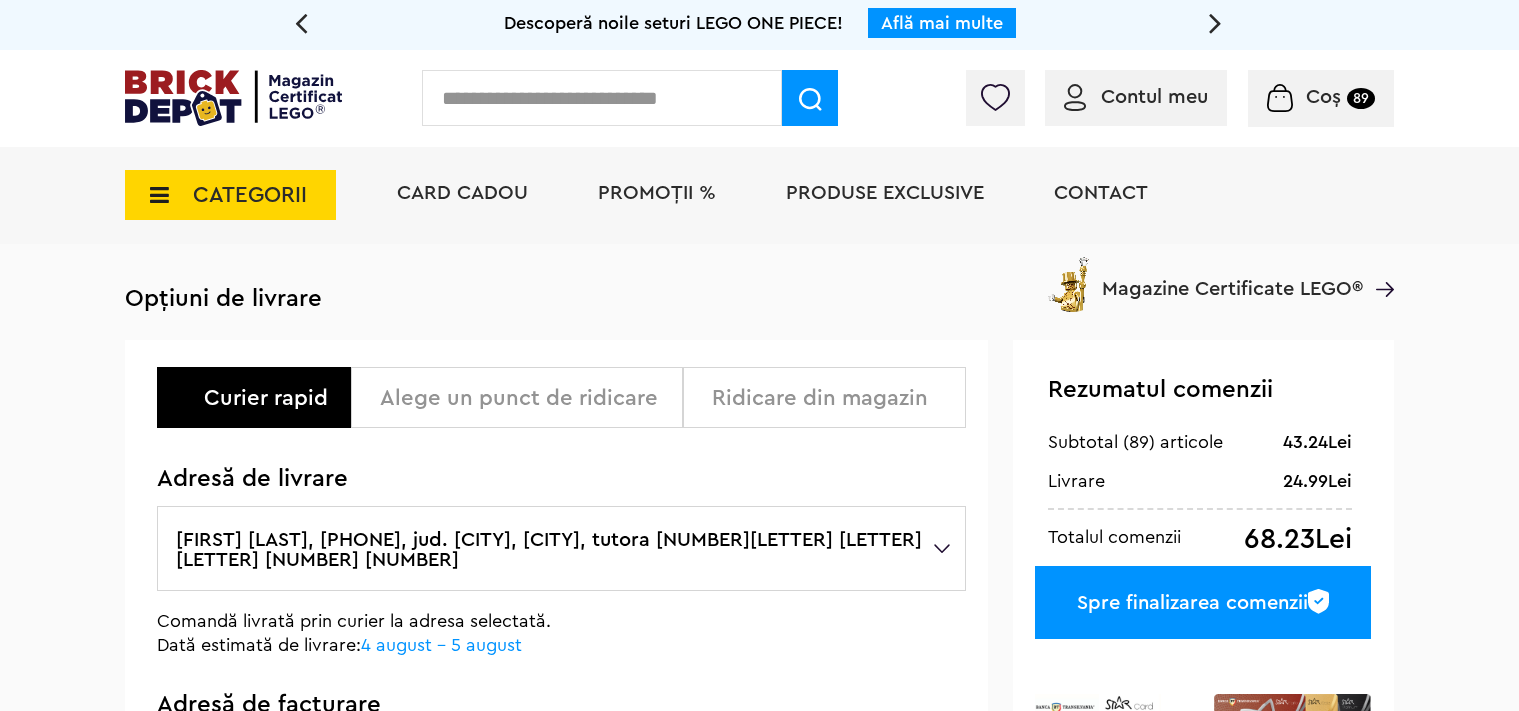 scroll, scrollTop: 0, scrollLeft: 0, axis: both 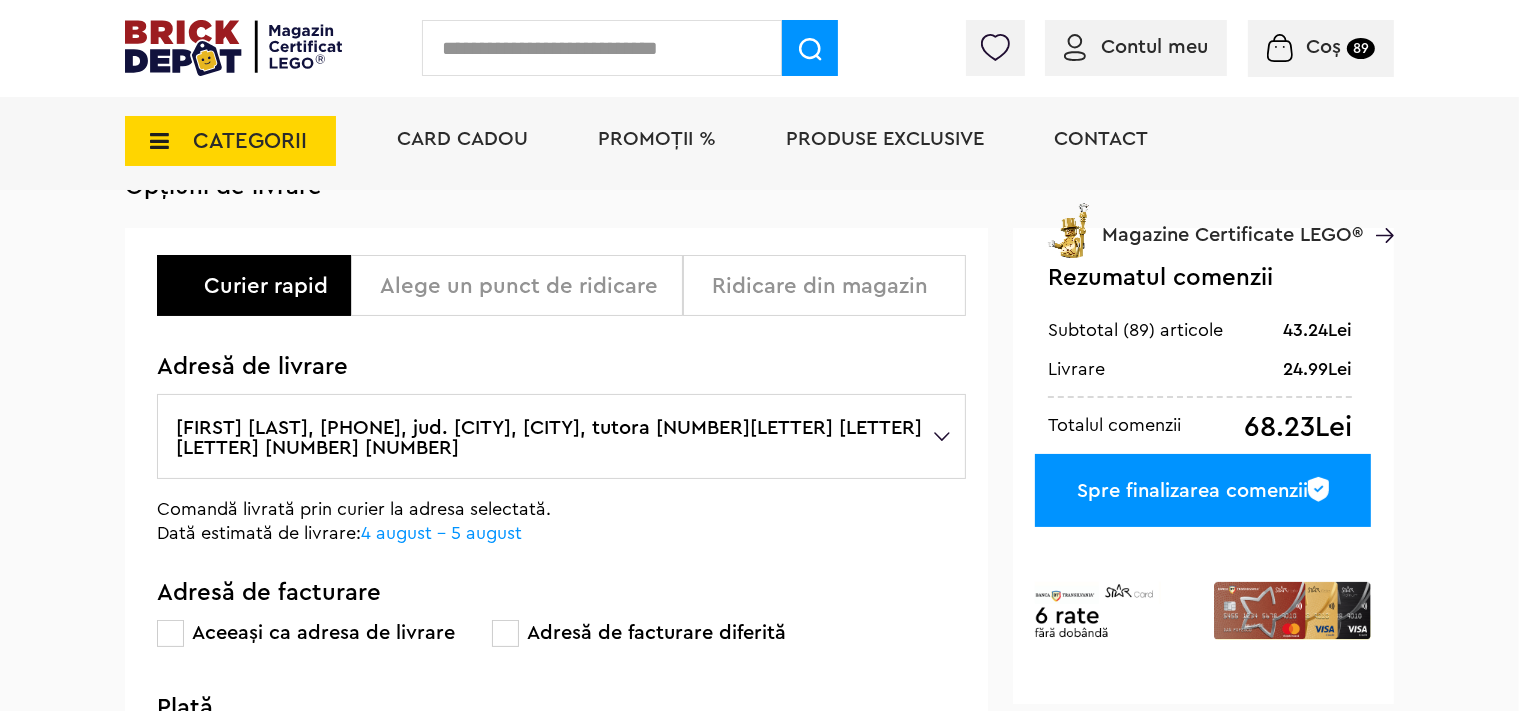 click on "Alege un punct de ridicare" at bounding box center (524, 286) 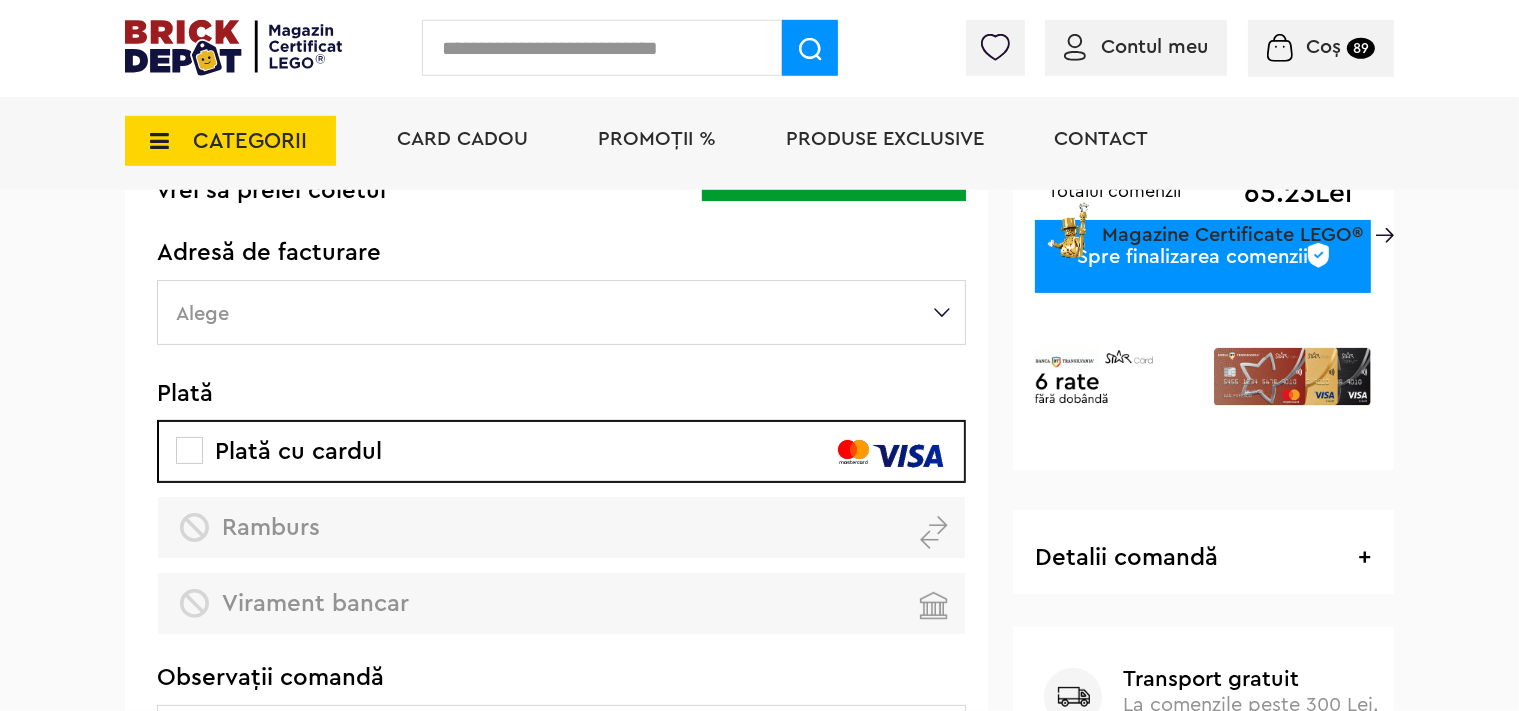 scroll, scrollTop: 422, scrollLeft: 0, axis: vertical 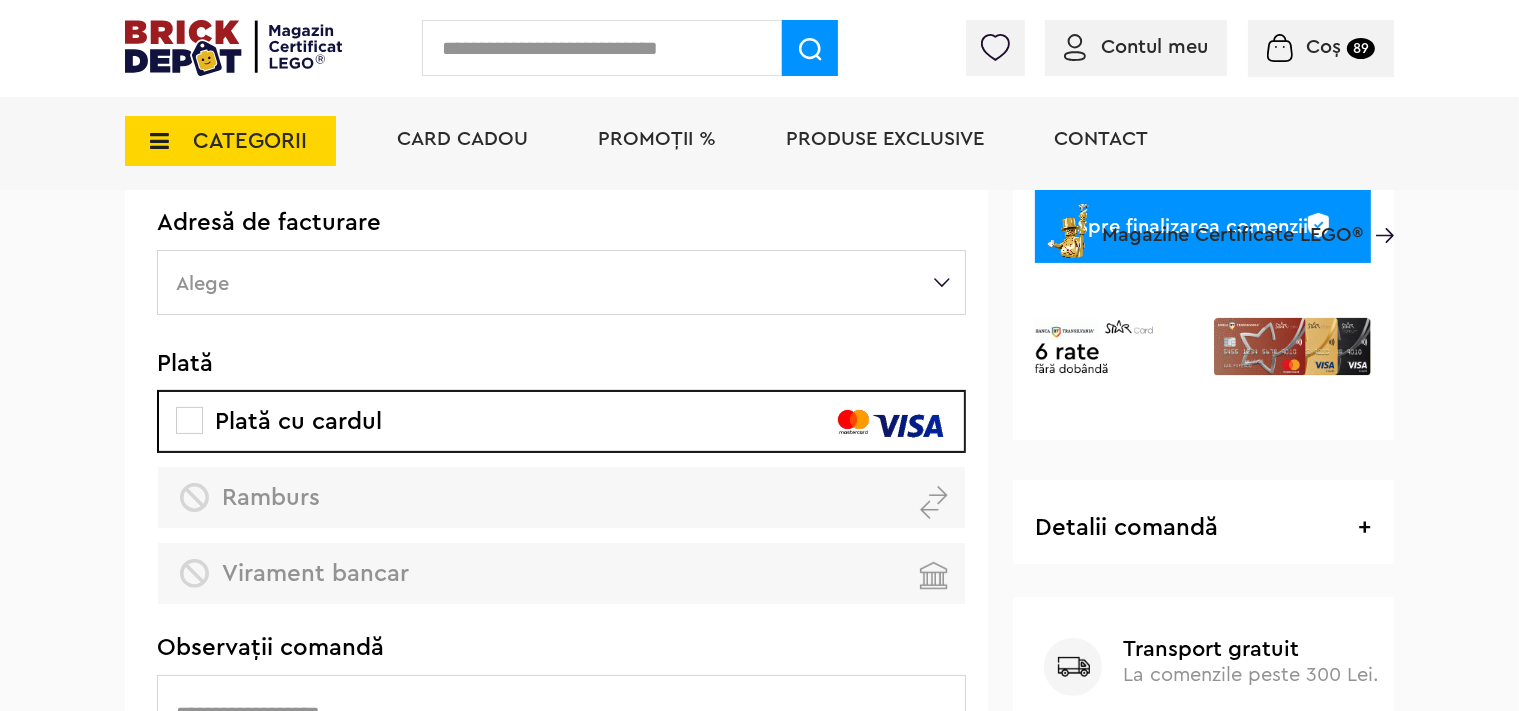 click on "Alege" at bounding box center (561, 282) 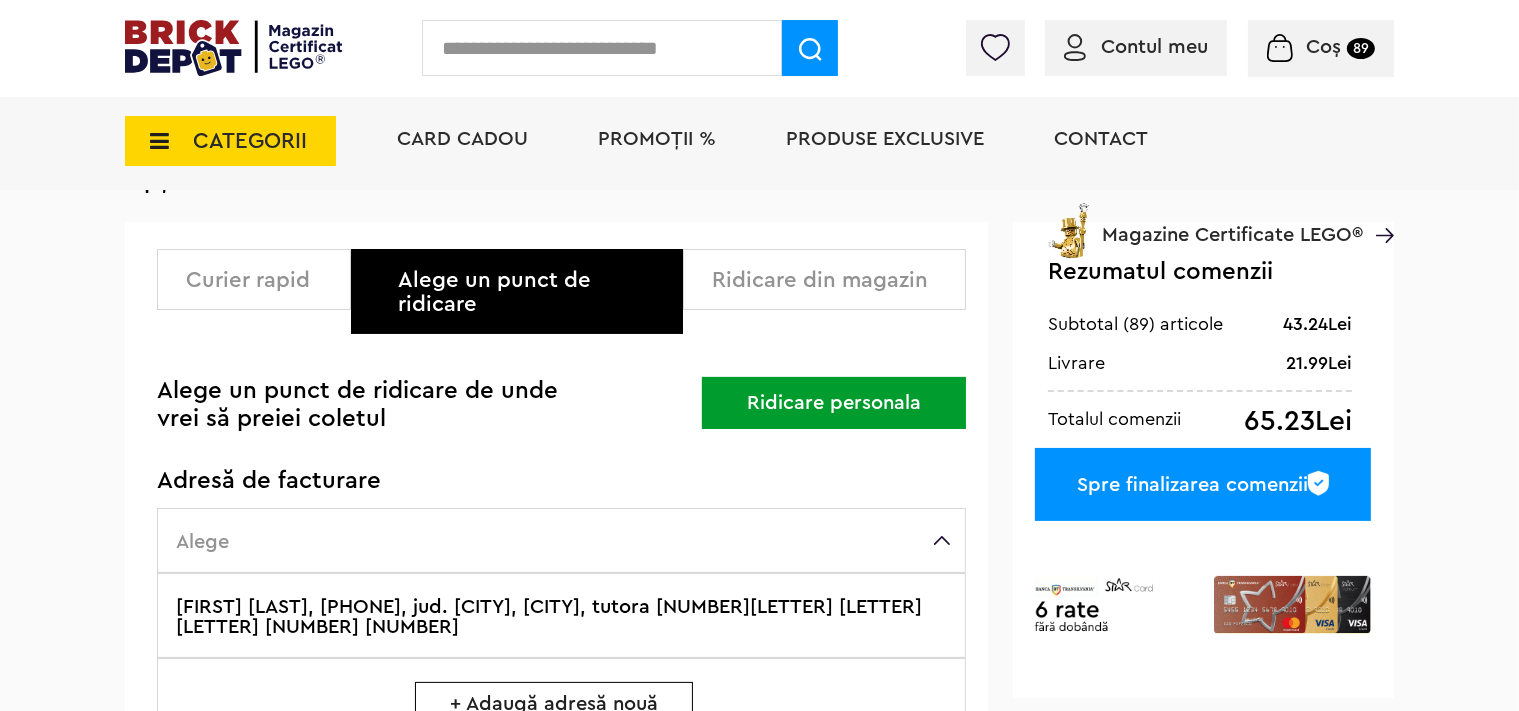scroll, scrollTop: 158, scrollLeft: 0, axis: vertical 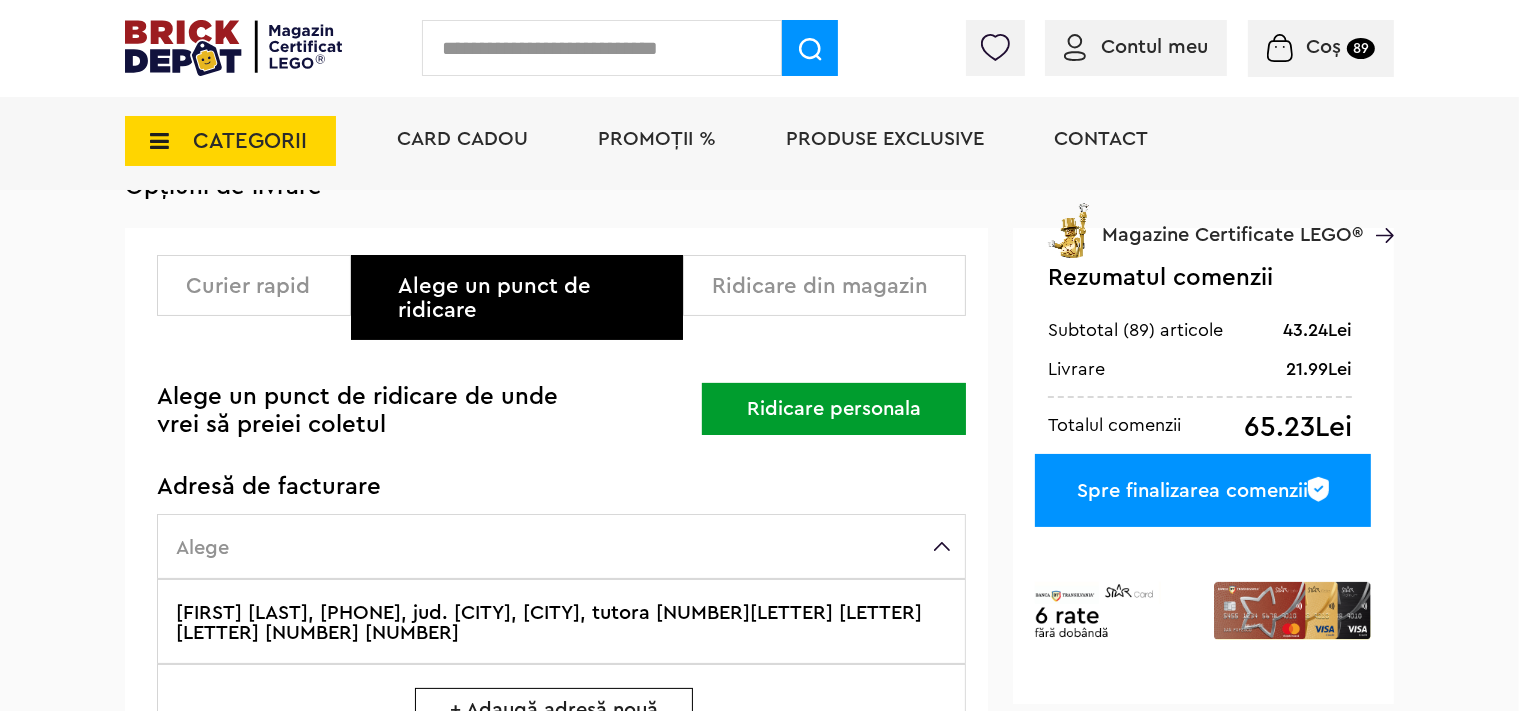 click on "Ridicare din magazin" at bounding box center [831, 286] 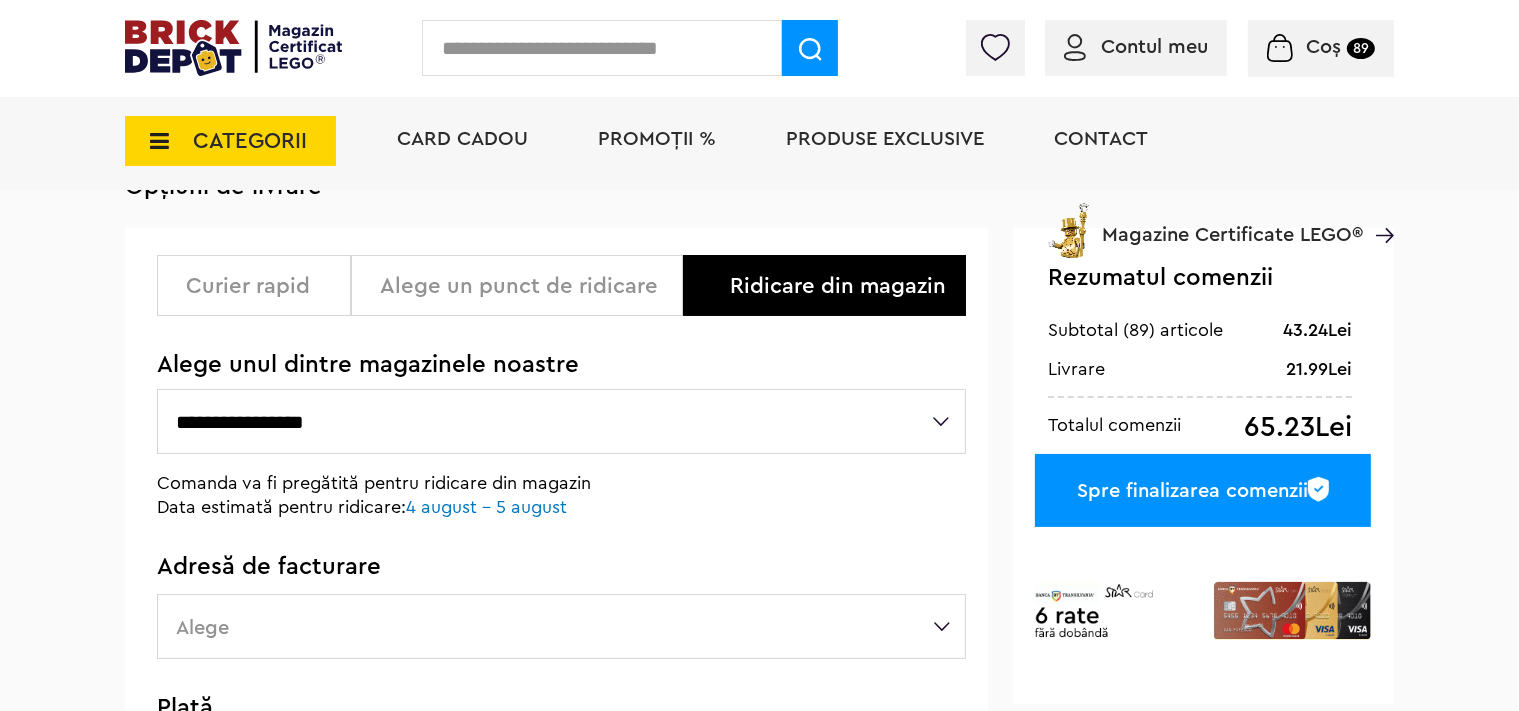 click on "**********" at bounding box center (561, 421) 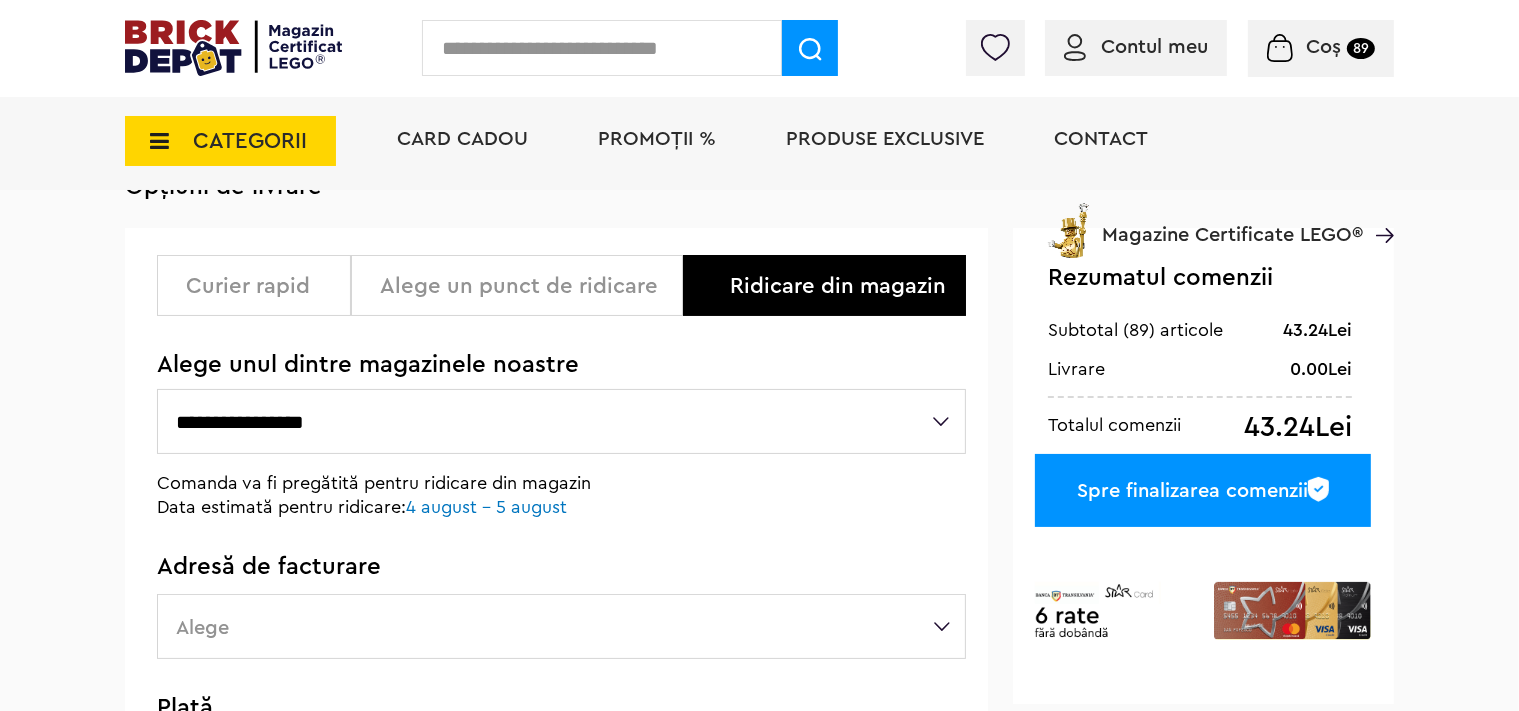 click on "CATEGORII
Jucării LEGO
Card Cadou LEGO Animal Crossing Nou Architecture Nou Art Bluey Brickheadz Nou City Classic Colecția Botanică Nou Creator Nou DC Super Heroes Nou Disney DOTS DREAMZzz DUPLO Education Festivaluri Tradiţionale Chinezesti Fortnite Nou Friends Gabby s Dollhouse Nou Harry Potter Icons (Creator Expert) Nou Ideas Indiana Jones Jurassic World Marvel Super Heroes Nou Minecraft Minifigurine Minions Monkie Kid NIKE Nou Ninjago One Piece Nou Sonic the Hedgehog Nou Speed Champions Nou Star Wars Nou Super Mario Nou Technic Nou The Legend of Zelda Wednesday Nou Wicked Vezi Toate >> Card Cadou LEGO
Piese LEGO
Accesorii Nou Animale Autocolante Caramizi Nou Caramizi cu panta Nou Caramizi curbate Nou Caramizi rotunde Caramizi speciale Nou Componente Figurine actiune Minifigurine Minifigurine - Accesorii Nou Minifigurine - Parti componente Piese decorate Nou Placi Nou Placi cu unghiuri ascutite Nou Placi netede Nou Placi netede modificate Nou Nou Nou" at bounding box center (759, 141) 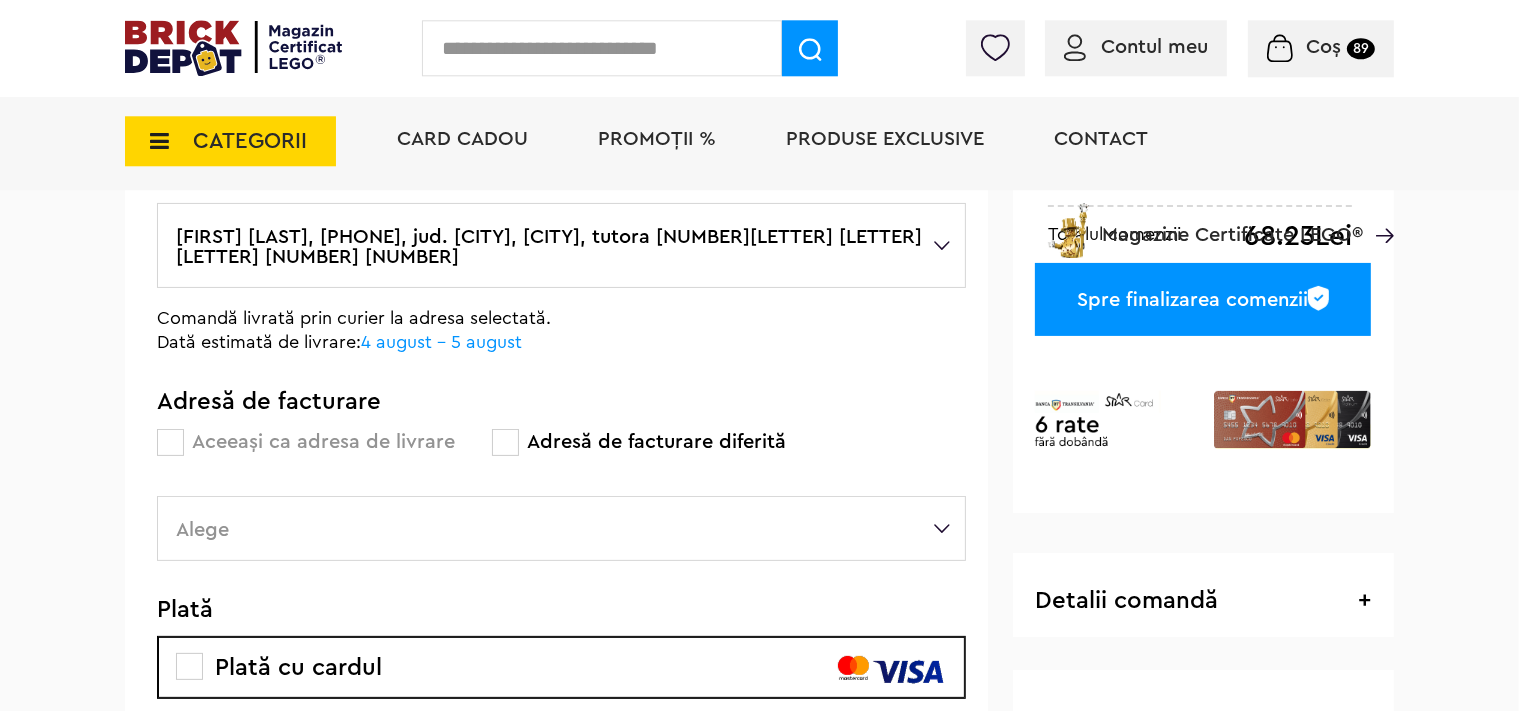 scroll, scrollTop: 369, scrollLeft: 0, axis: vertical 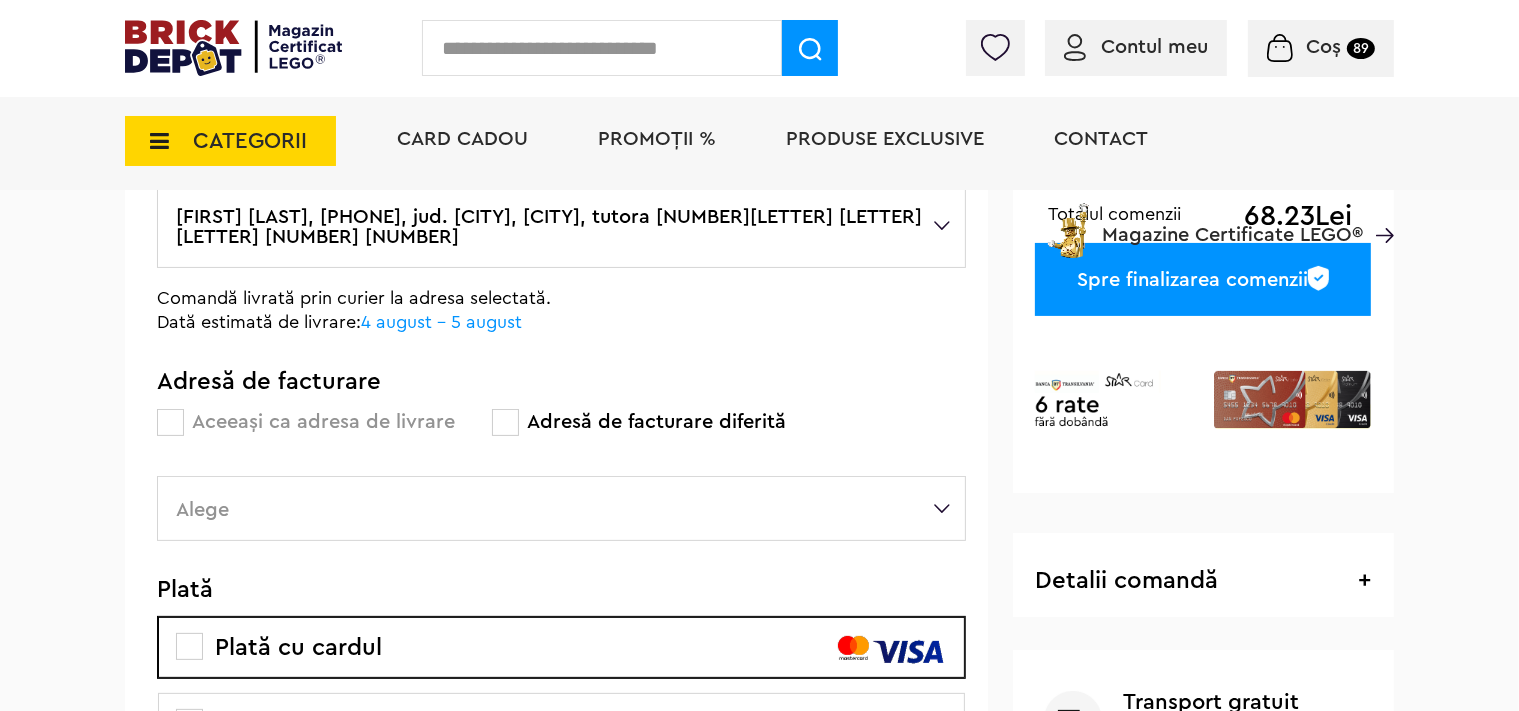 click at bounding box center [170, 422] 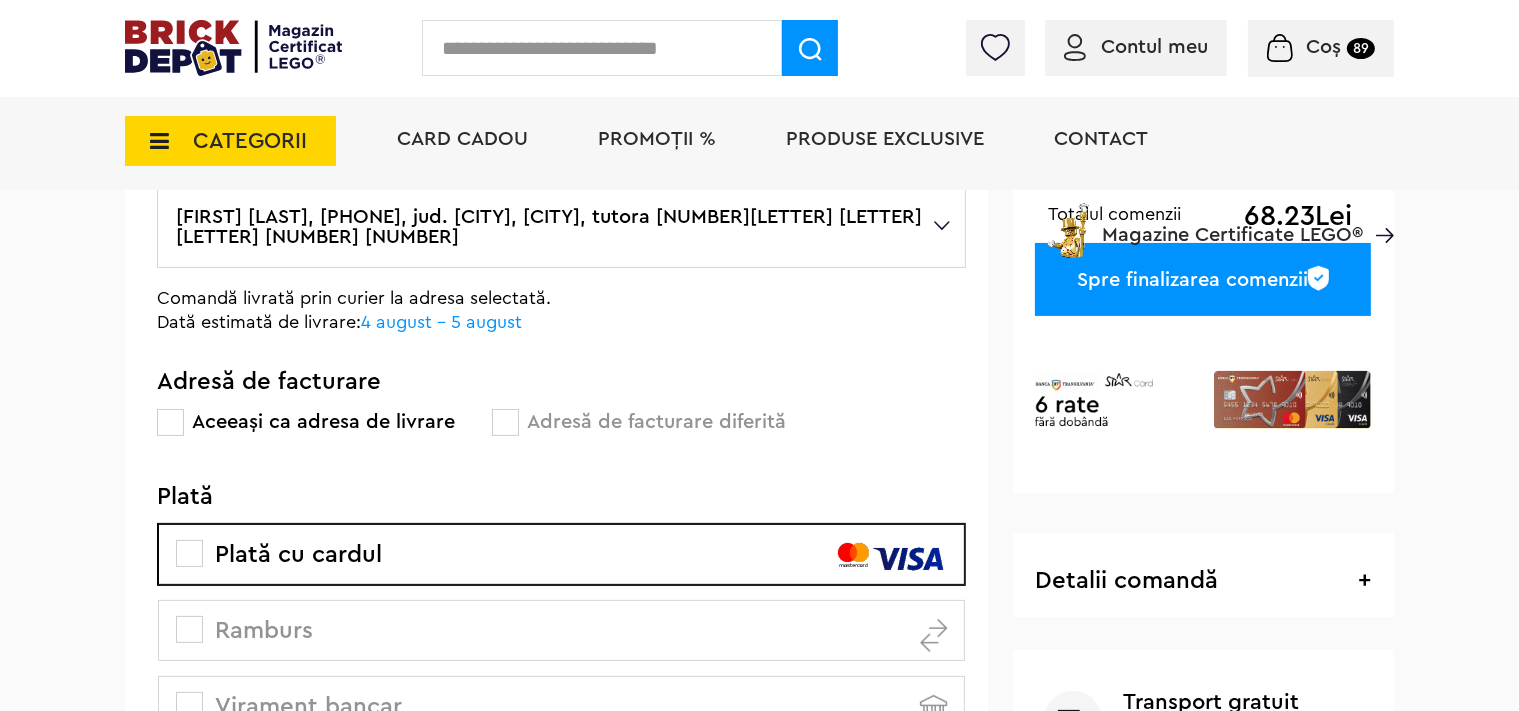 click on "Card Cadou    PROMOȚII %    Produse exclusive    Contact    Magazine Certificate LEGO®" at bounding box center [885, 175] 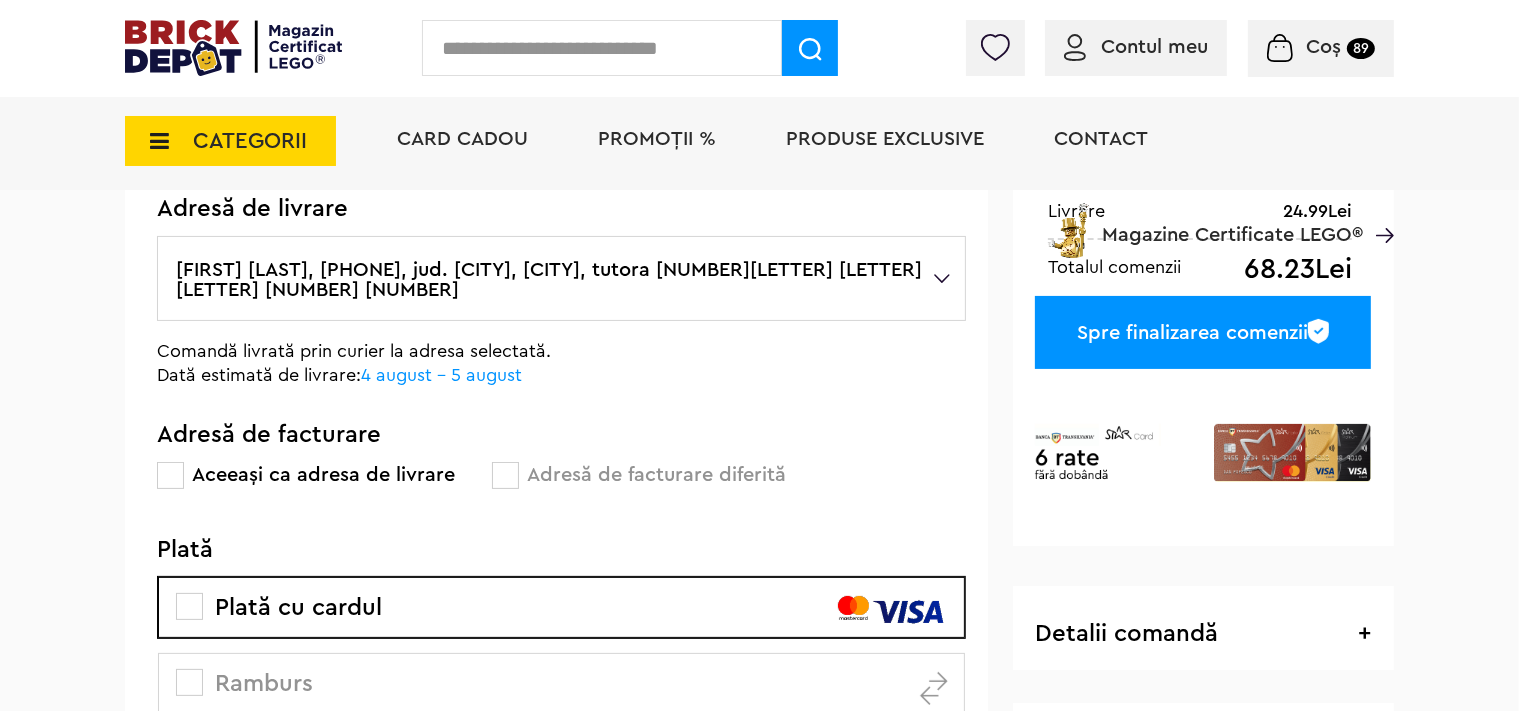scroll, scrollTop: 264, scrollLeft: 0, axis: vertical 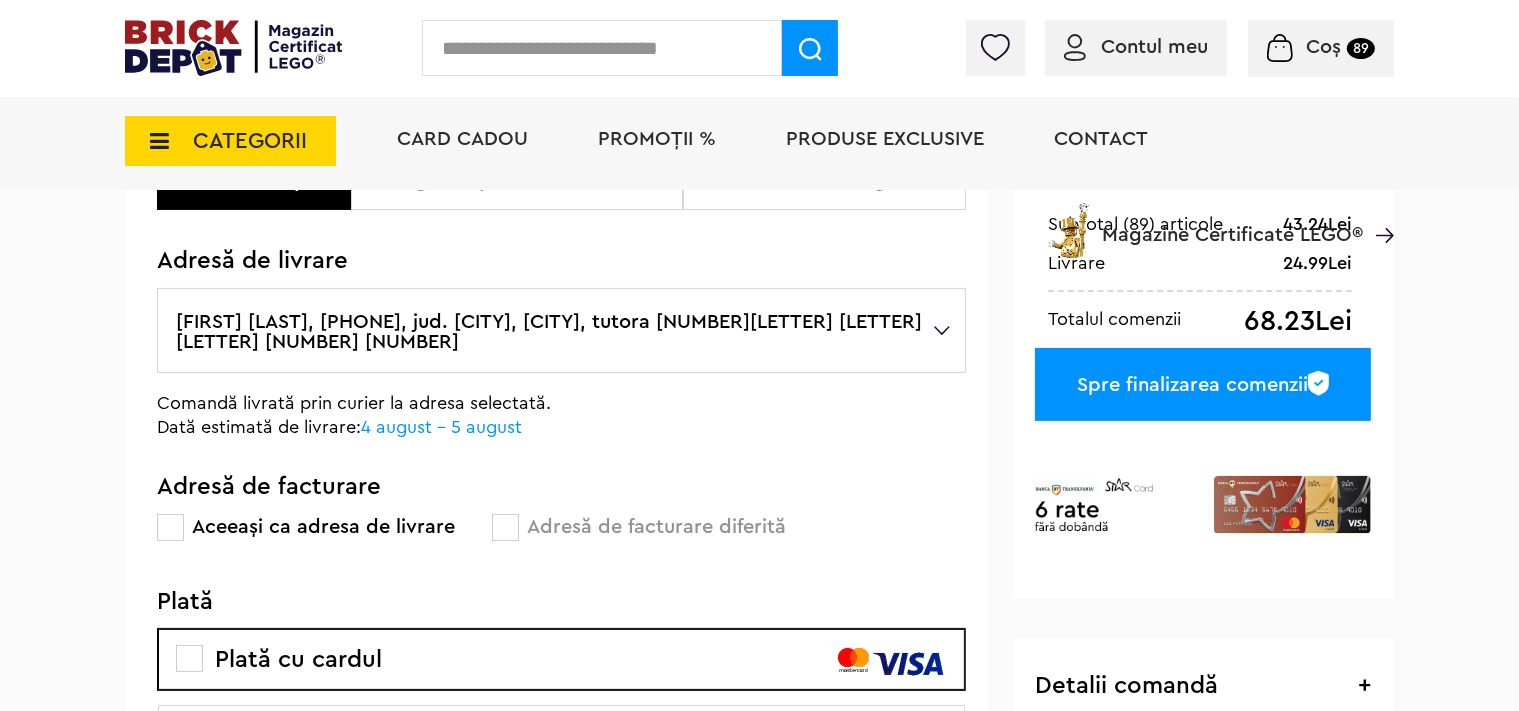 click on "Apostol Mihaela, +40753571838, jud. Iasi , IASI, tutora 7Bloc A Scara D Ap. 5" at bounding box center [561, 330] 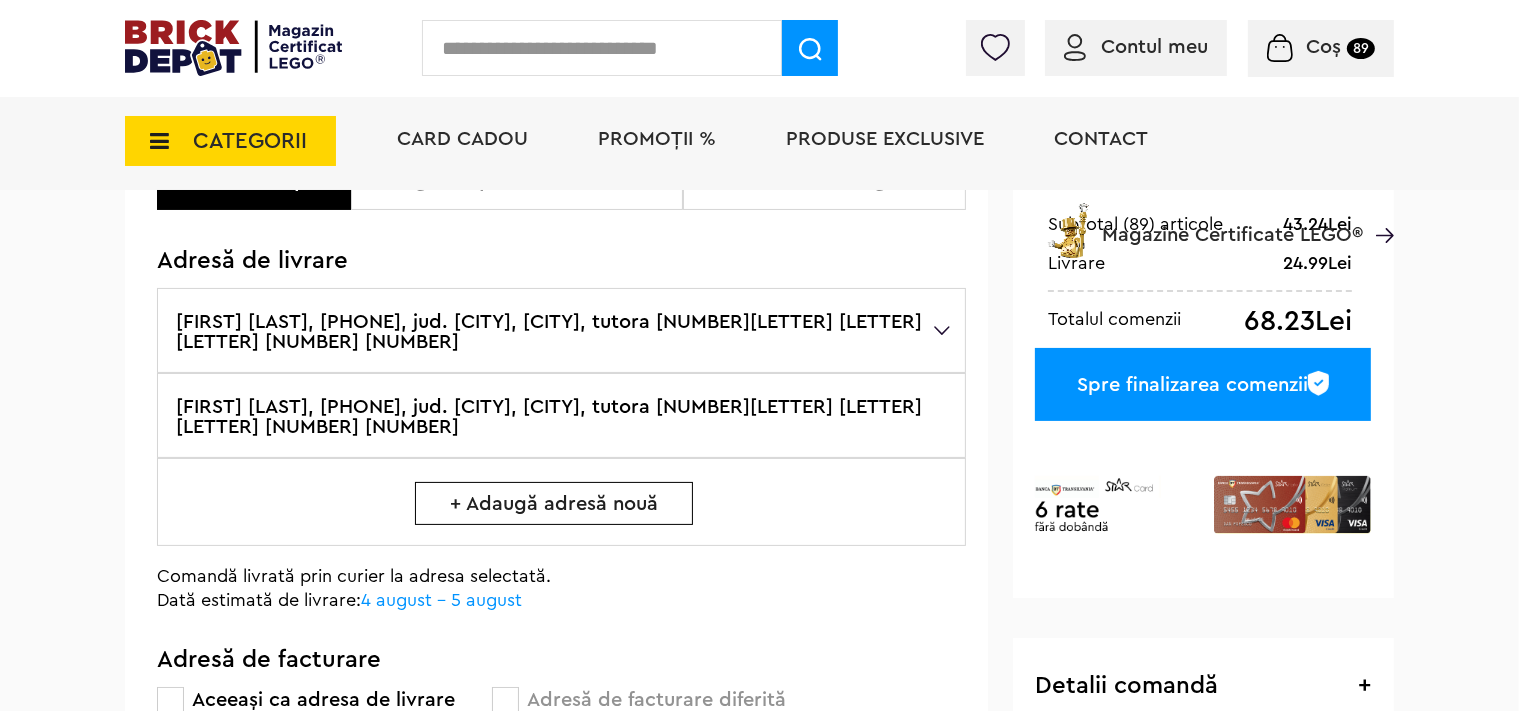 click on "+ Adaugă adresă nouă" at bounding box center (554, 503) 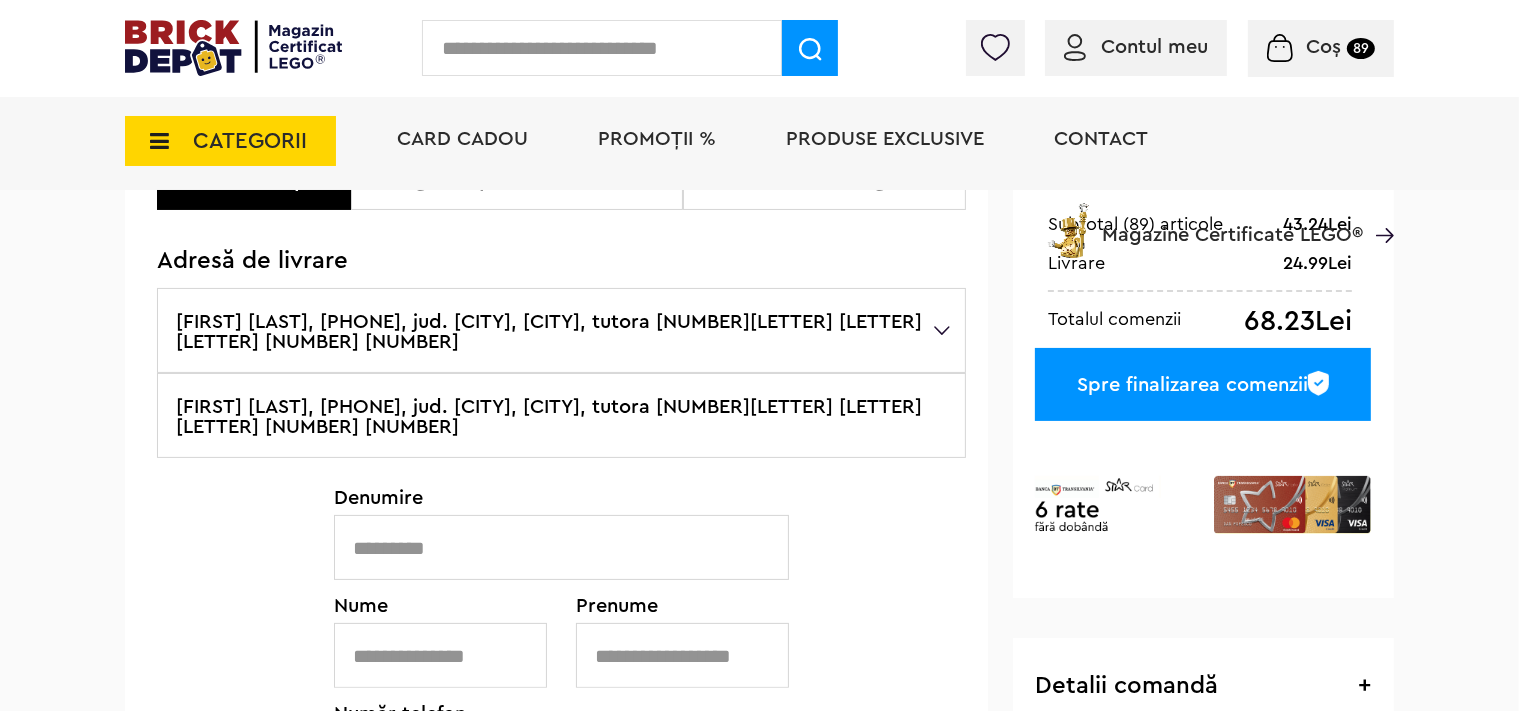 click on "Apostol Mihaela, +40753571838, jud. Iasi , IASI, tutora 7Bloc A Scara D Ap. 5" at bounding box center (561, 415) 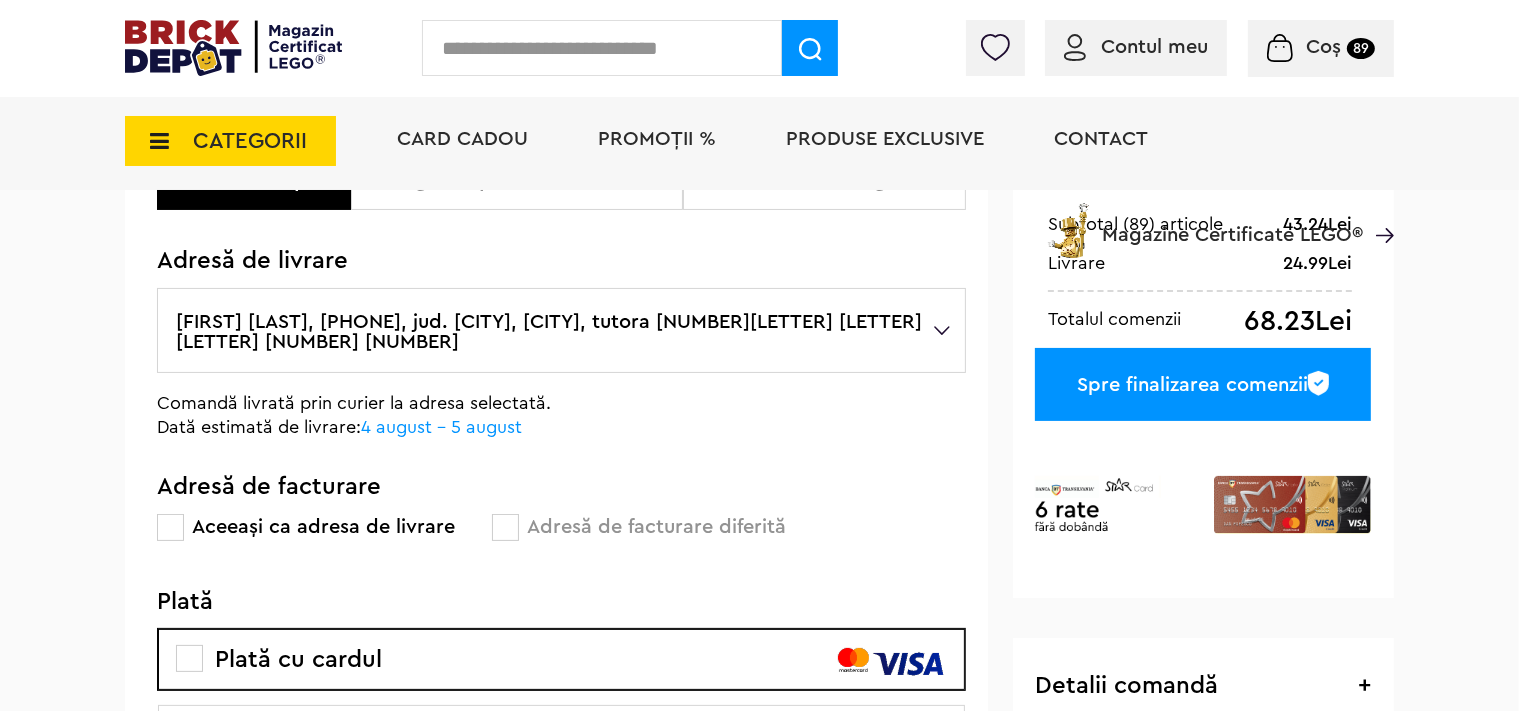 click on "Apostol Mihaela, +40753571838, jud. Iasi , IASI, tutora 7Bloc A Scara D Ap. 5" at bounding box center (561, 330) 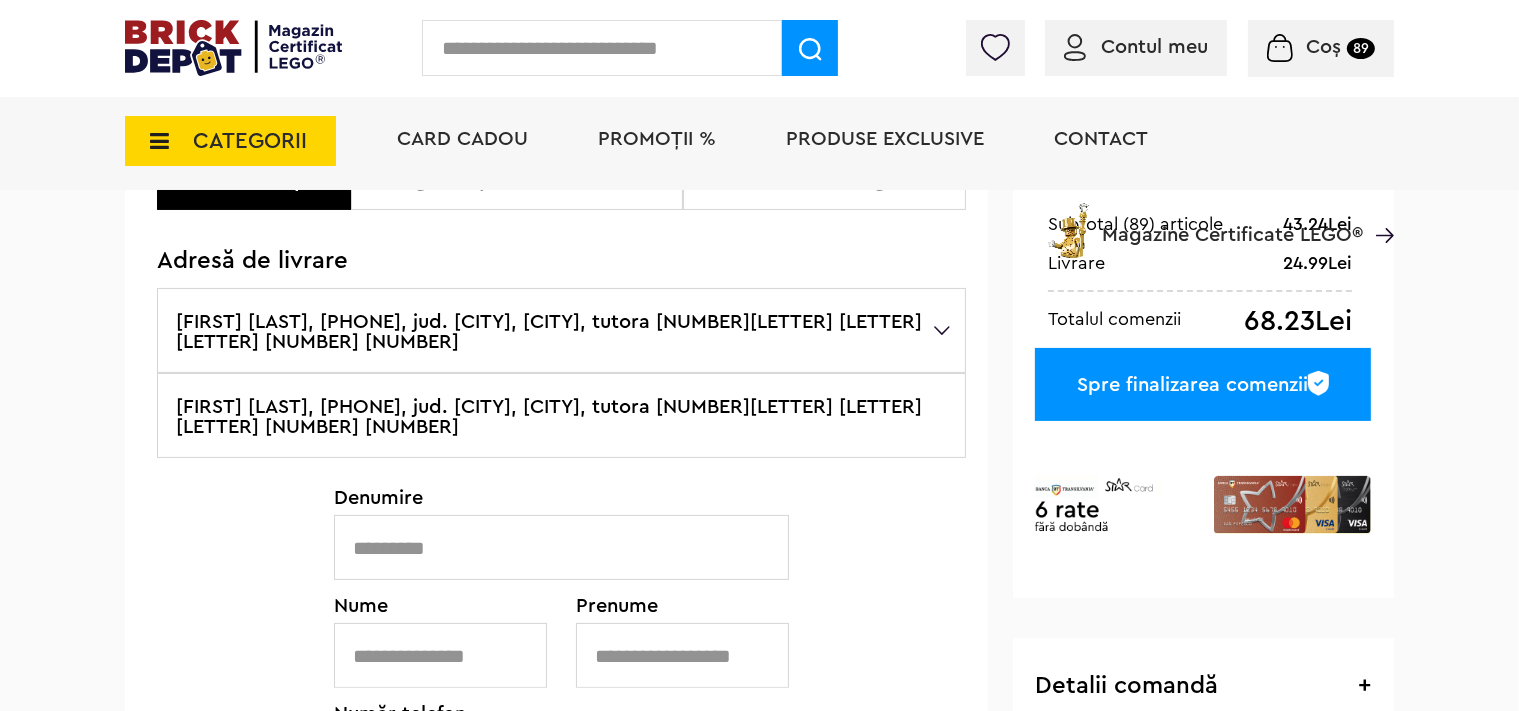 click at bounding box center [561, 547] 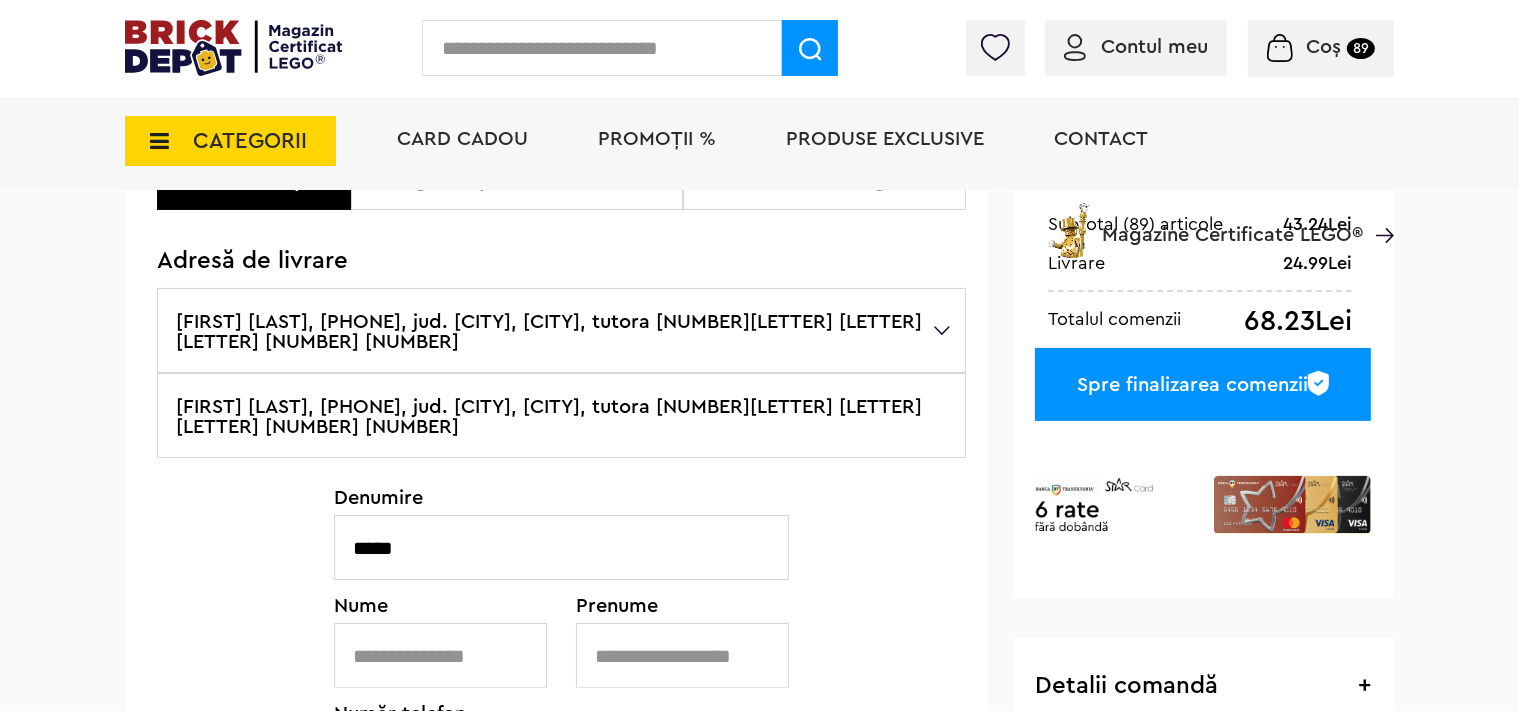 type on "*****" 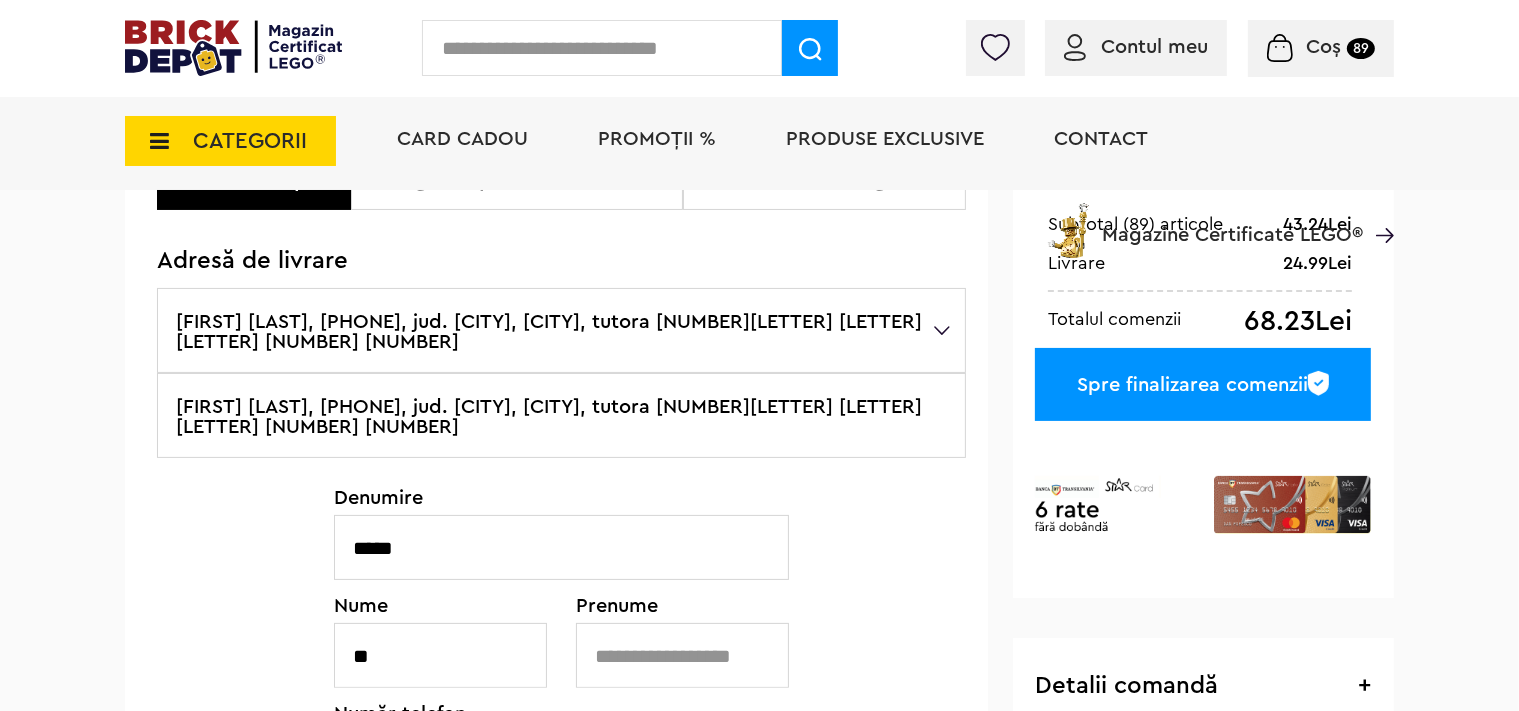 type on "*" 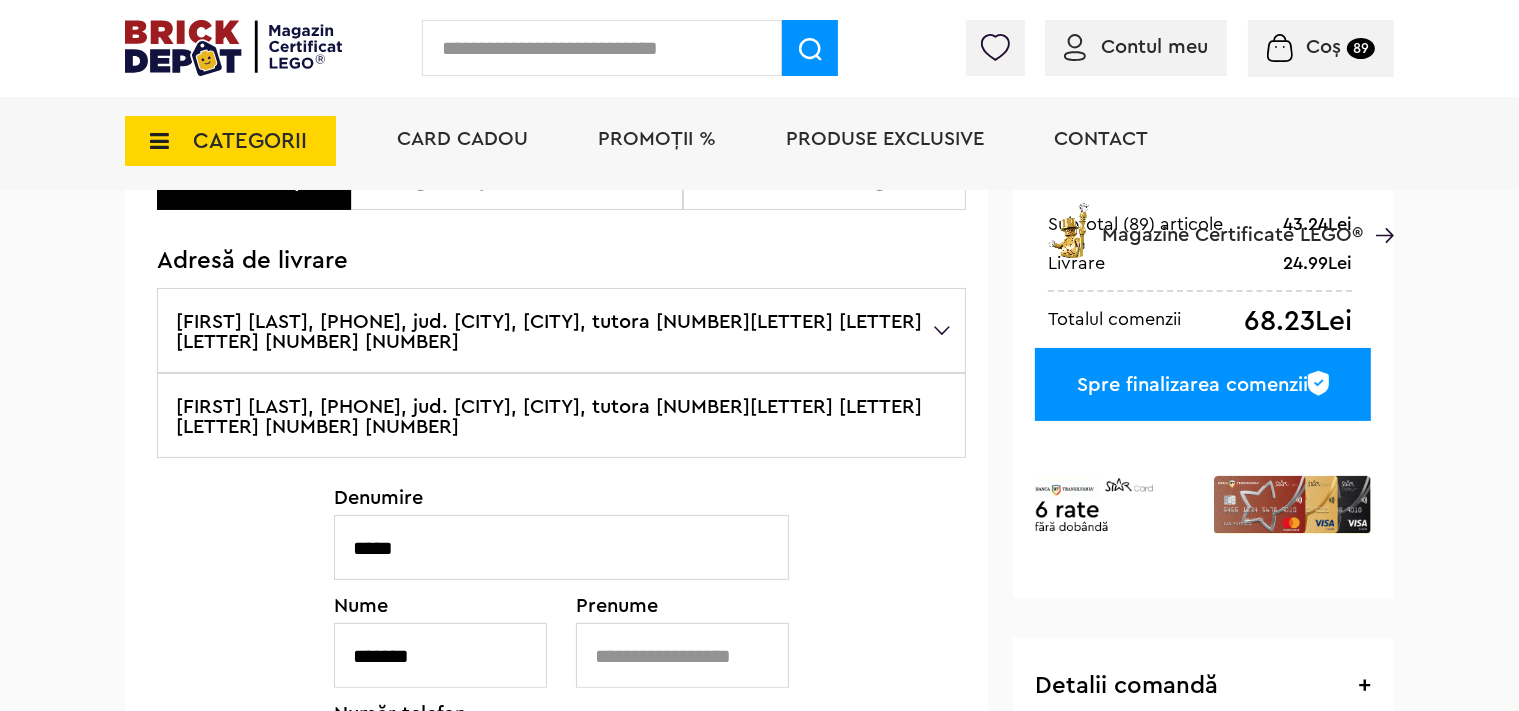 type on "*******" 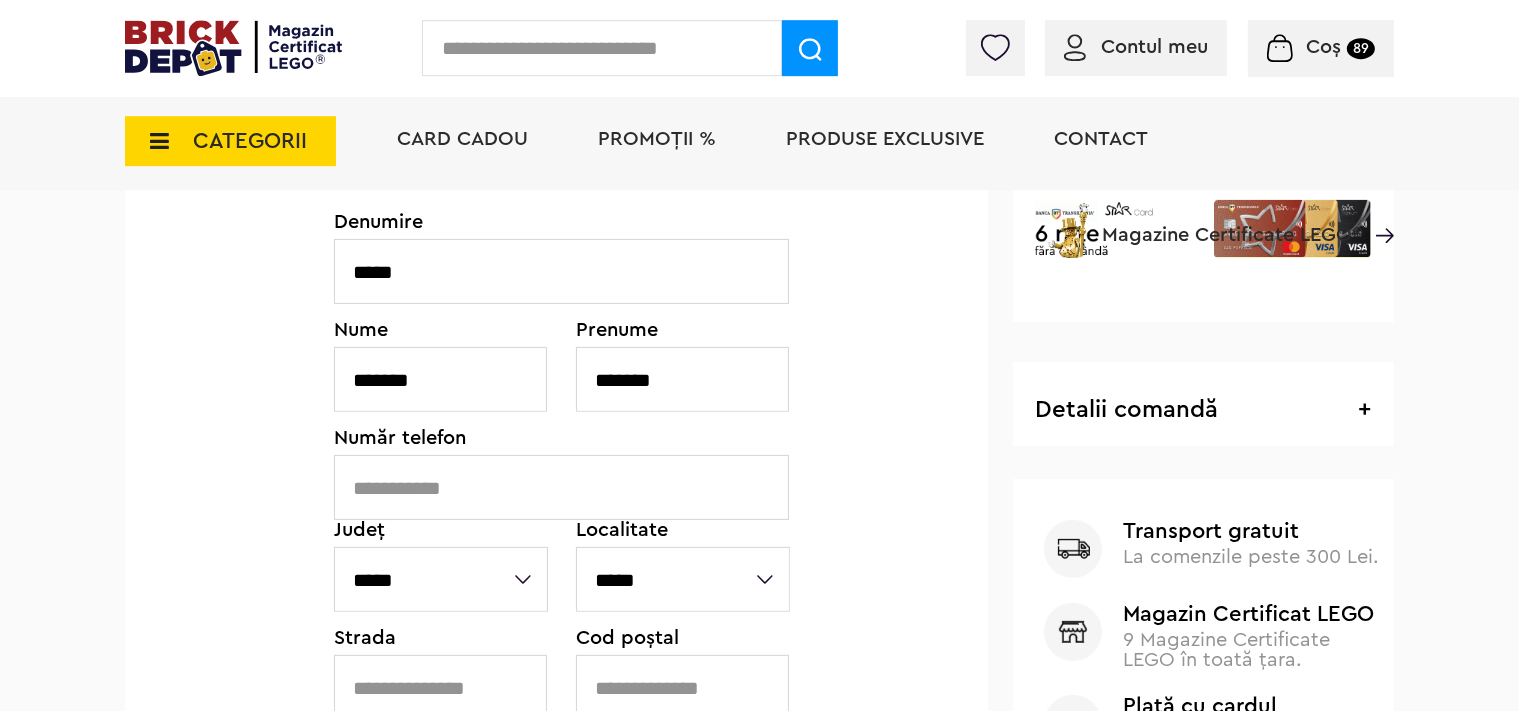 scroll, scrollTop: 563, scrollLeft: 0, axis: vertical 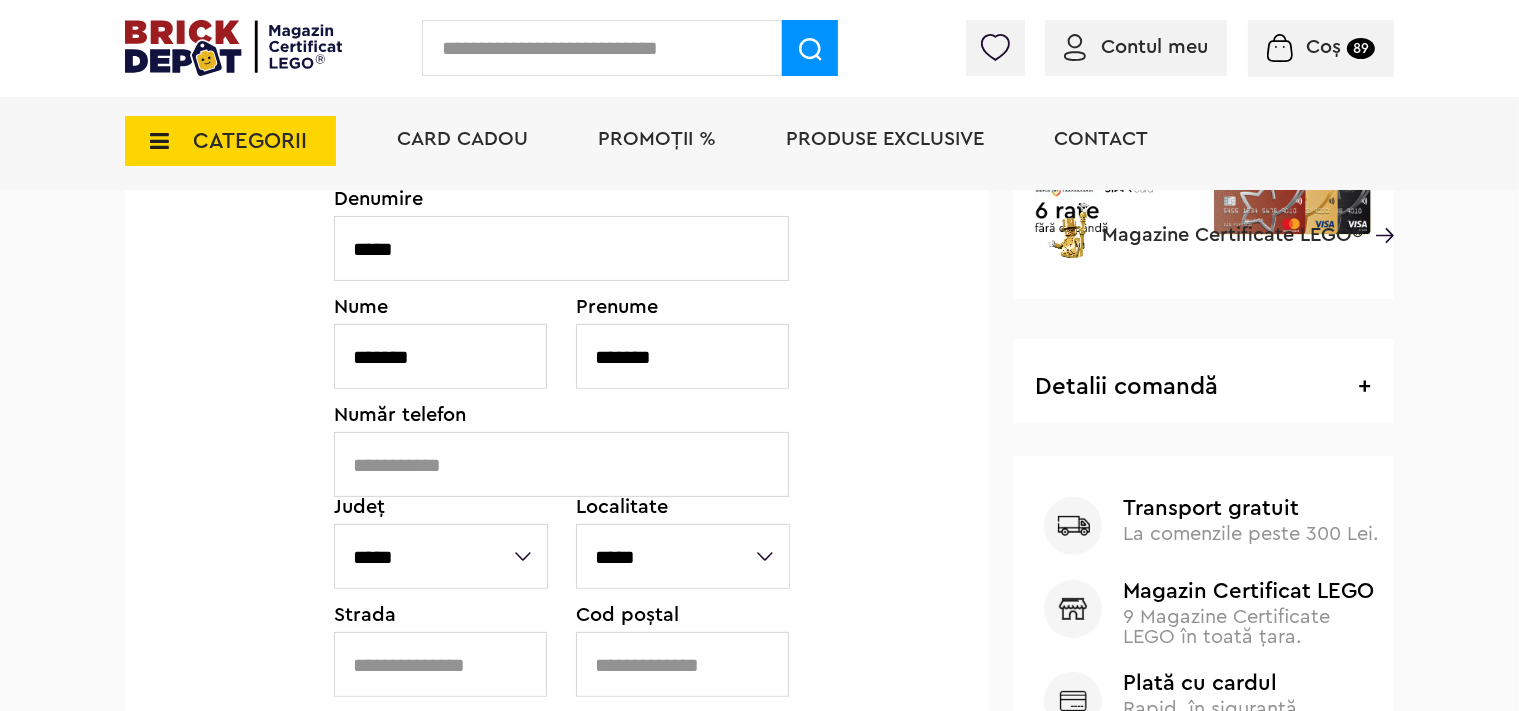type on "*******" 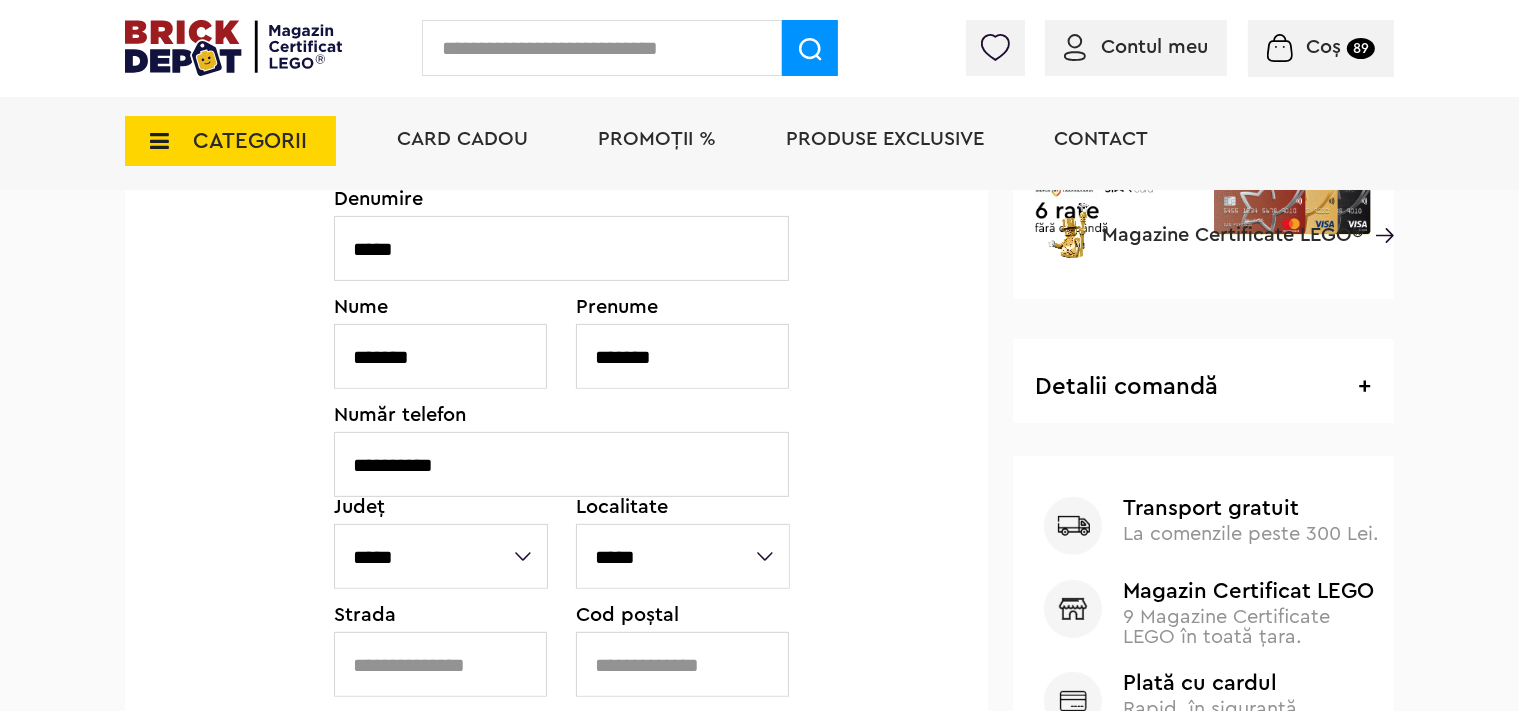 type on "**********" 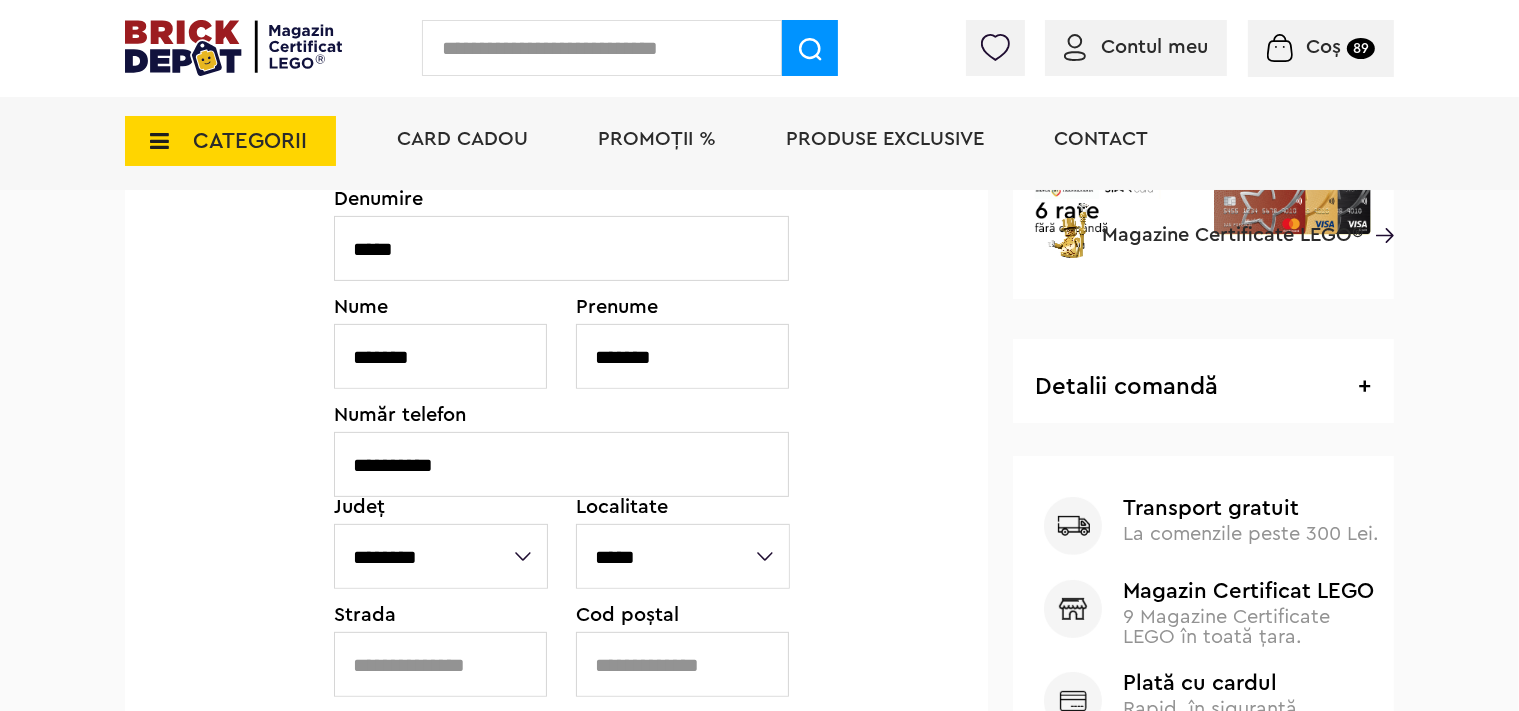 click on "****" at bounding box center (0, 0) 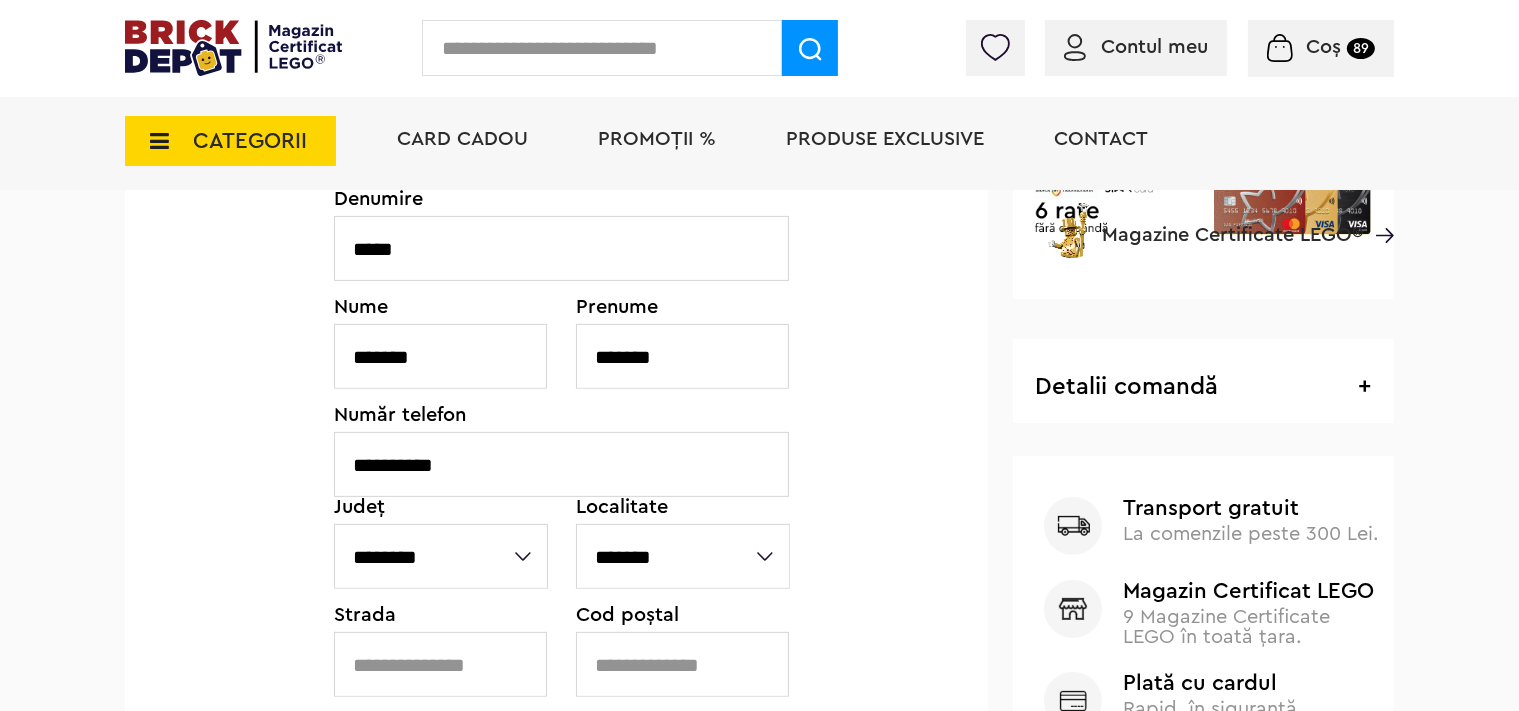 click on "****" at bounding box center [0, 0] 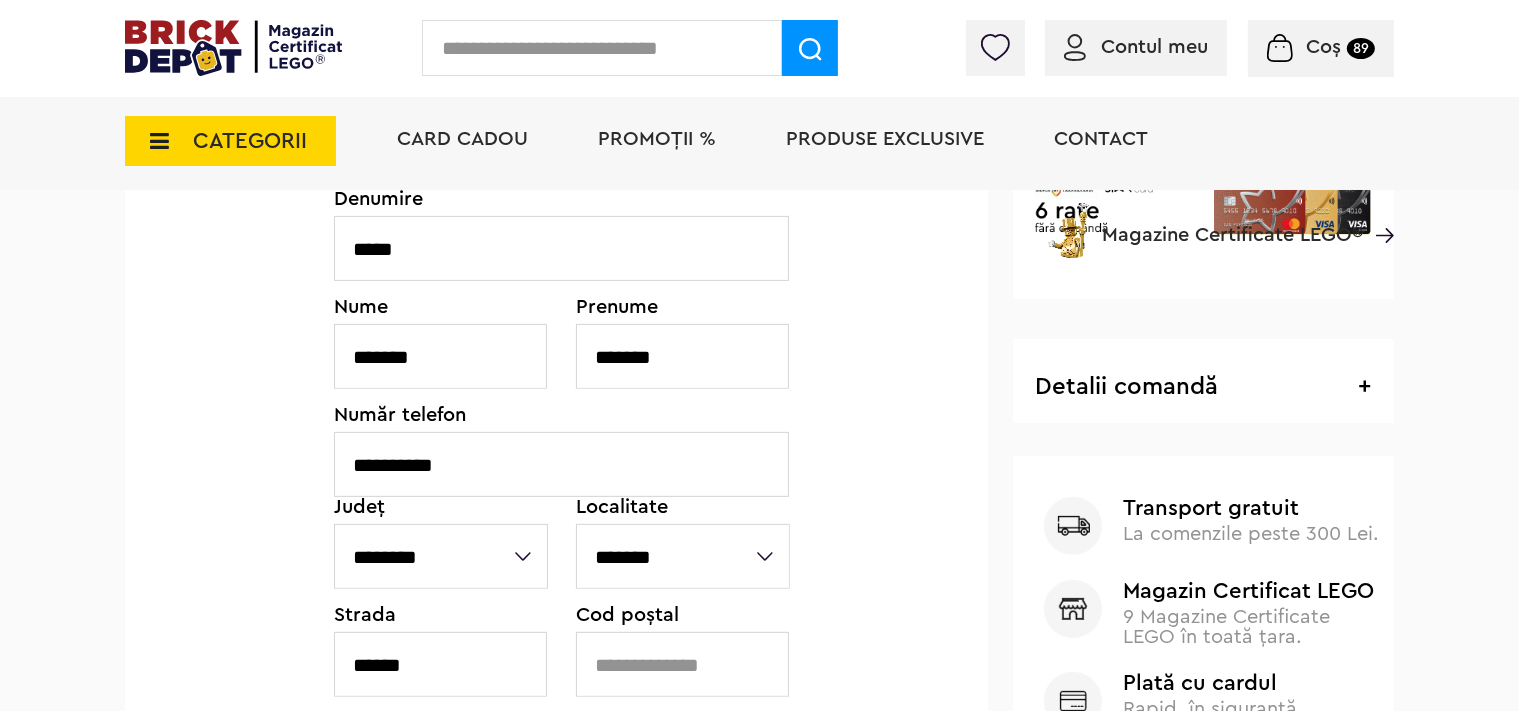 type on "******" 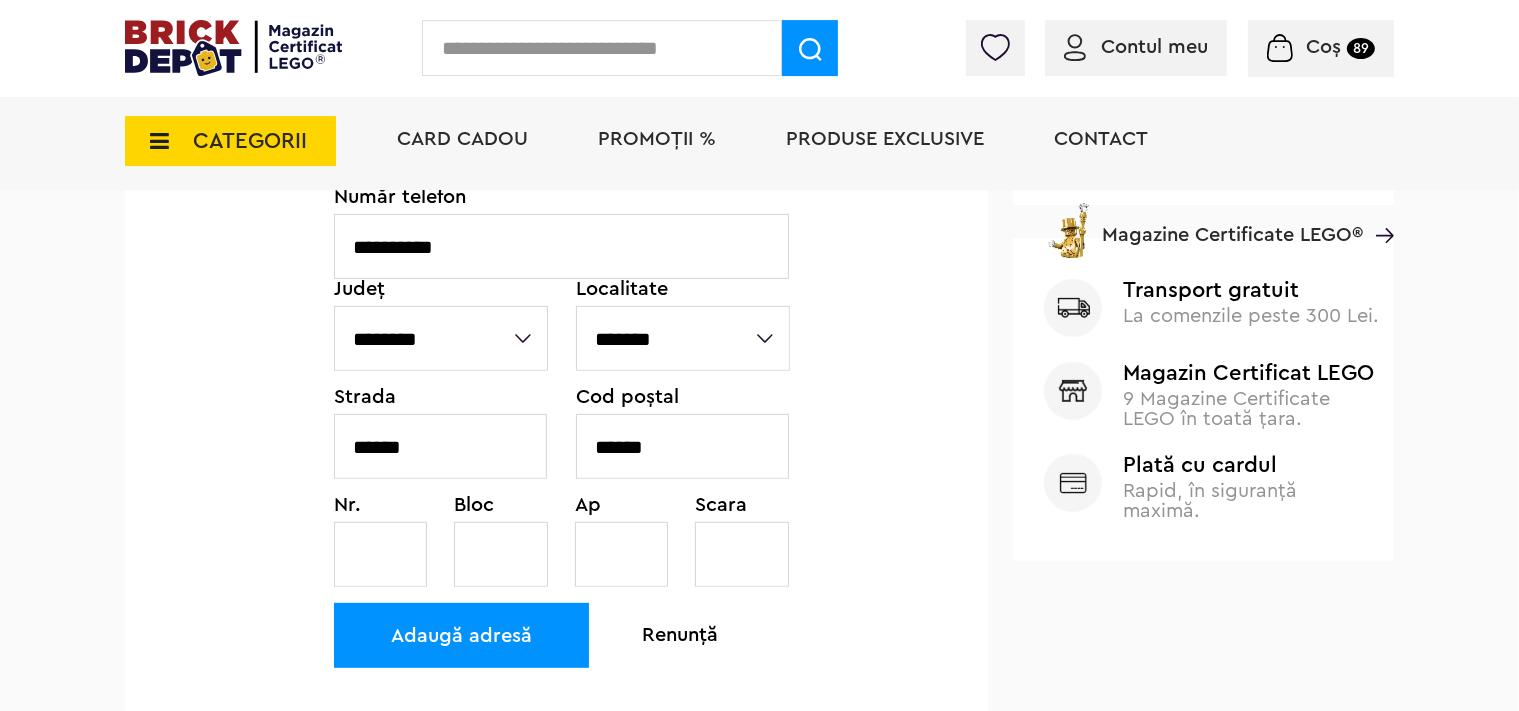 scroll, scrollTop: 827, scrollLeft: 0, axis: vertical 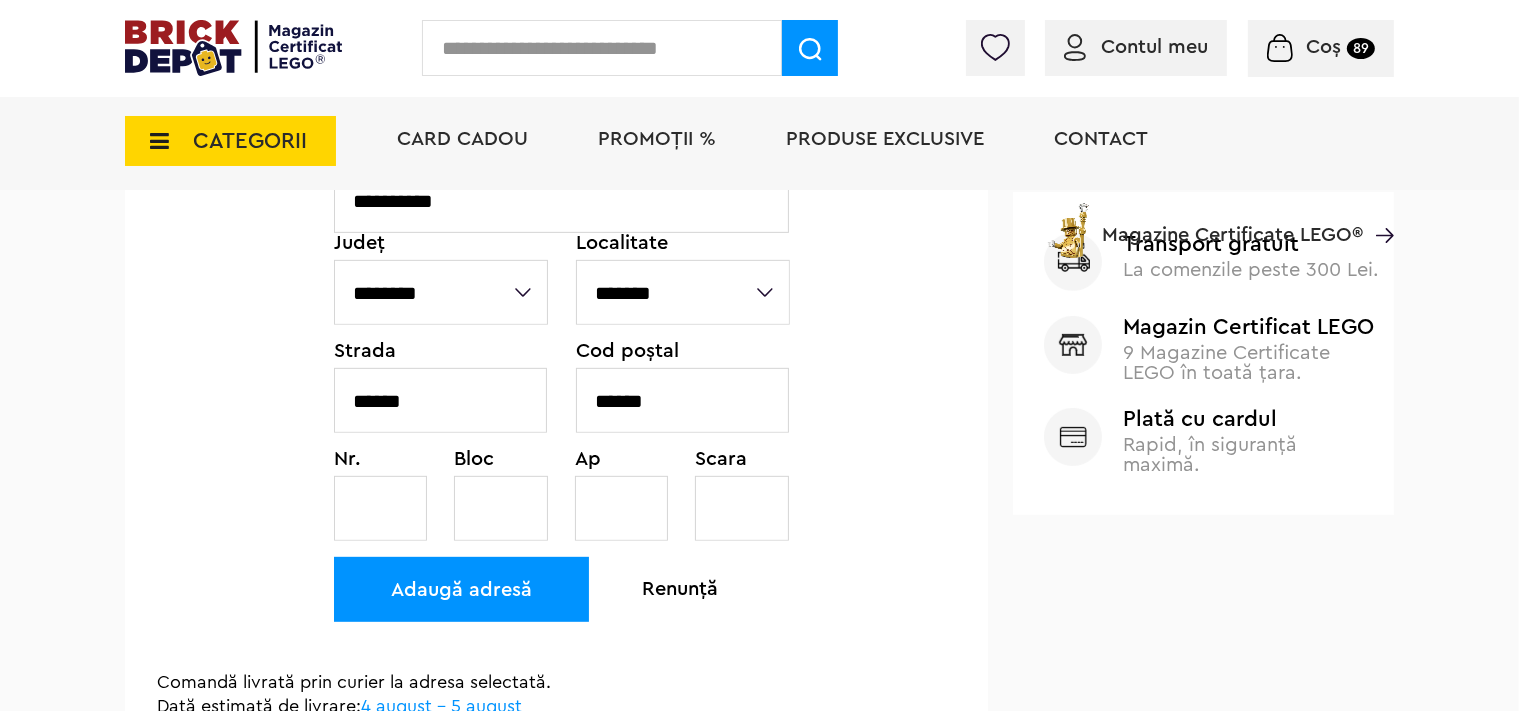 type on "******" 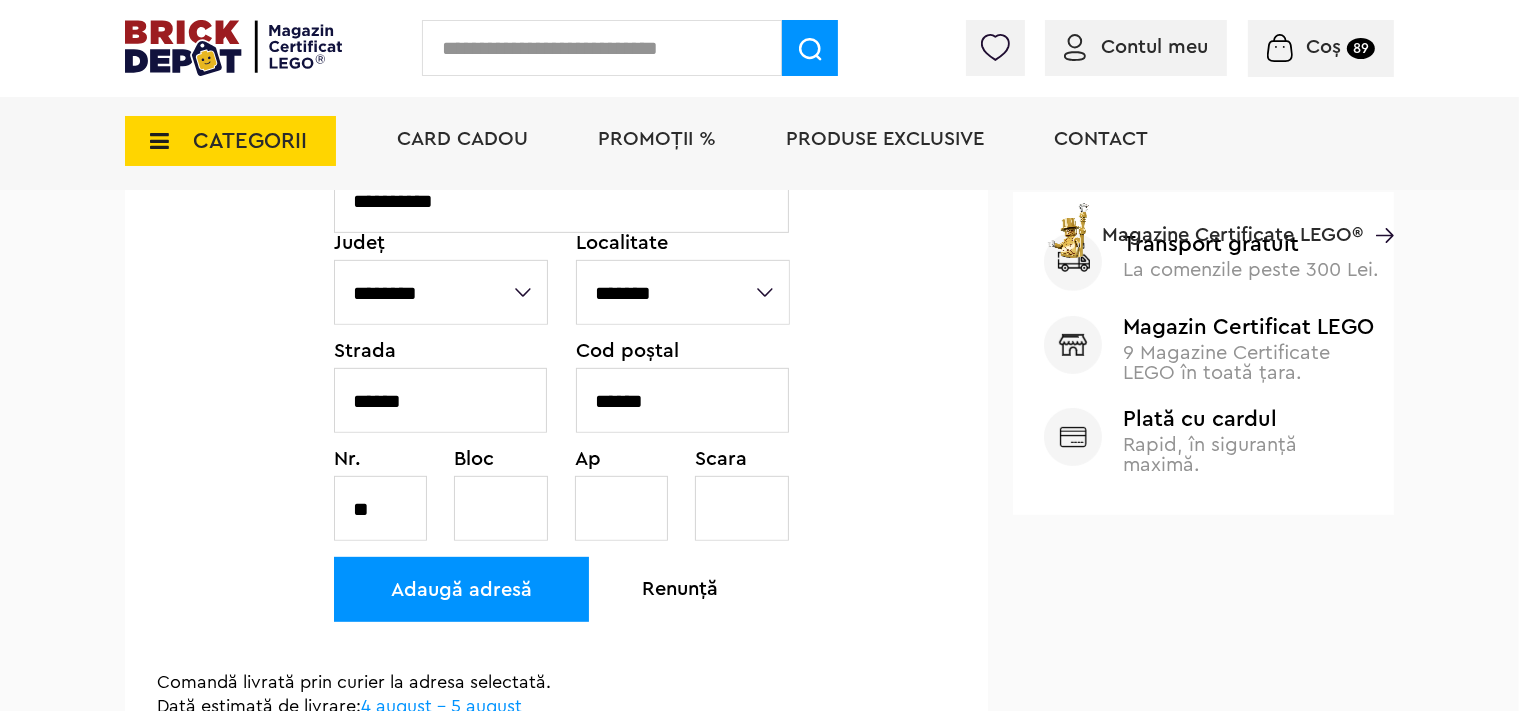 type on "**" 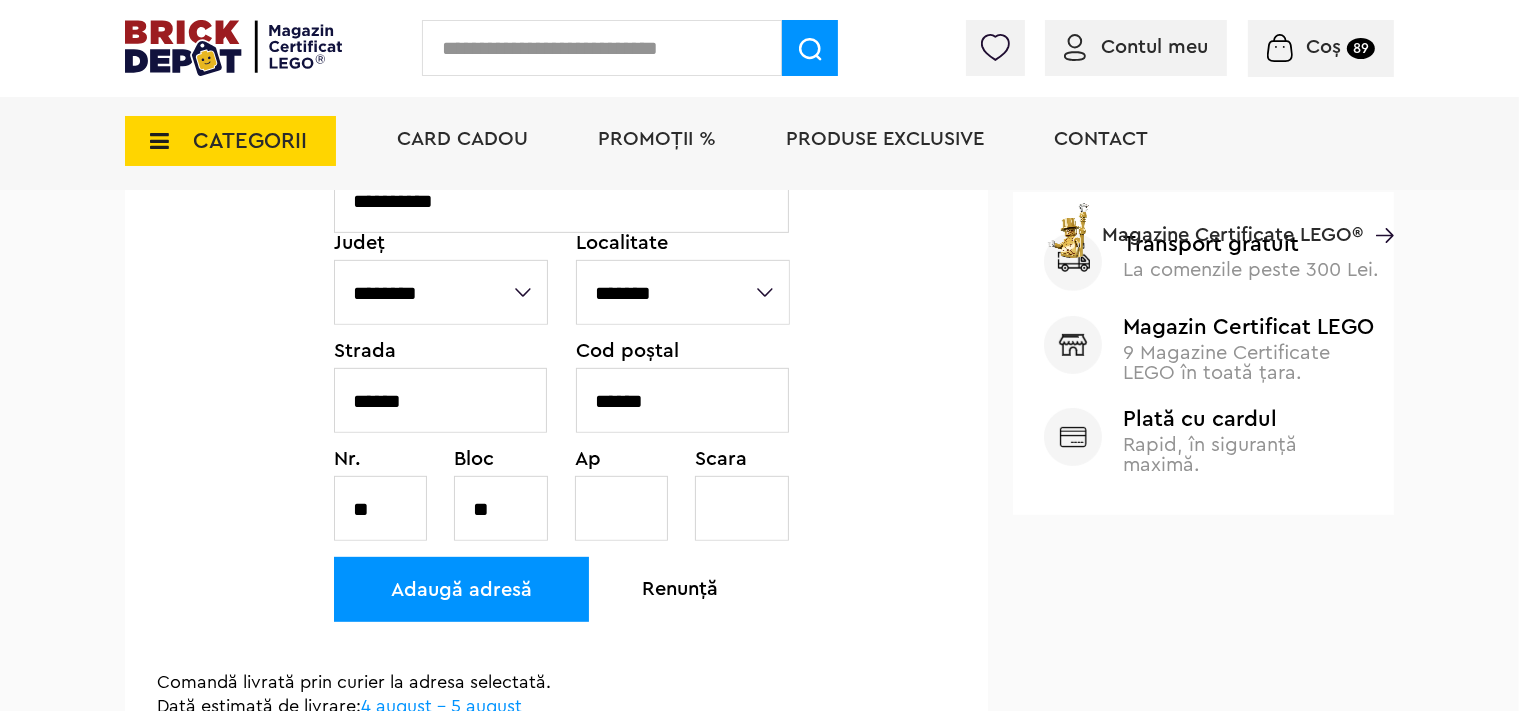 type on "**" 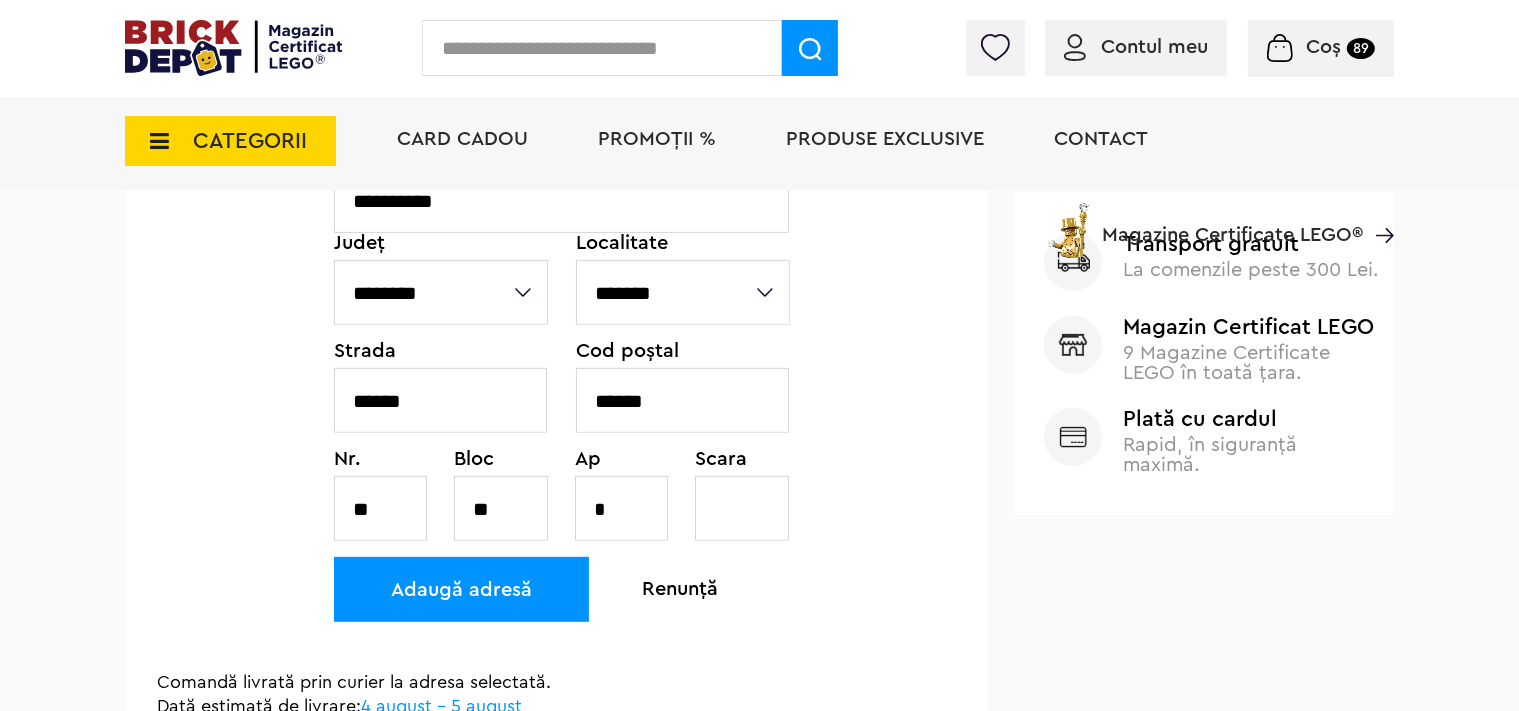 type on "*" 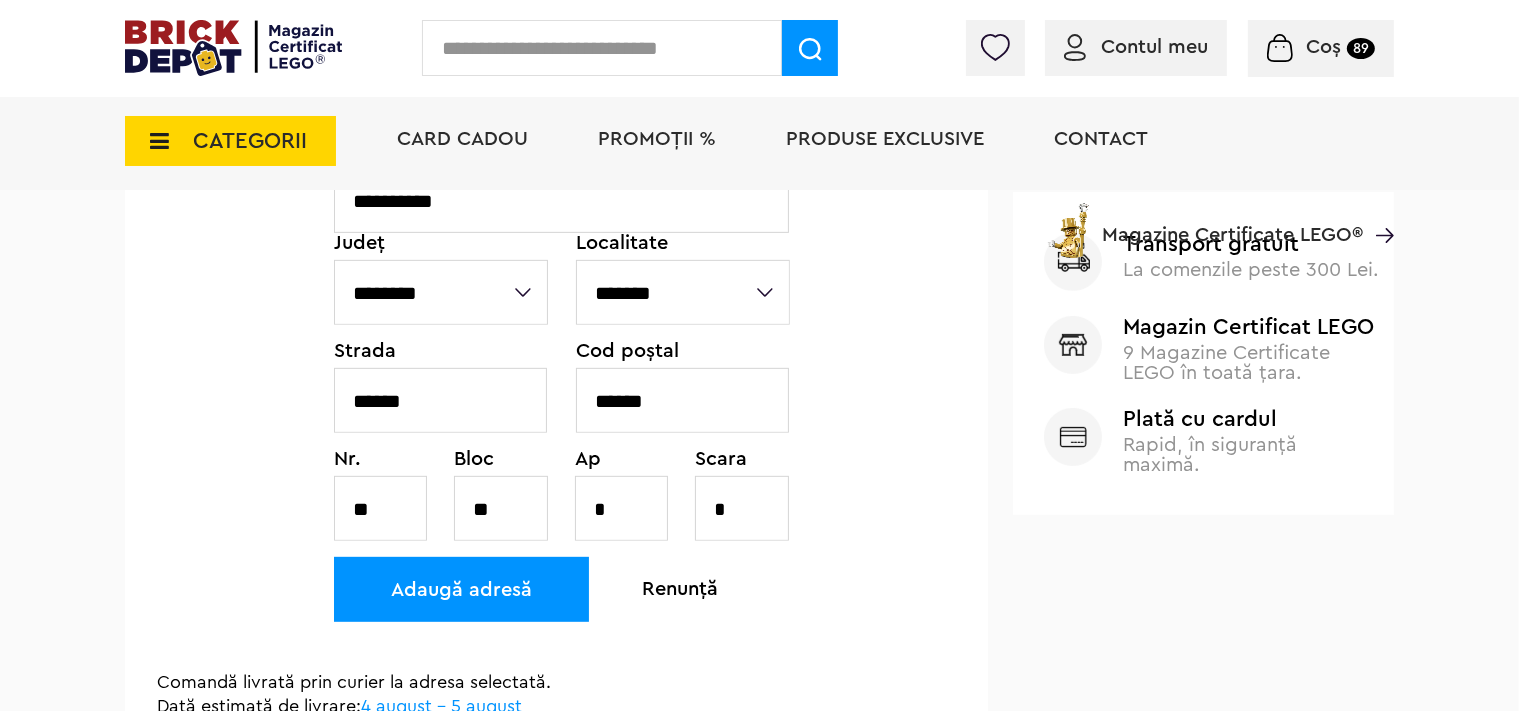 type on "*" 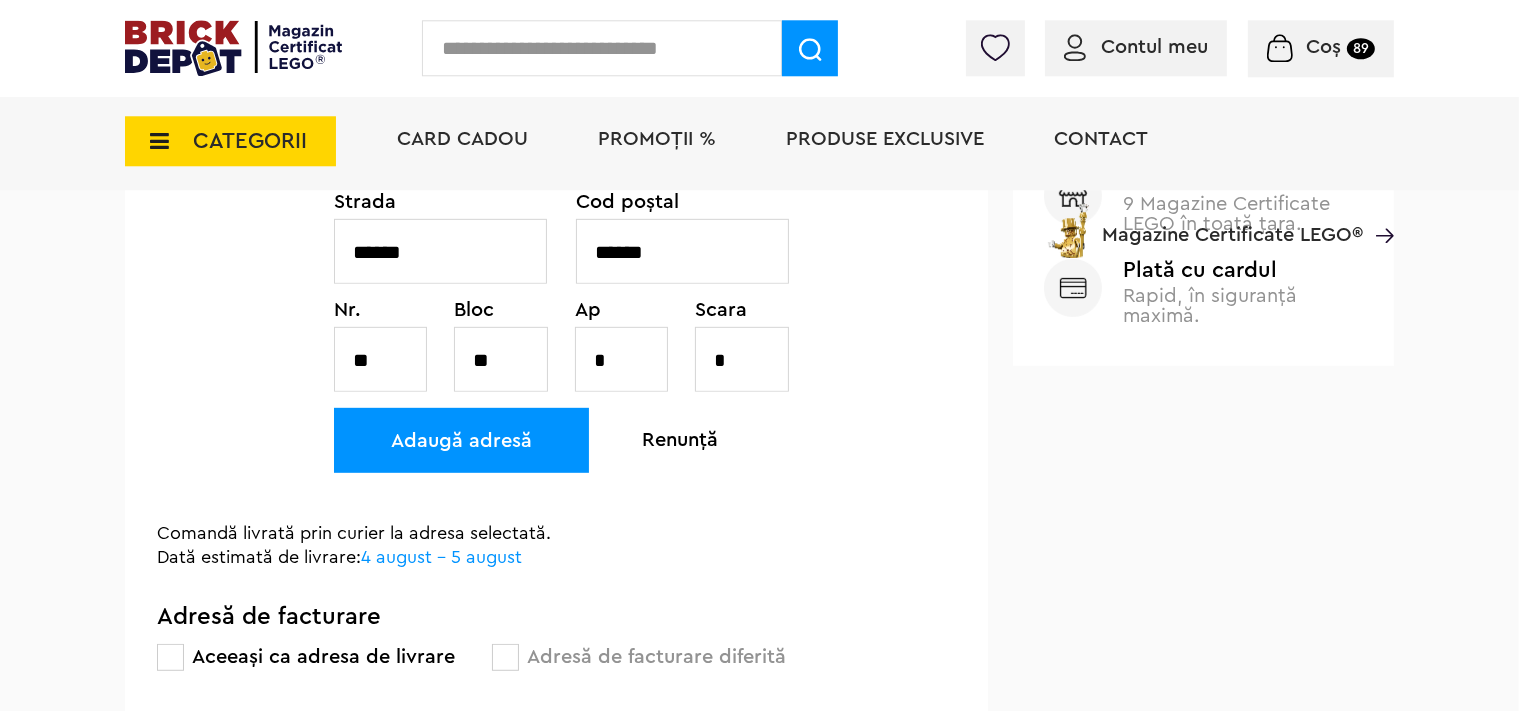 scroll, scrollTop: 984, scrollLeft: 0, axis: vertical 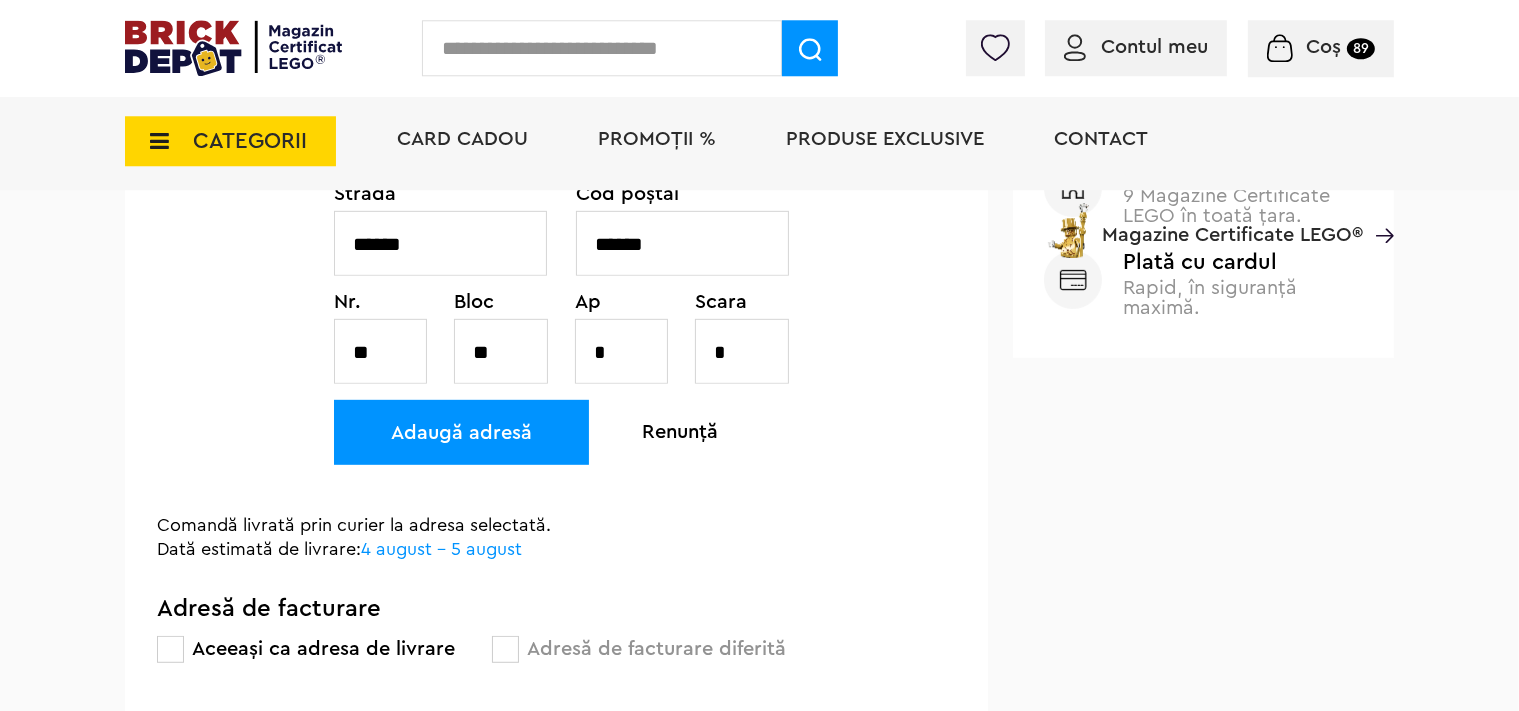 click on "Adaugă adresă" at bounding box center (461, 432) 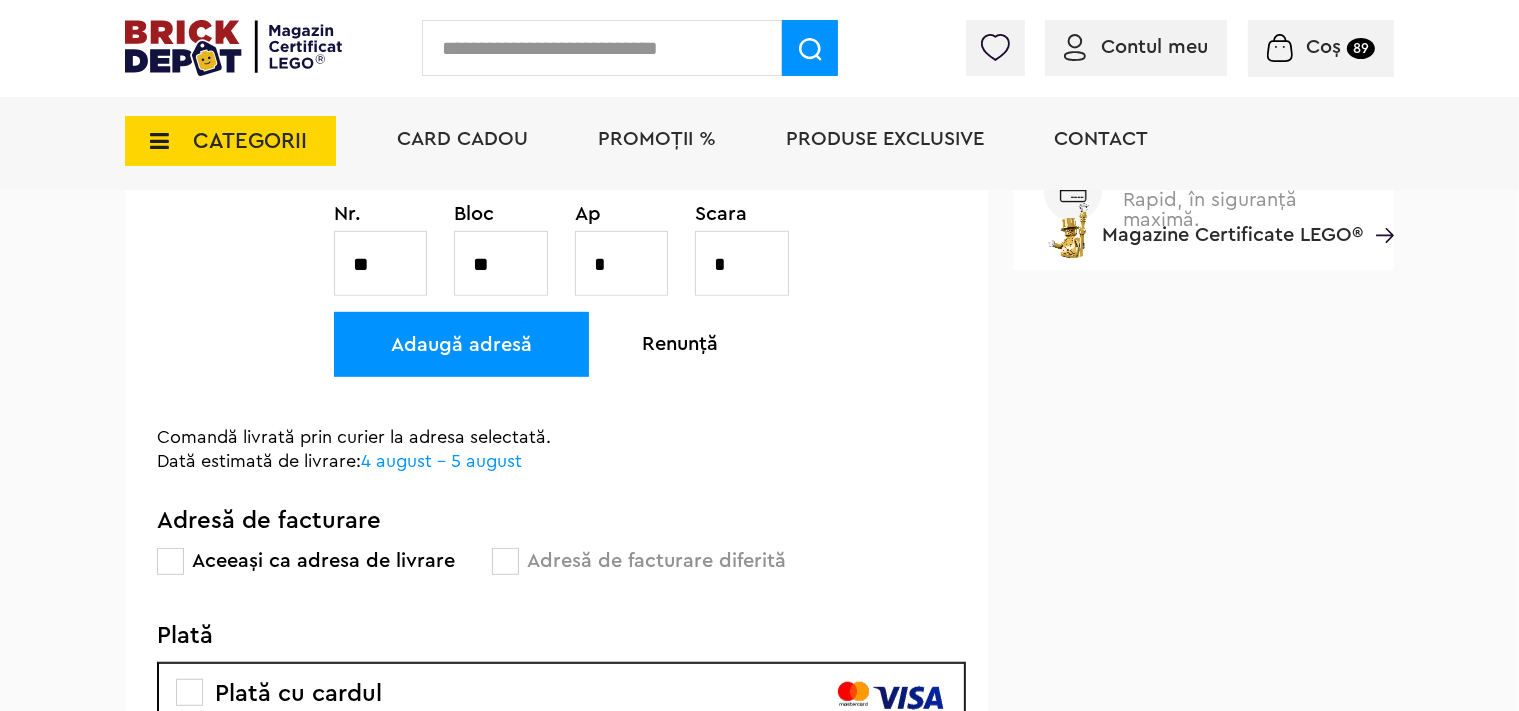 scroll, scrollTop: 1108, scrollLeft: 0, axis: vertical 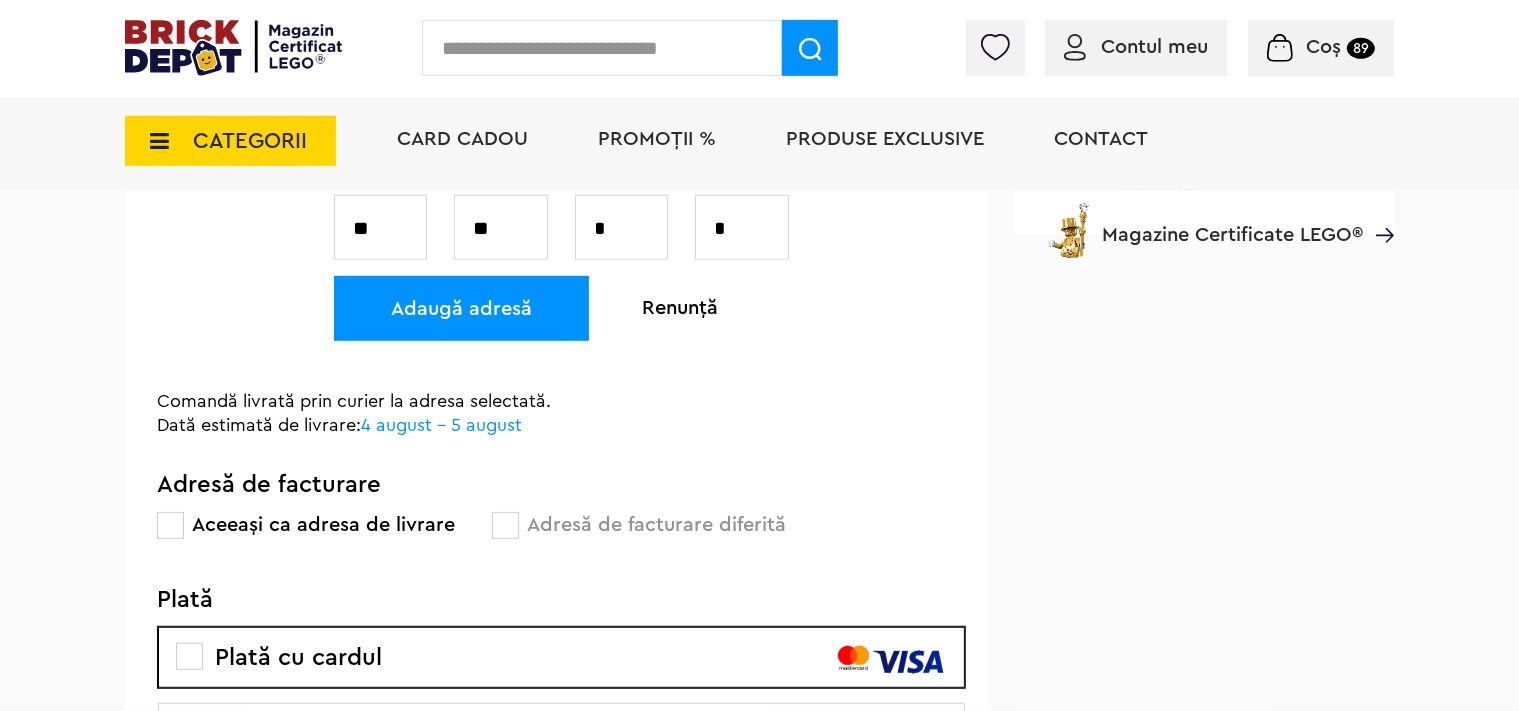 click on "Card Cadou    PROMOȚII %    Produse exclusive    Contact    Magazine Certificate LEGO®" at bounding box center (885, 175) 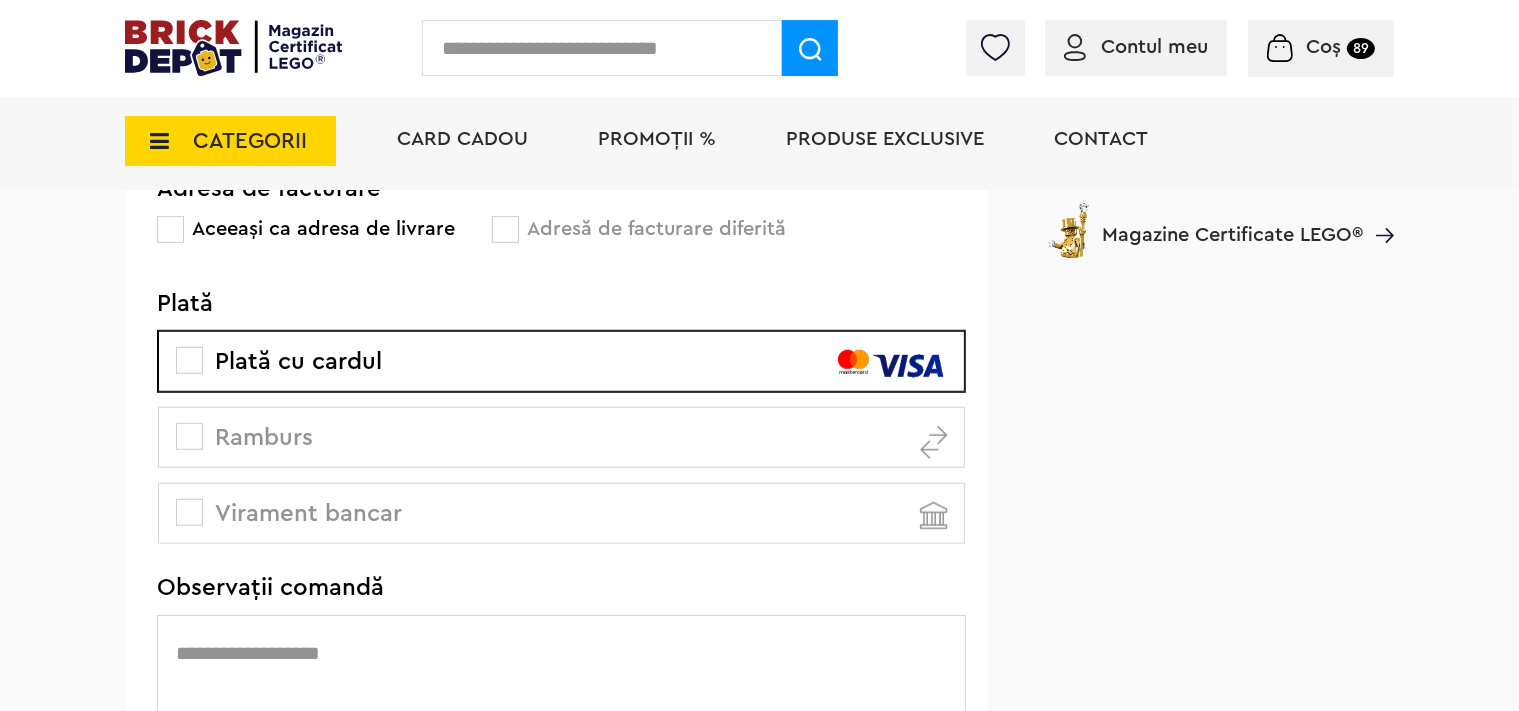 scroll, scrollTop: 1416, scrollLeft: 0, axis: vertical 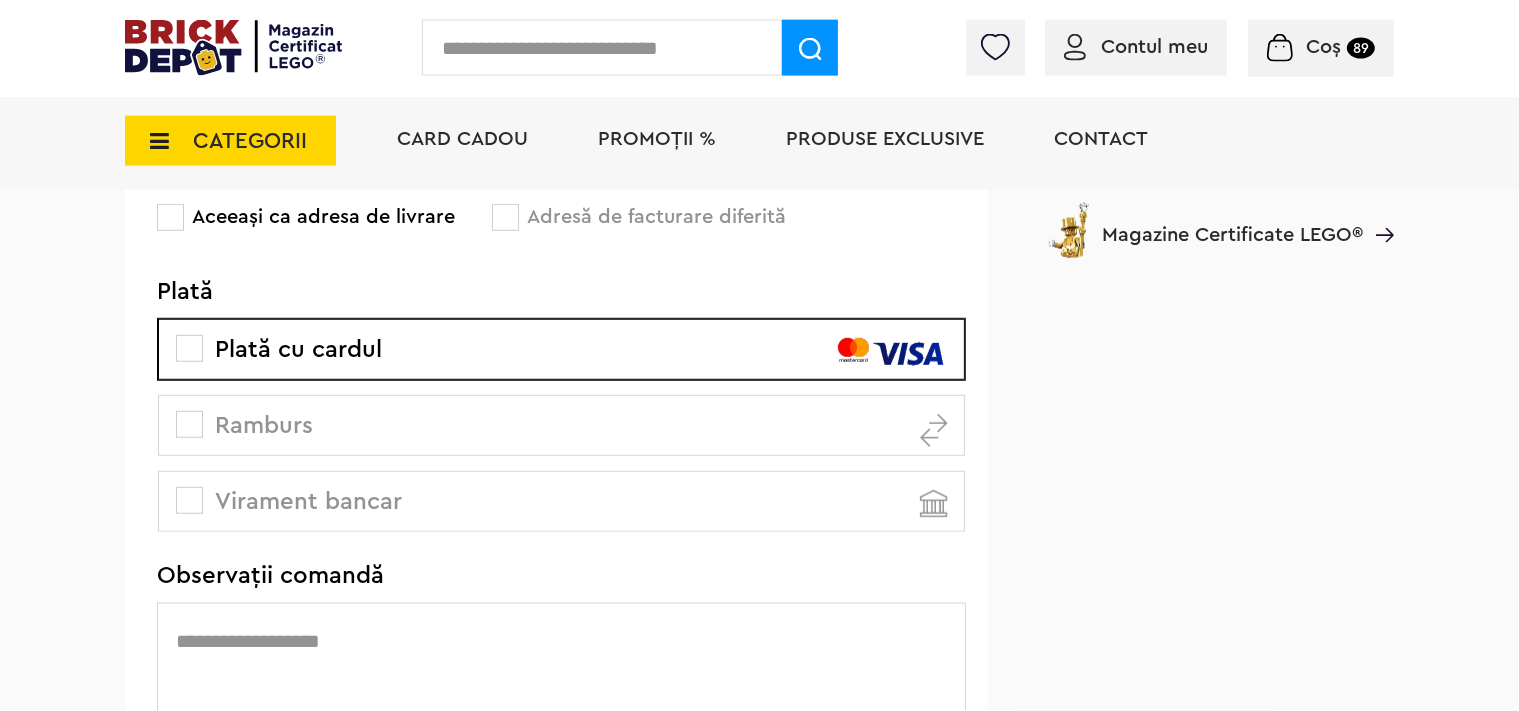 click at bounding box center [189, 424] 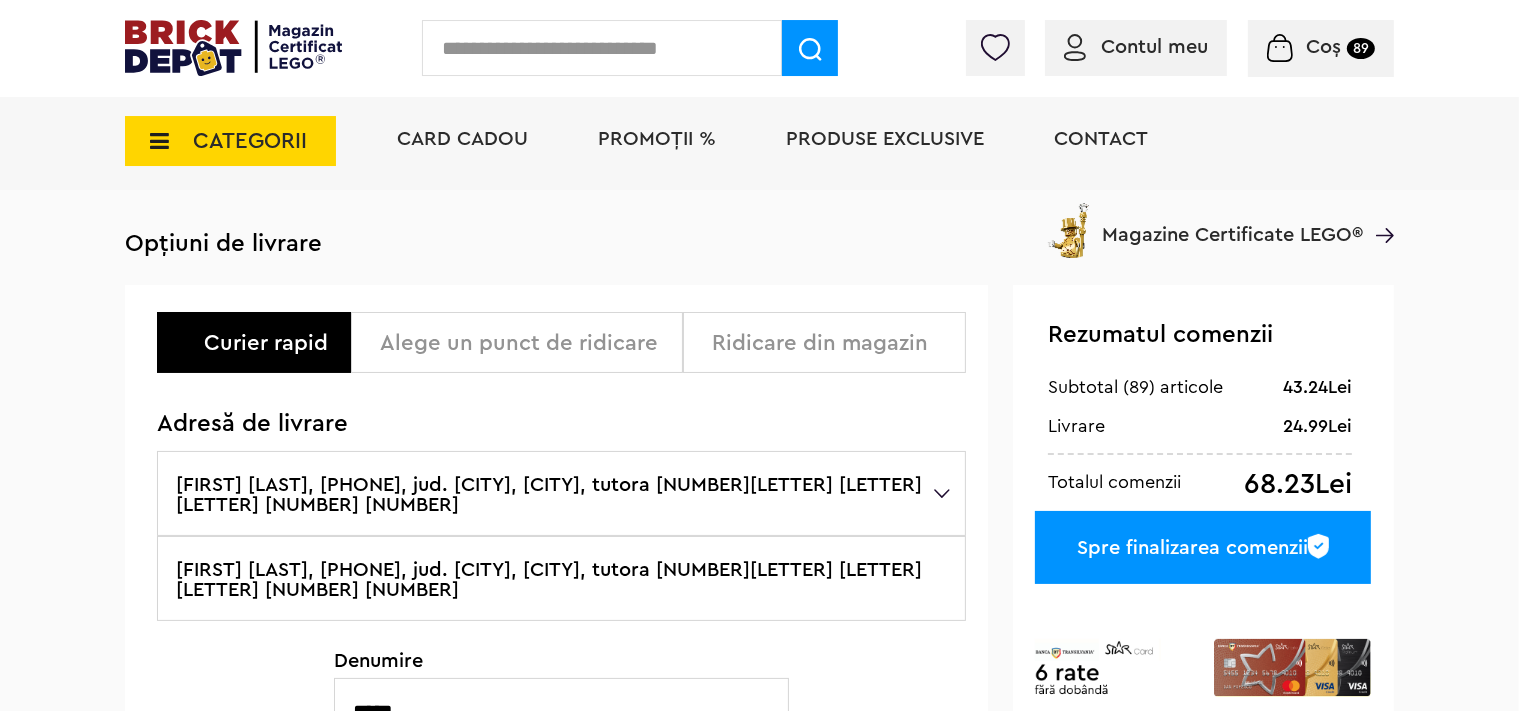 scroll, scrollTop: 88, scrollLeft: 0, axis: vertical 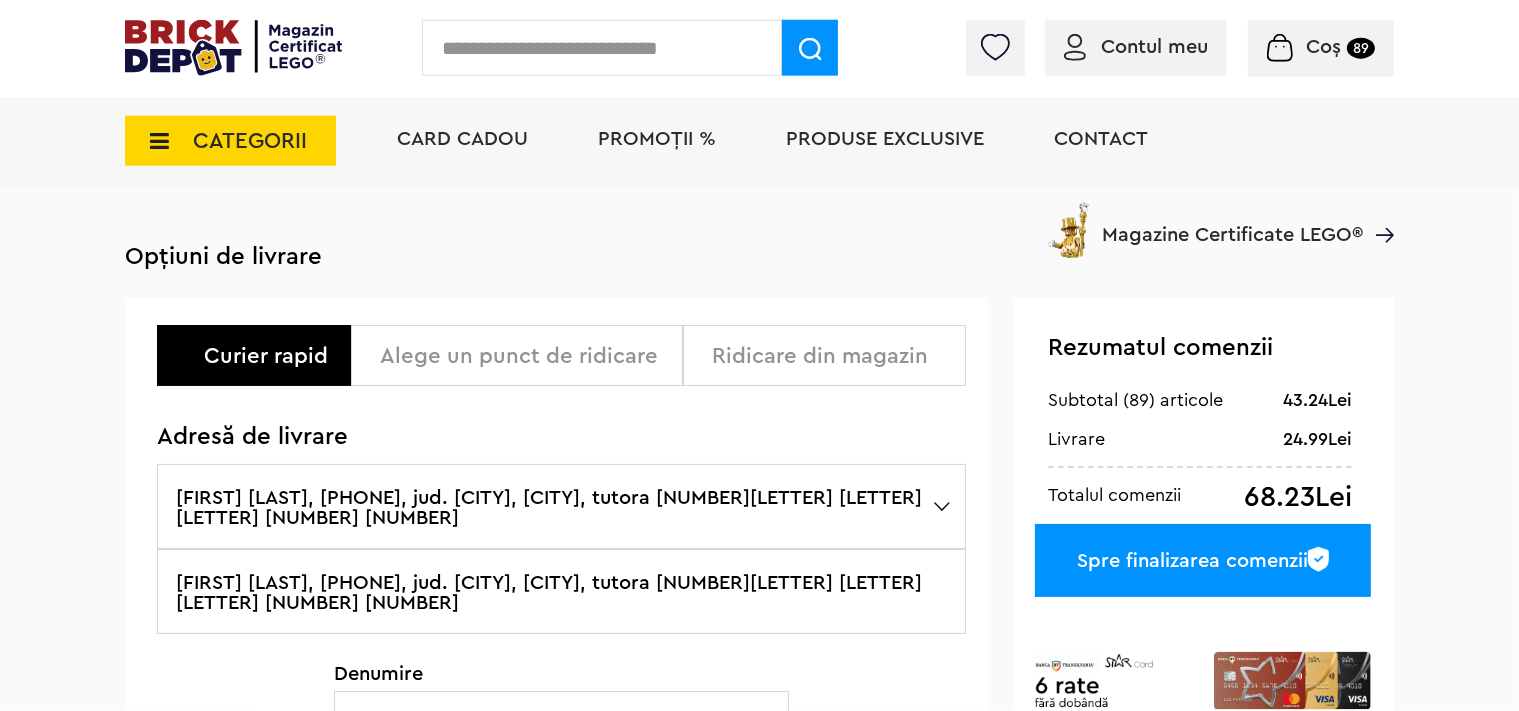 click on "Spre finalizarea comenzii" at bounding box center [1203, 560] 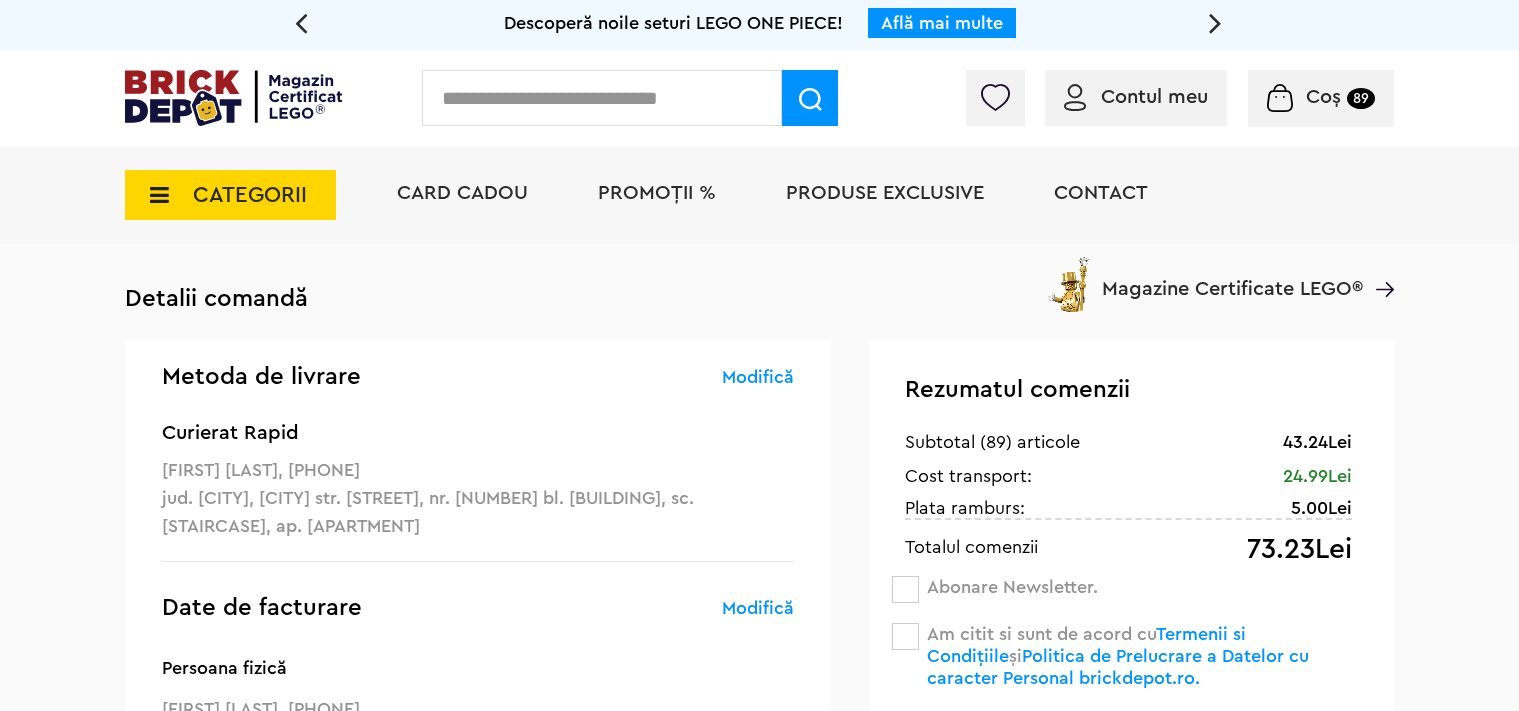 scroll, scrollTop: 0, scrollLeft: 0, axis: both 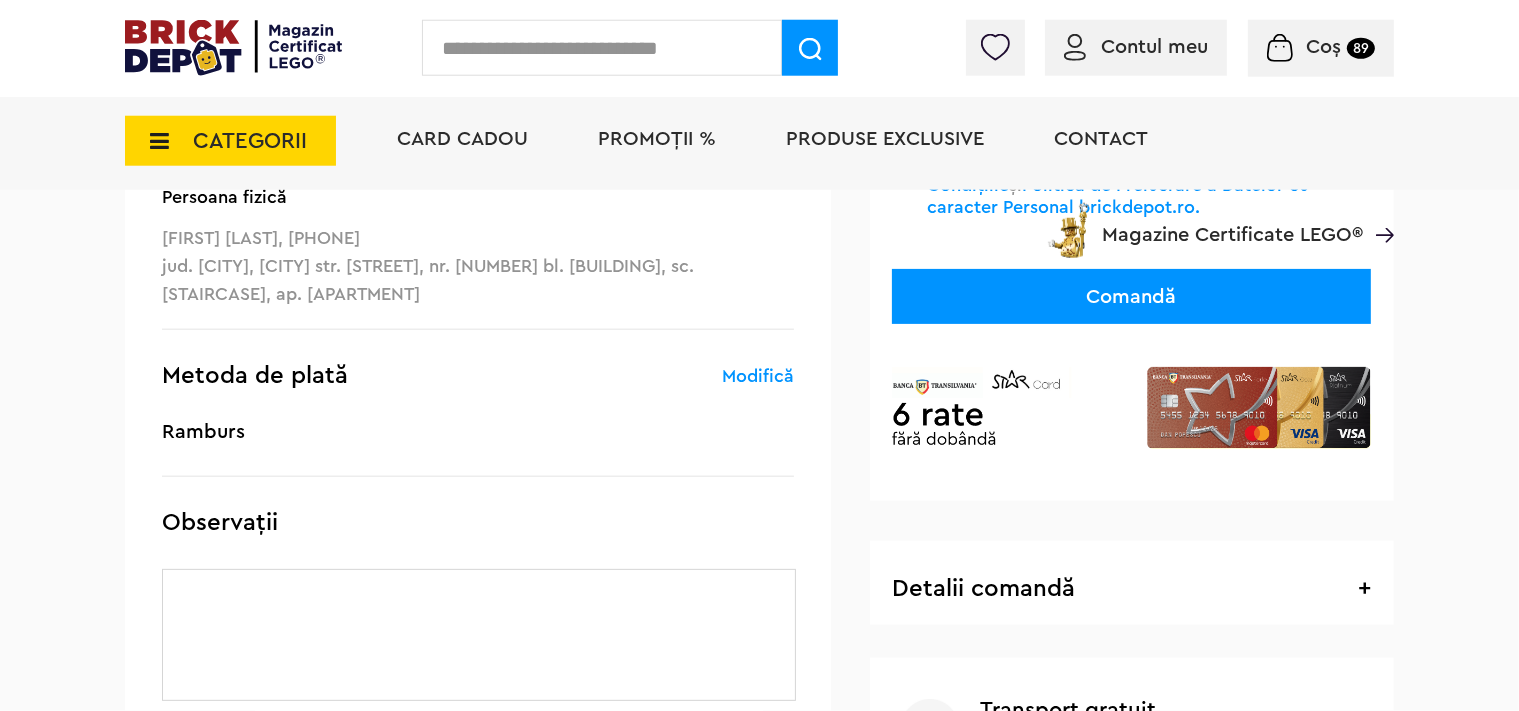 click on "Modifică" at bounding box center [758, 376] 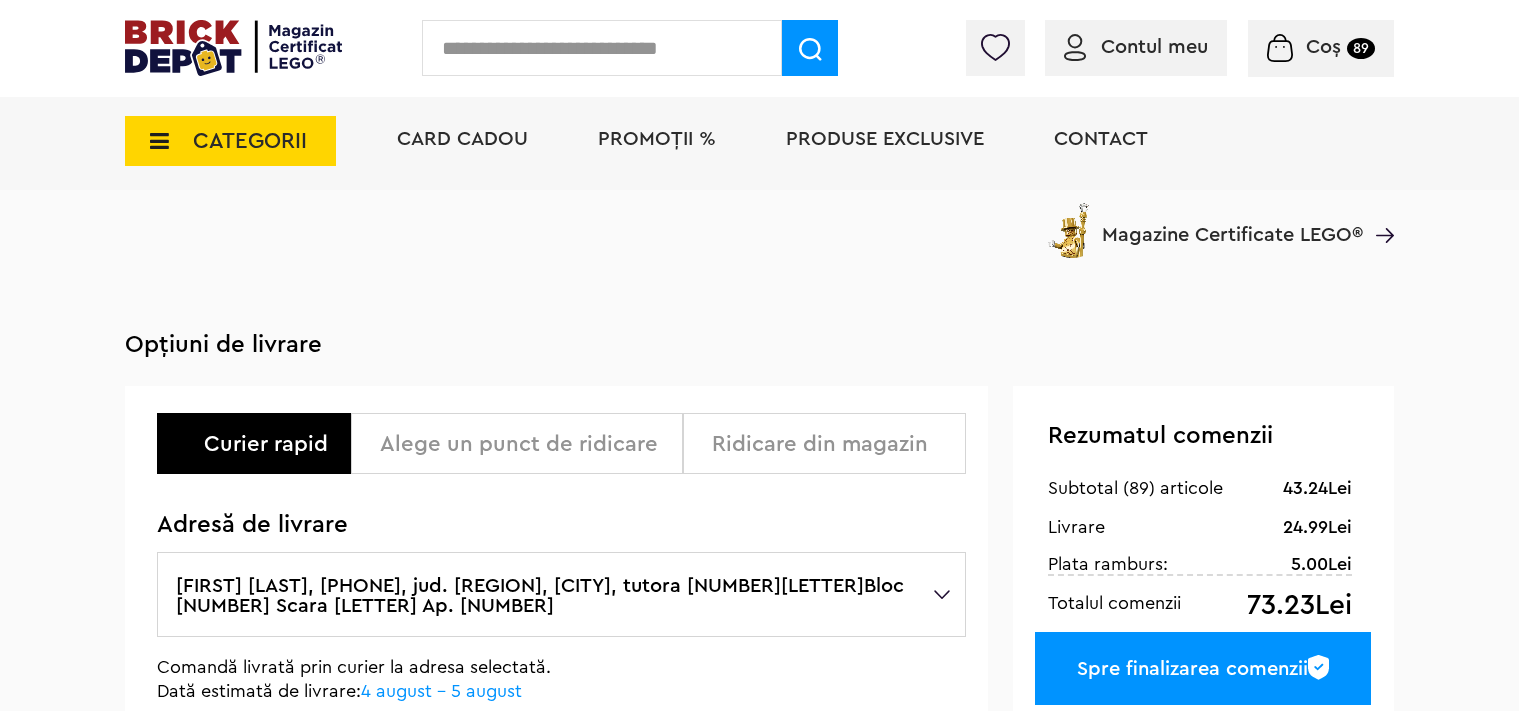 scroll, scrollTop: 466, scrollLeft: 0, axis: vertical 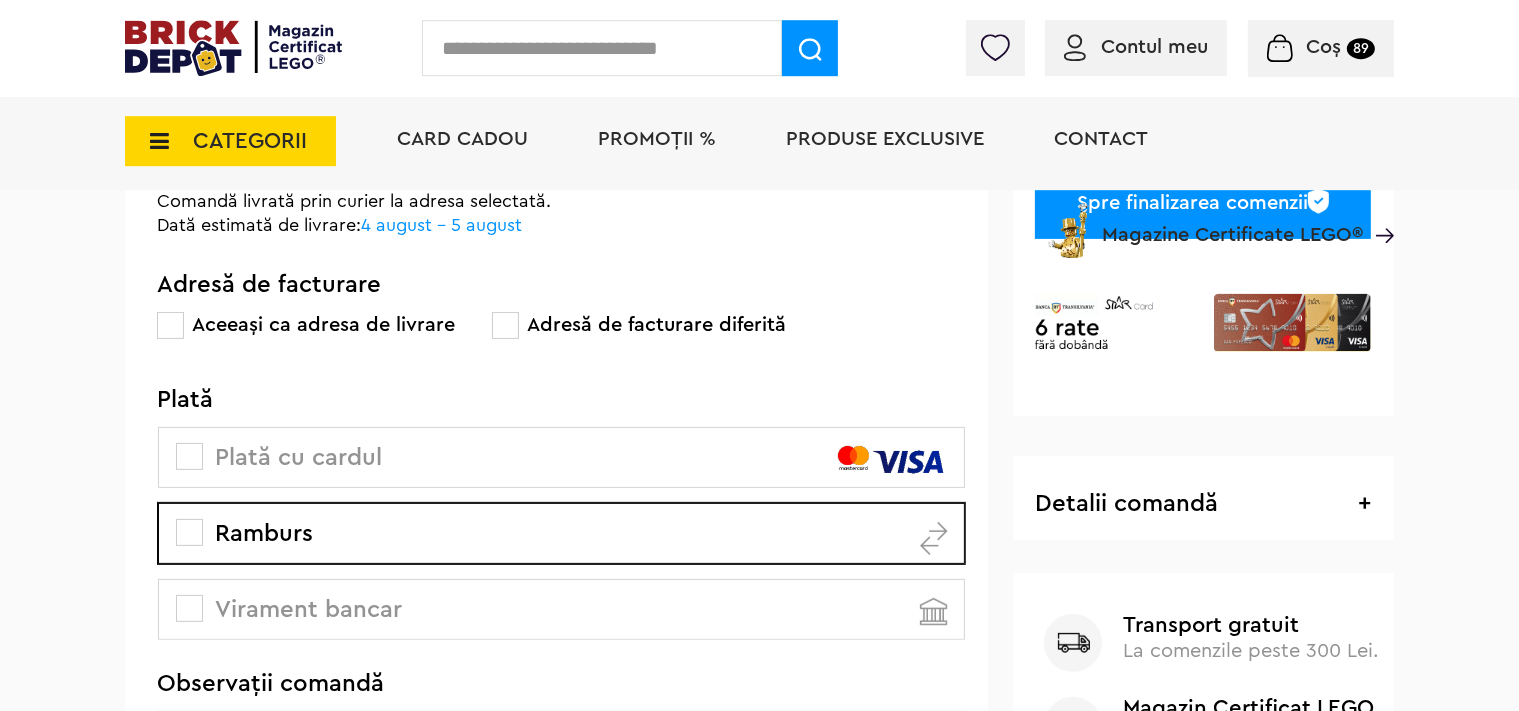 click at bounding box center [189, 456] 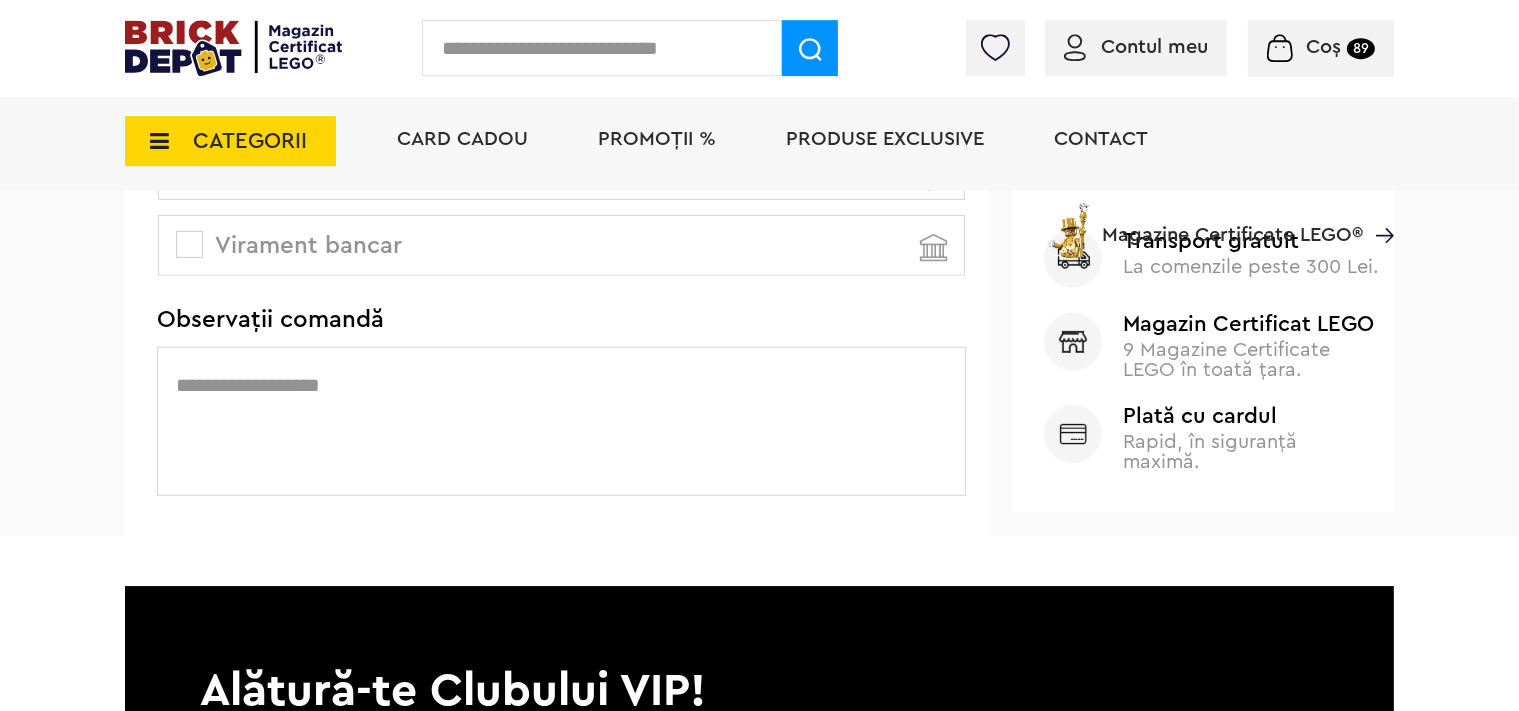 scroll, scrollTop: 836, scrollLeft: 0, axis: vertical 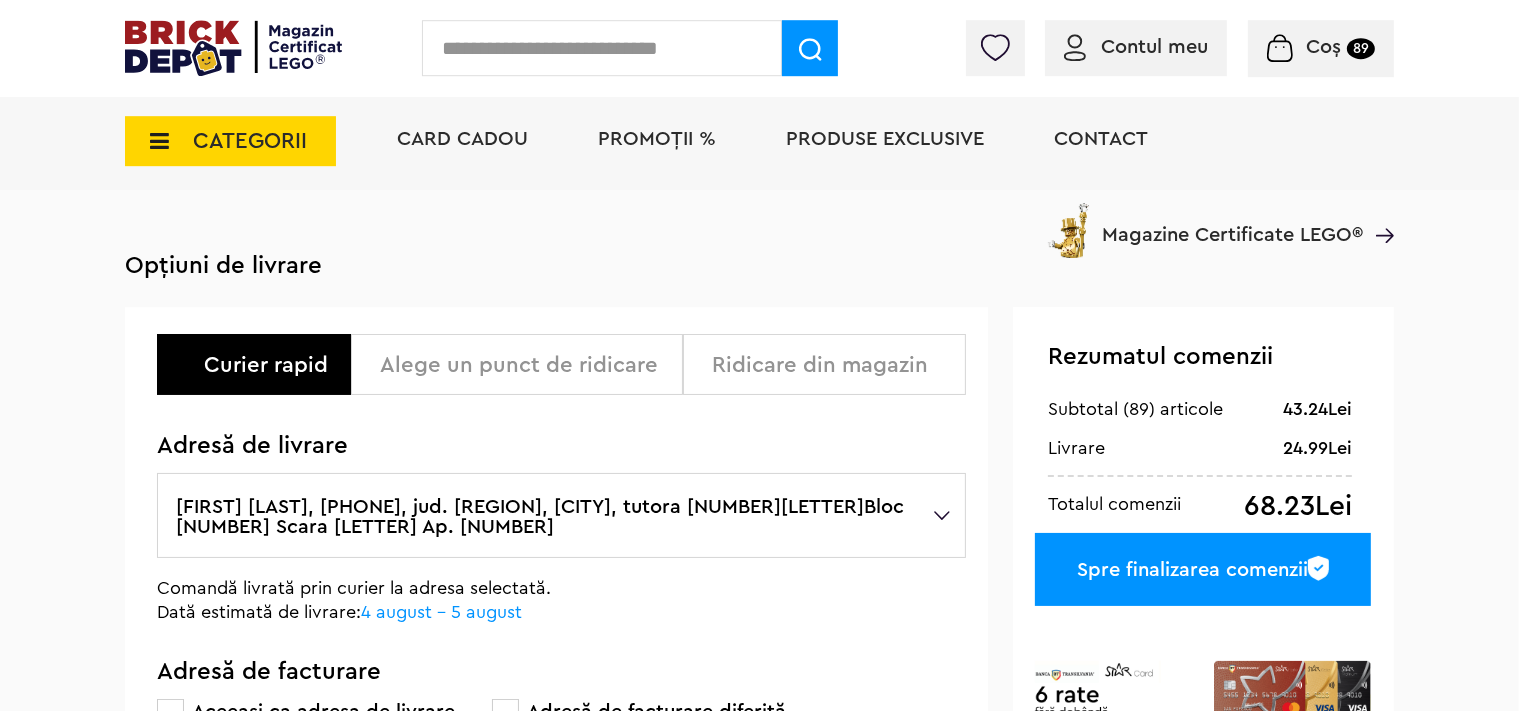 click on "Apostol Mihaela, +40753571838, jud. Iasi , IASI, tutora 7Bloc A Scara D Ap. 5" at bounding box center [561, 515] 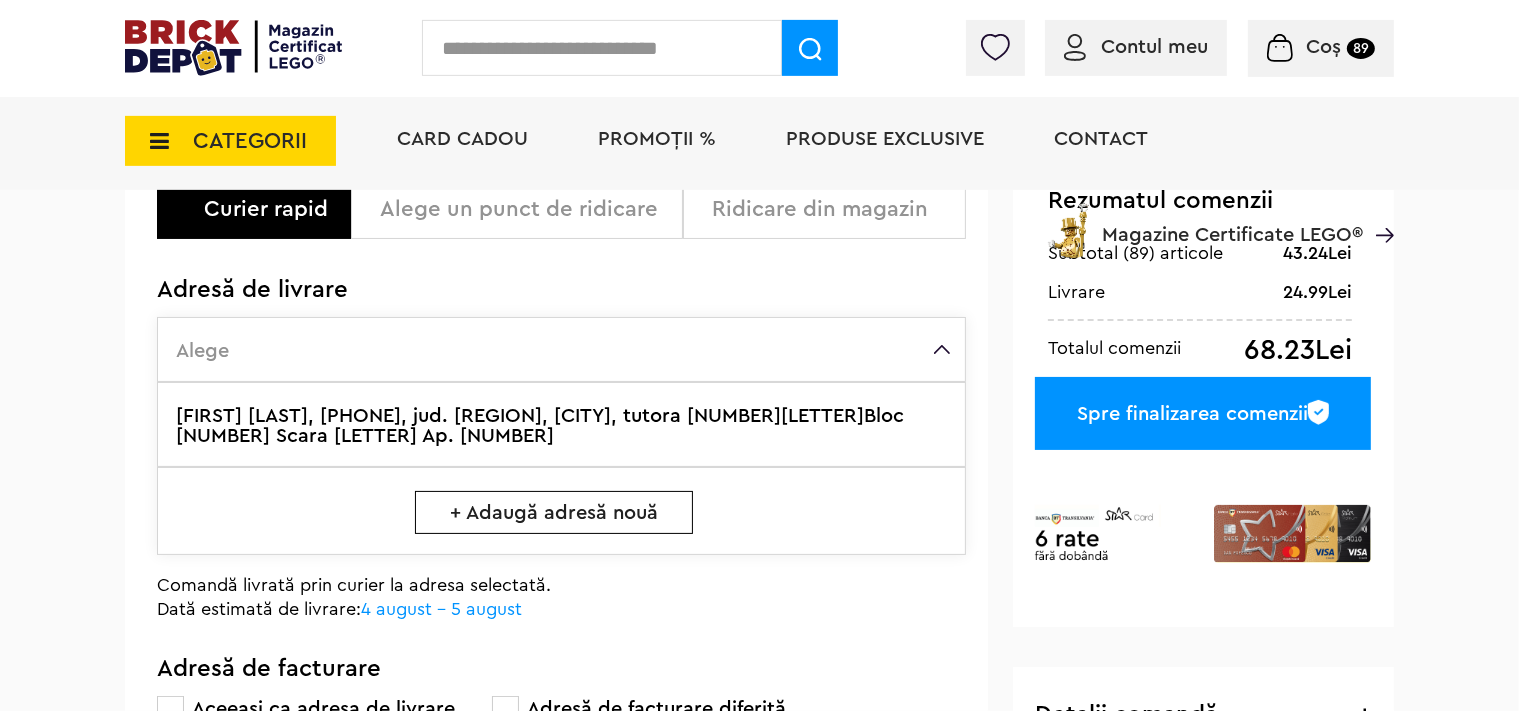 scroll, scrollTop: 238, scrollLeft: 0, axis: vertical 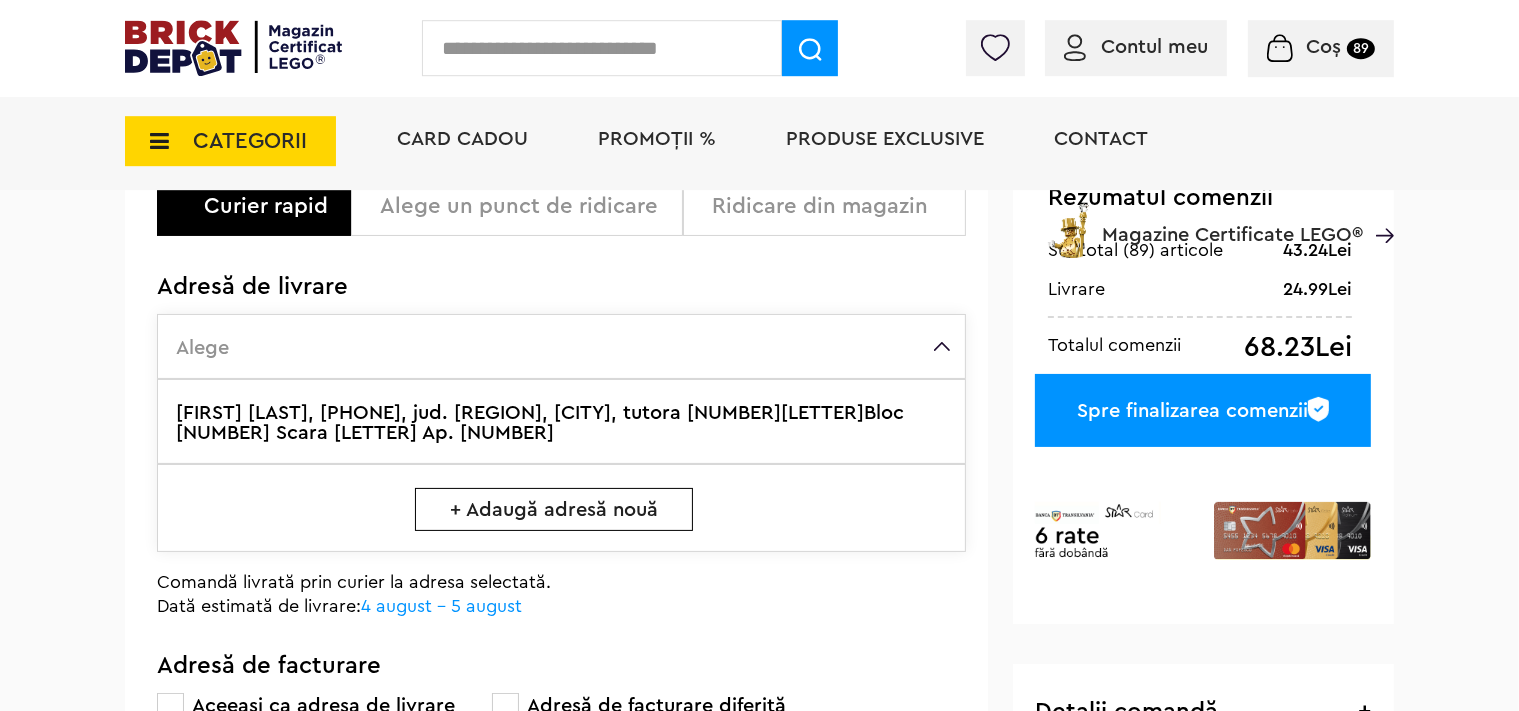 click on "Spre finalizarea comenzii" at bounding box center (1203, 410) 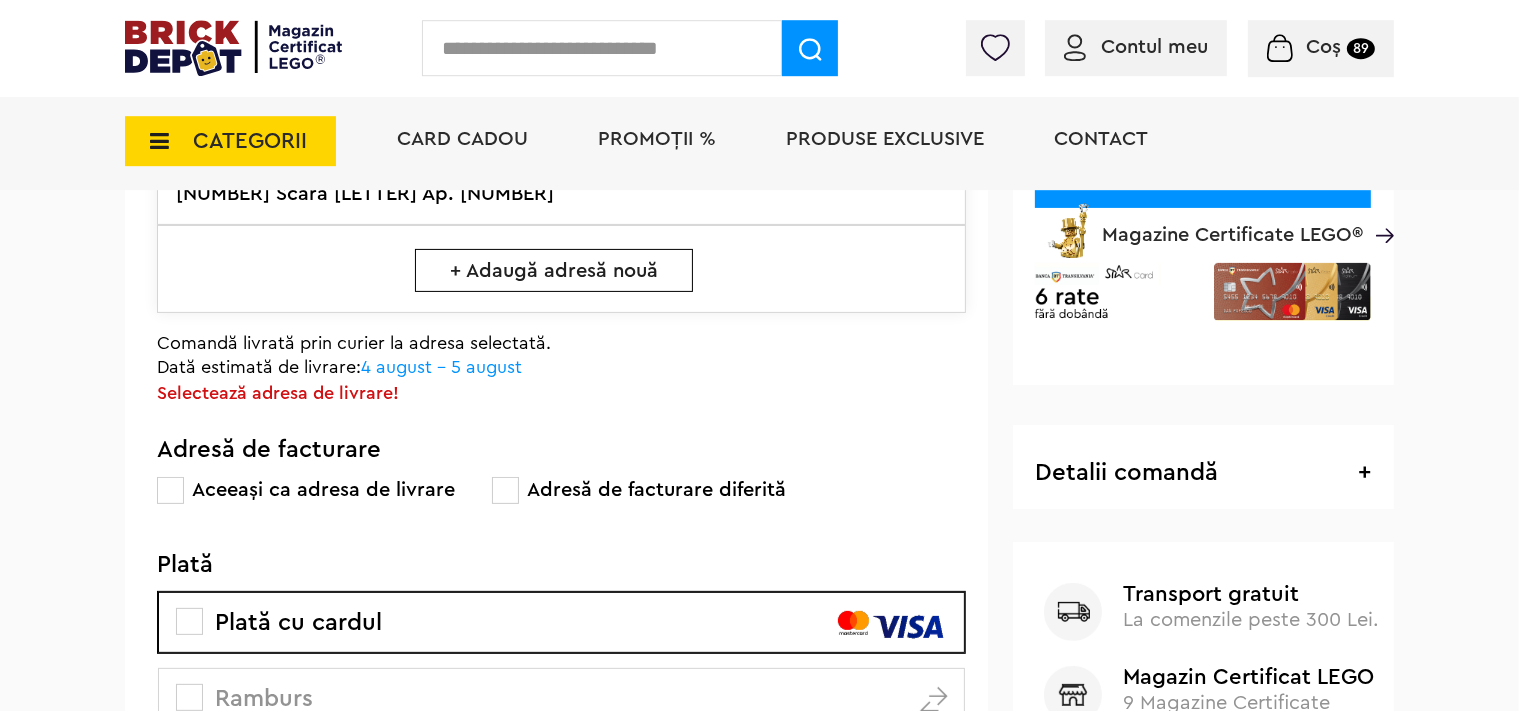 scroll, scrollTop: 478, scrollLeft: 0, axis: vertical 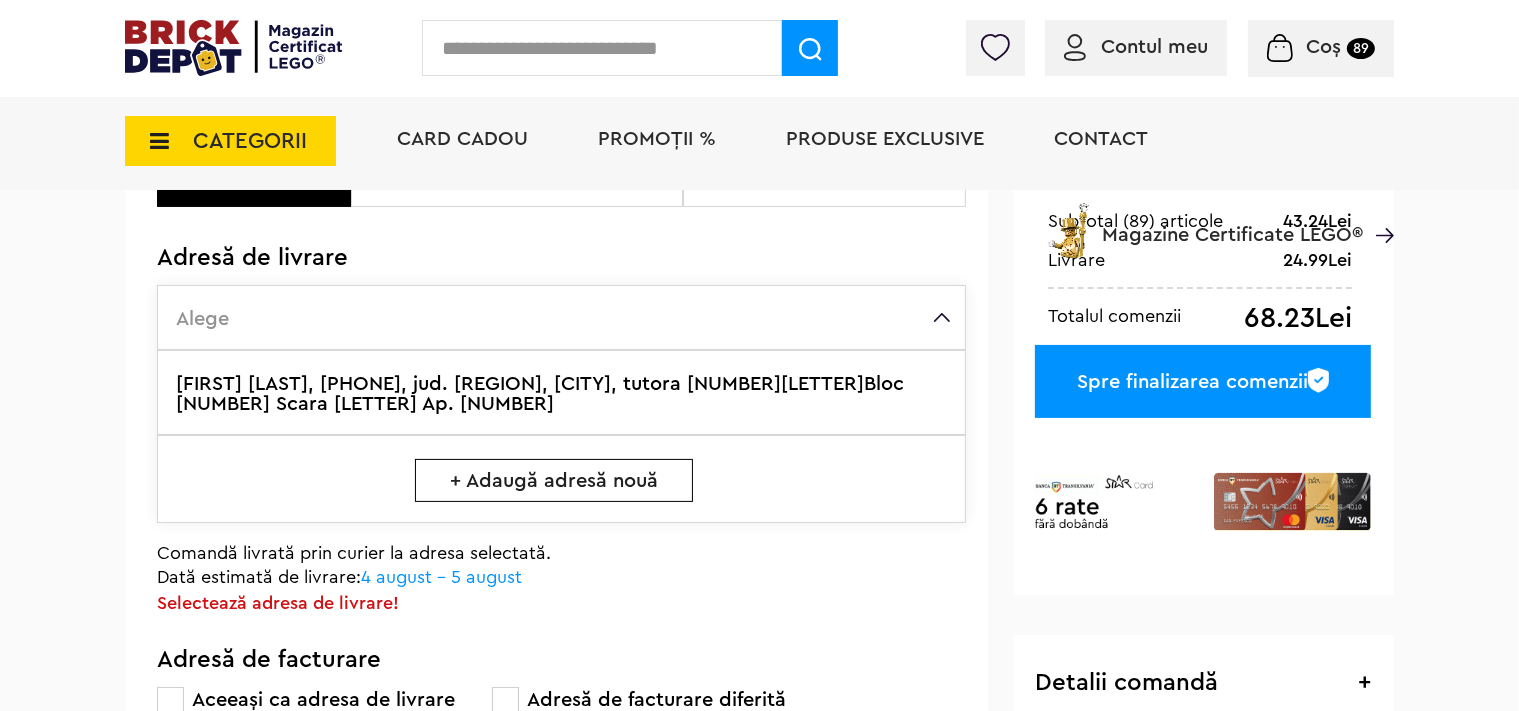 click on "Apostol Mihaela, +40753571838, jud. Iasi , IASI, tutora 7Bloc A Scara D Ap. 5" at bounding box center (561, 392) 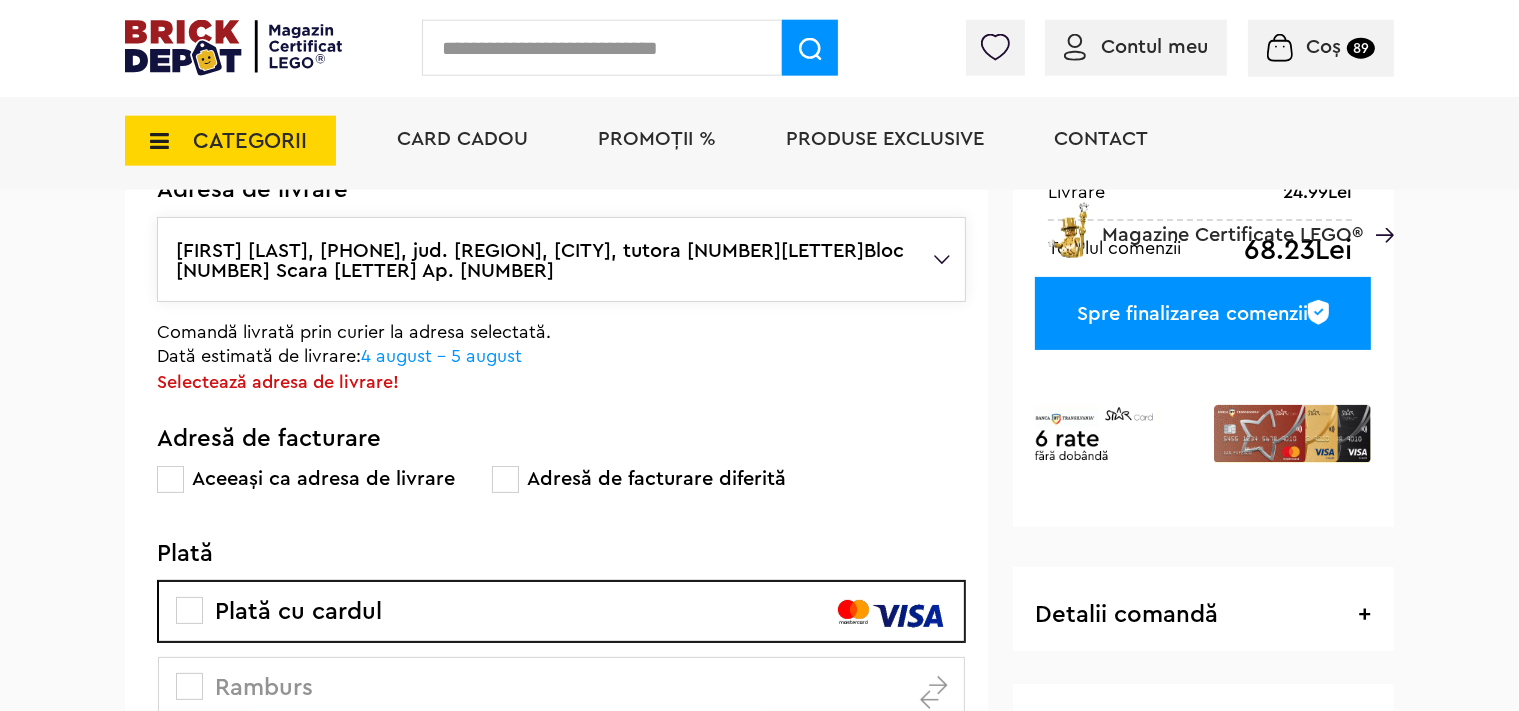 scroll, scrollTop: 355, scrollLeft: 0, axis: vertical 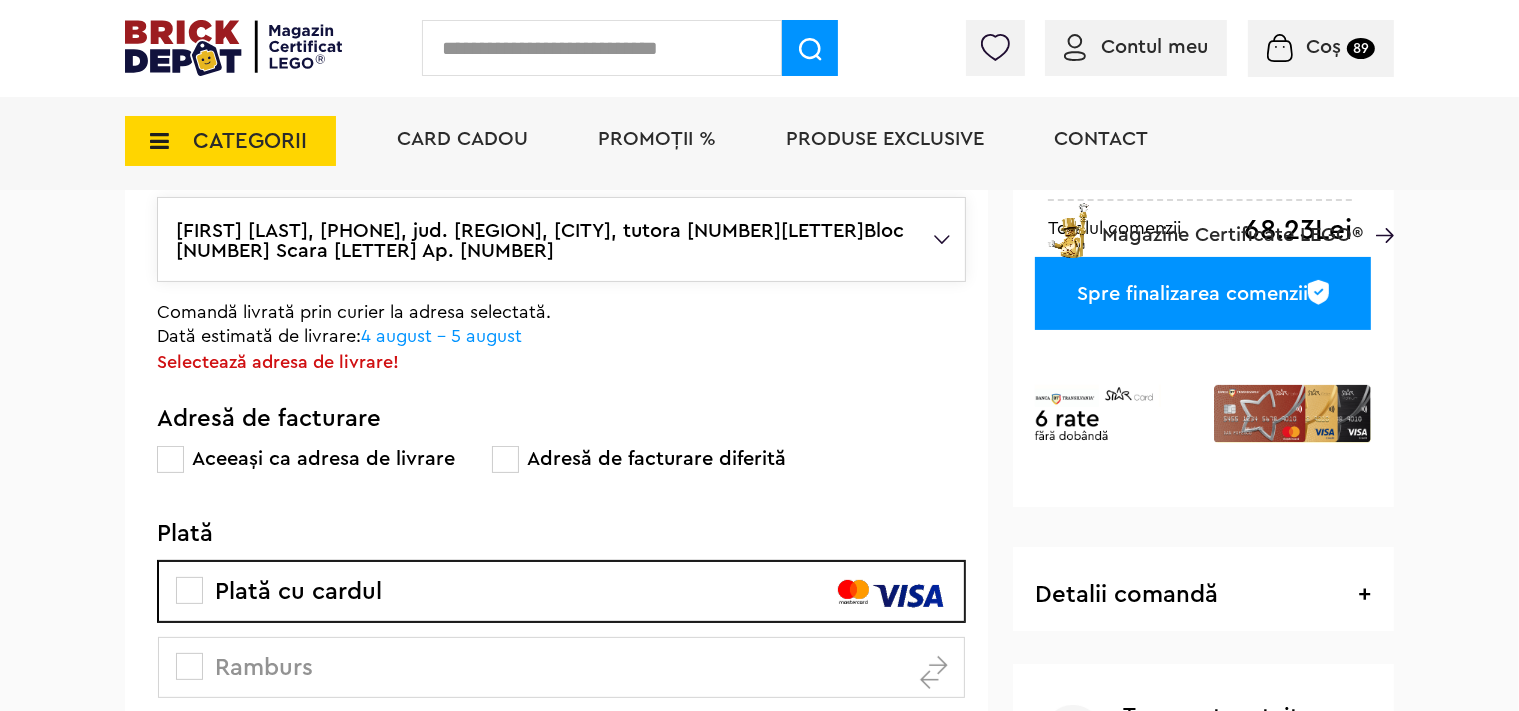 drag, startPoint x: 1530, startPoint y: 703, endPoint x: 1526, endPoint y: 718, distance: 15.524175 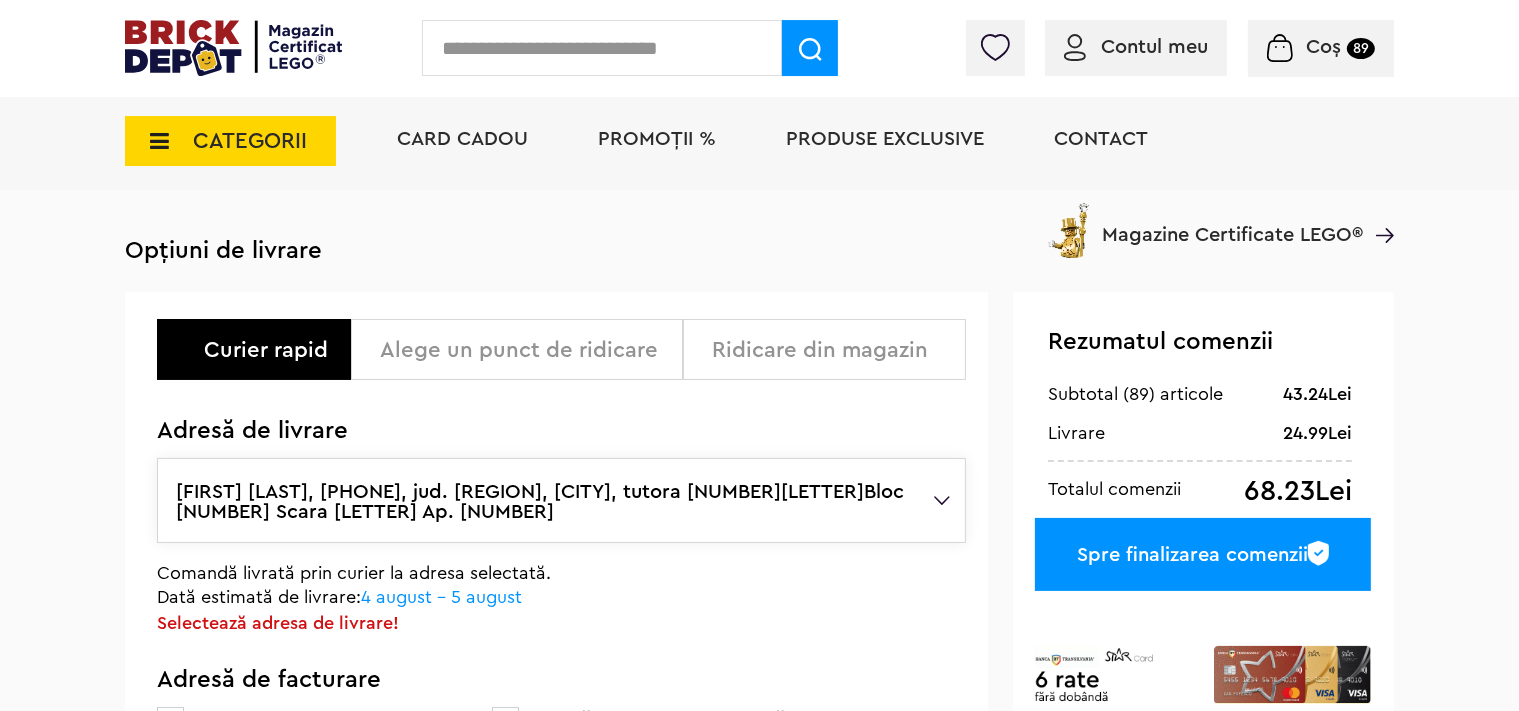 scroll, scrollTop: 91, scrollLeft: 0, axis: vertical 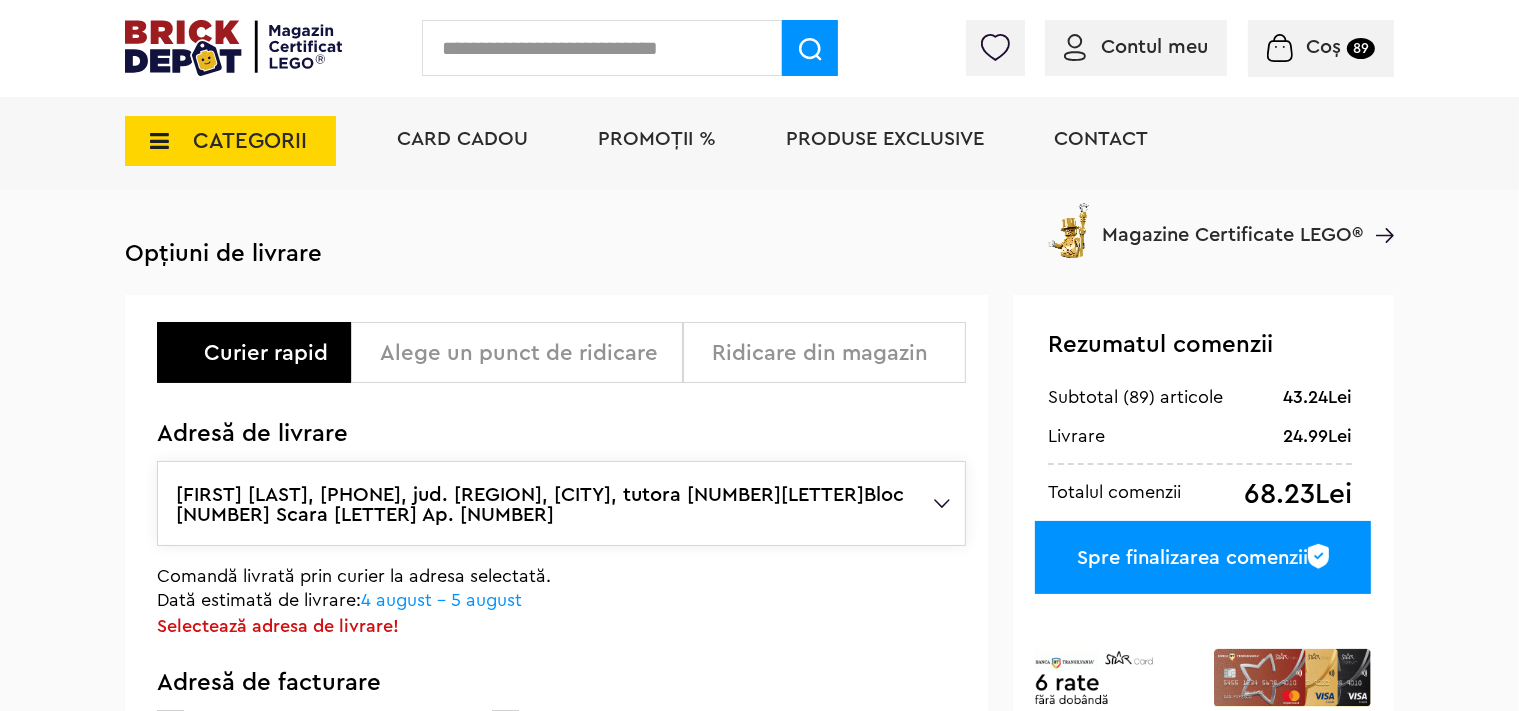 click on "Spre finalizarea comenzii" at bounding box center [1203, 557] 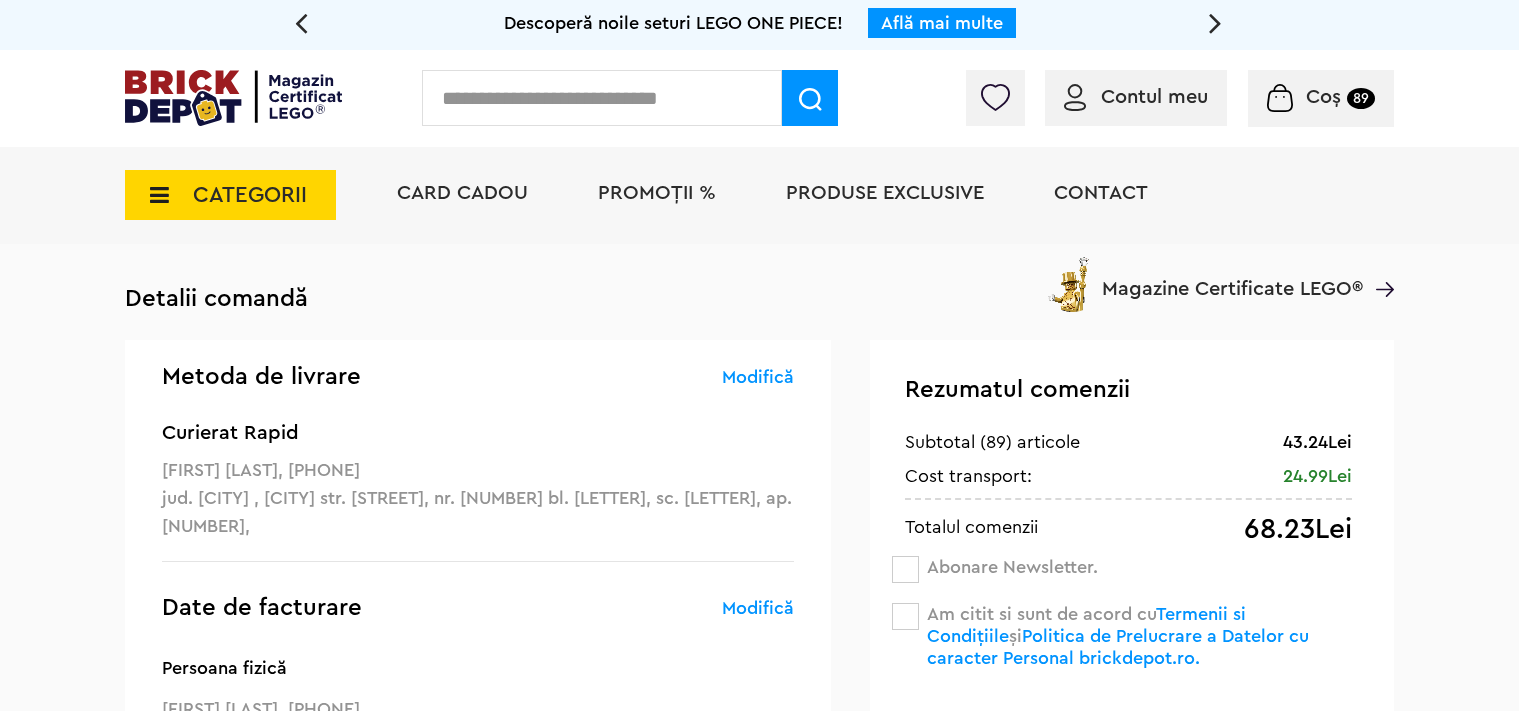 scroll, scrollTop: 0, scrollLeft: 0, axis: both 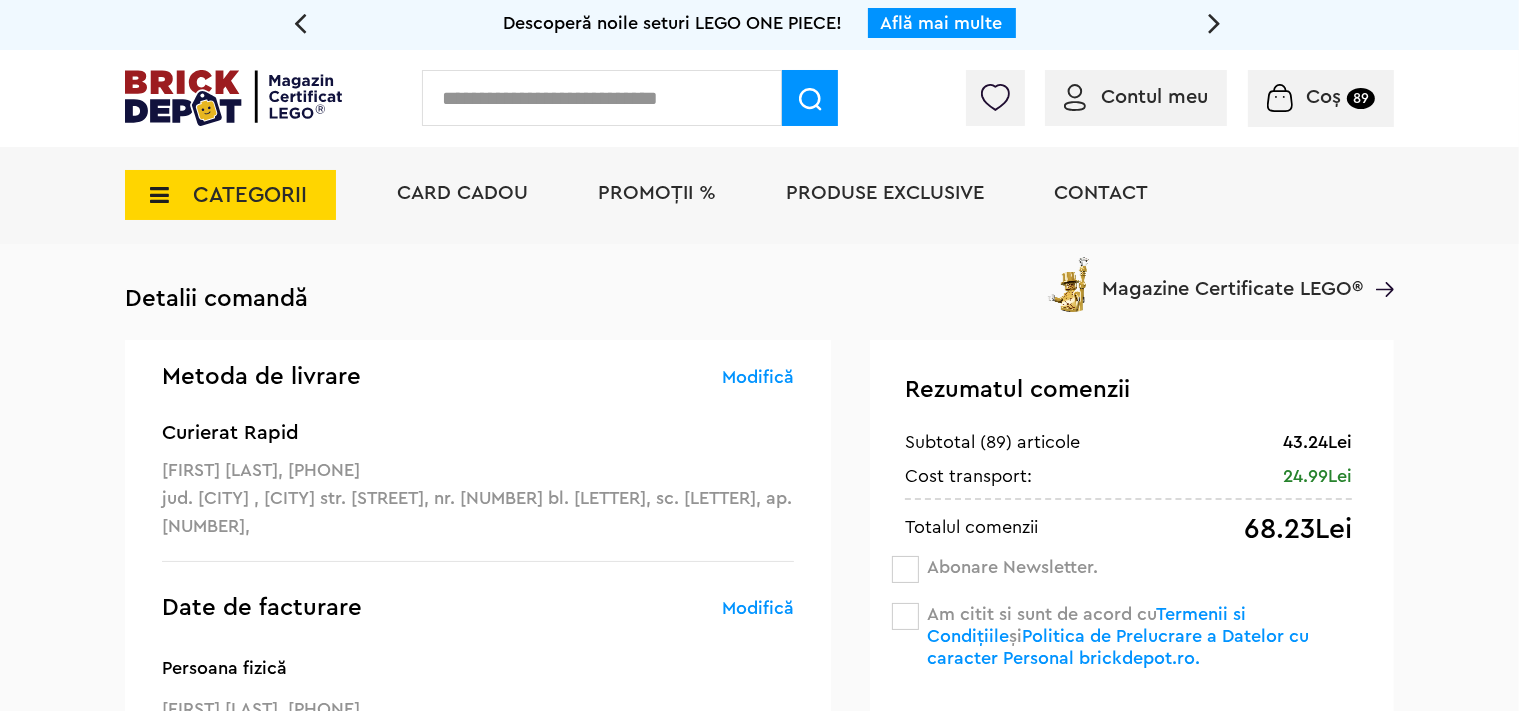 click on "Am citit si sunt de acord cu   Termenii si Condițiile  și   Politica de Prelucrare a Datelor cu caracter Personal brickdepot.ro." at bounding box center (1131, 636) 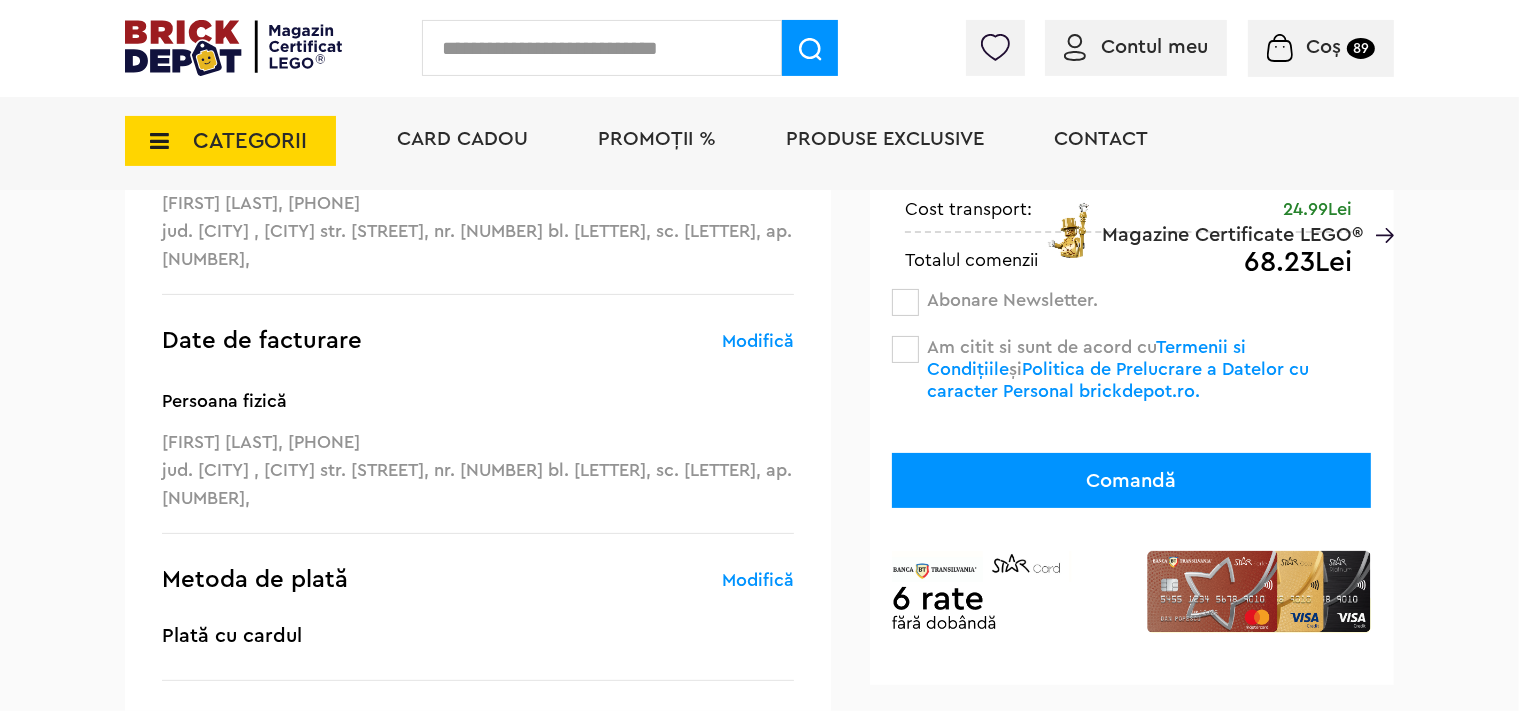 scroll, scrollTop: 316, scrollLeft: 0, axis: vertical 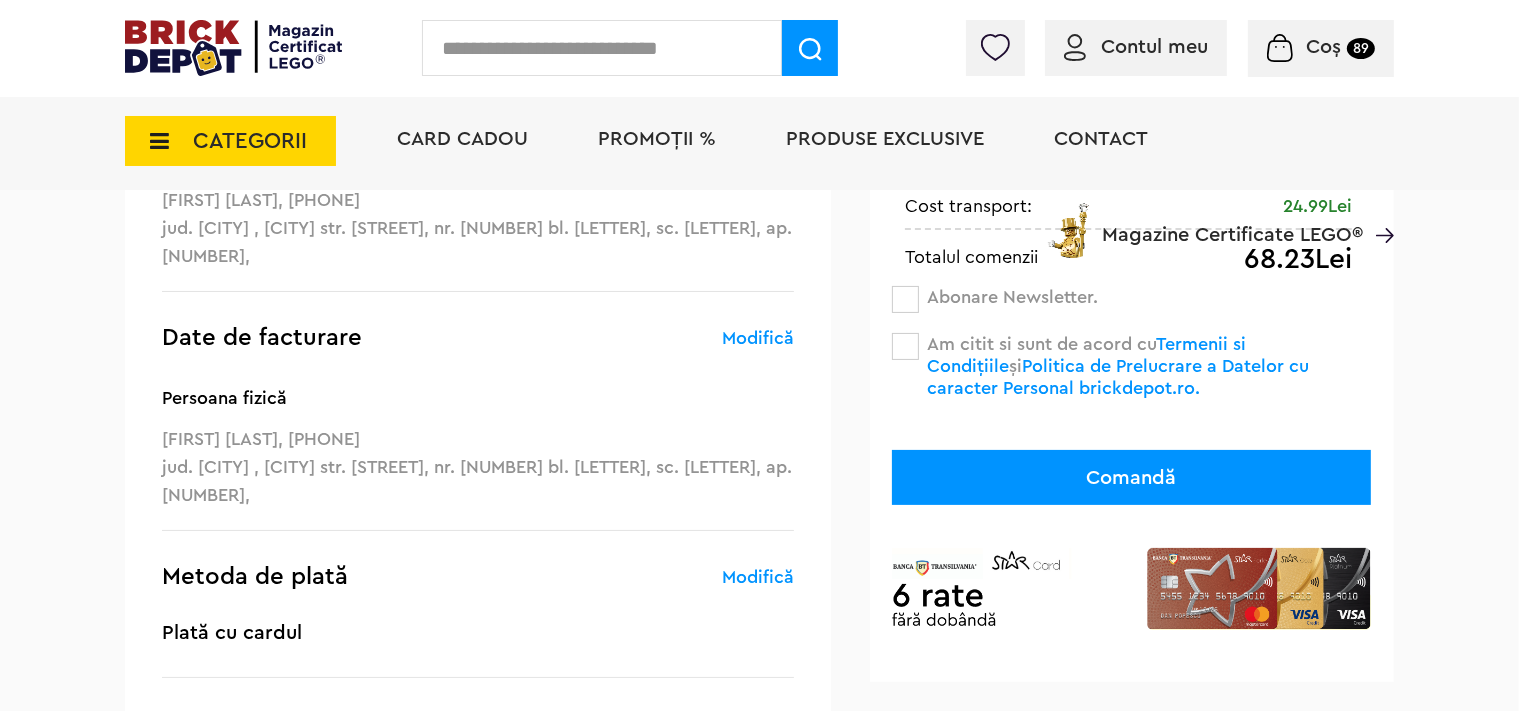 click on "Comandă" at bounding box center (1131, 477) 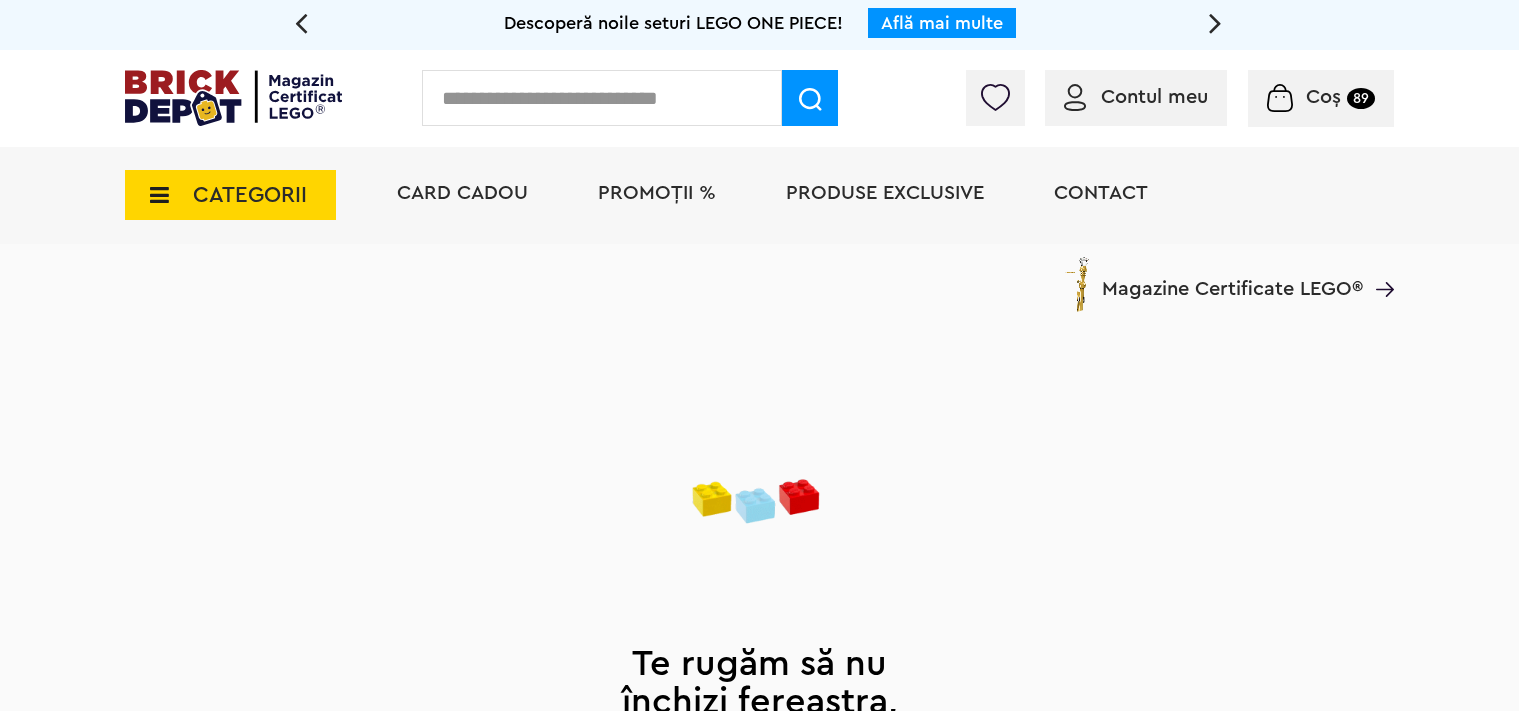 scroll, scrollTop: 0, scrollLeft: 0, axis: both 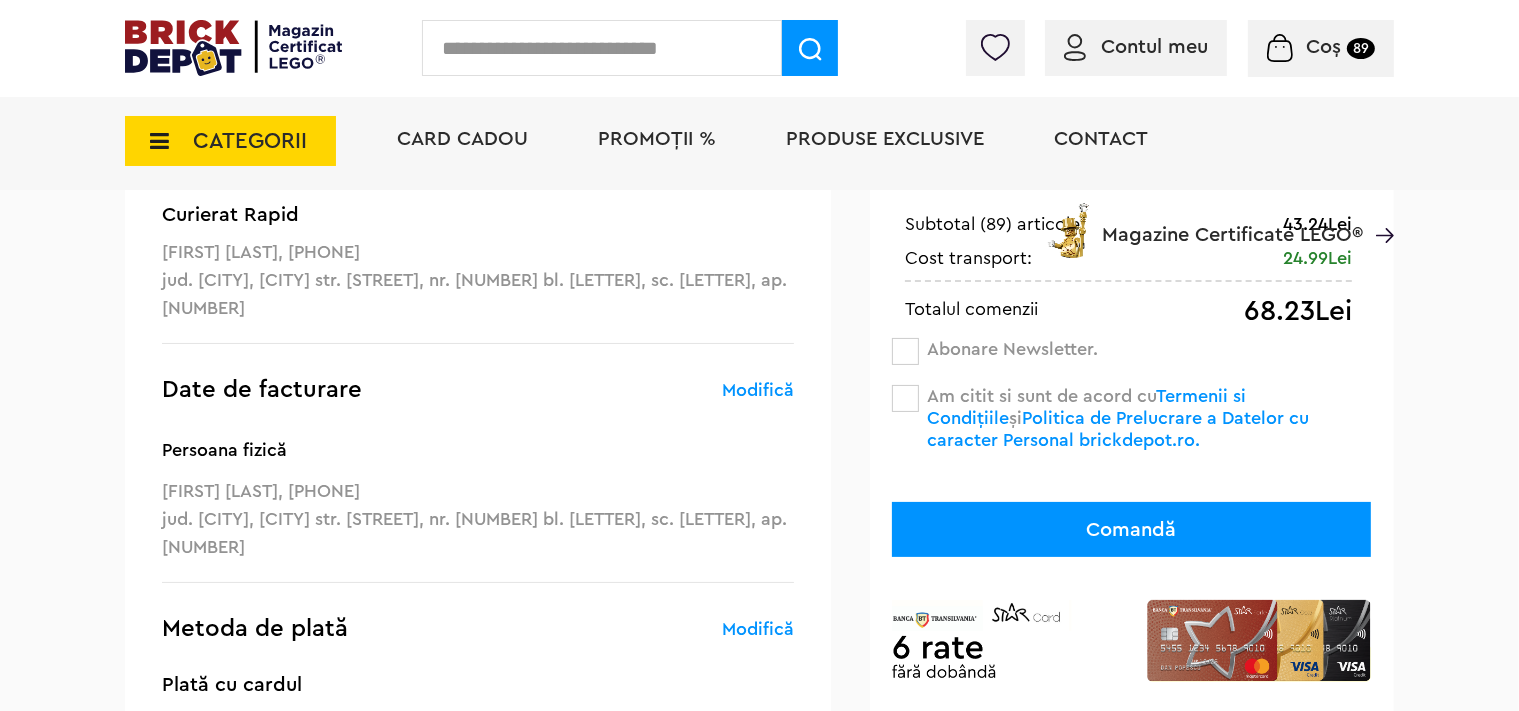 click at bounding box center (905, 398) 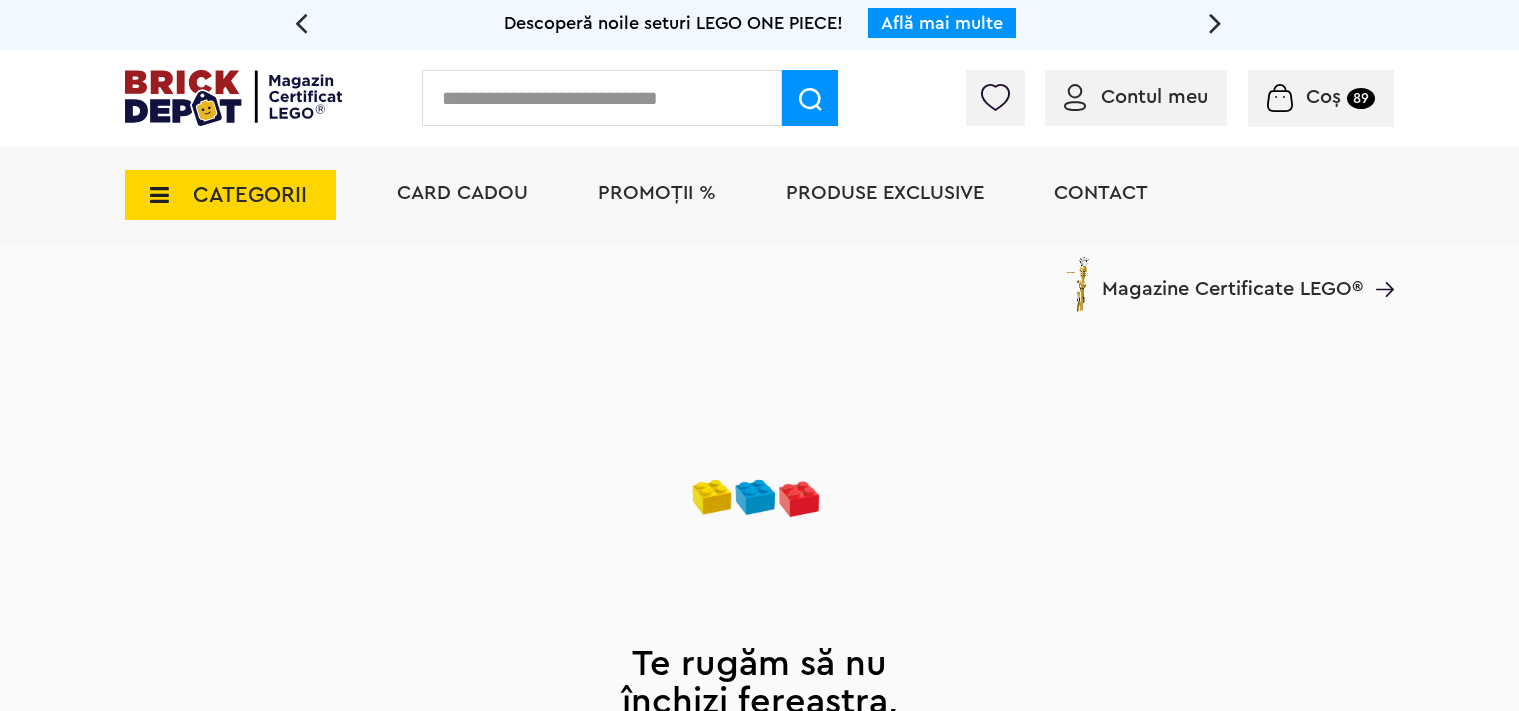 scroll, scrollTop: 0, scrollLeft: 0, axis: both 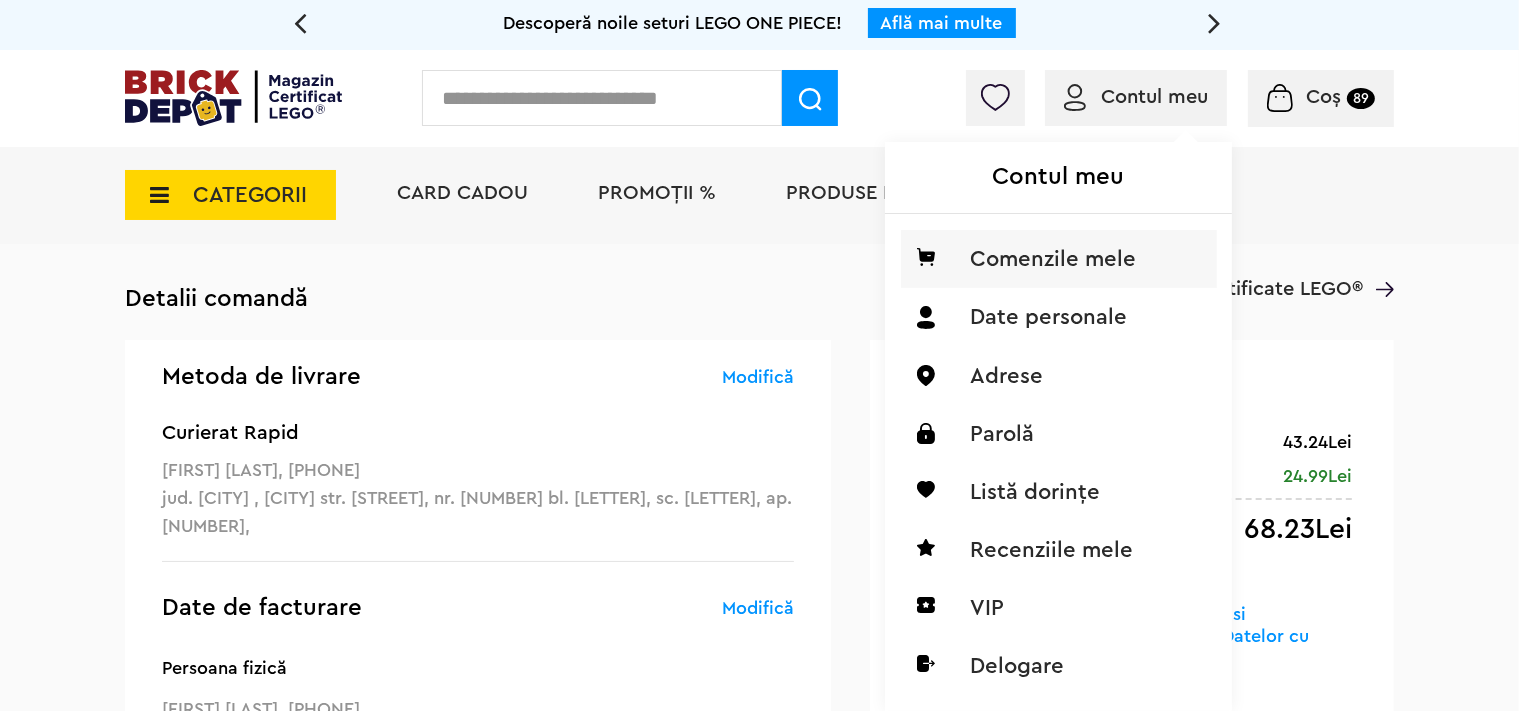 click on "Comenzile mele" at bounding box center (1059, 259) 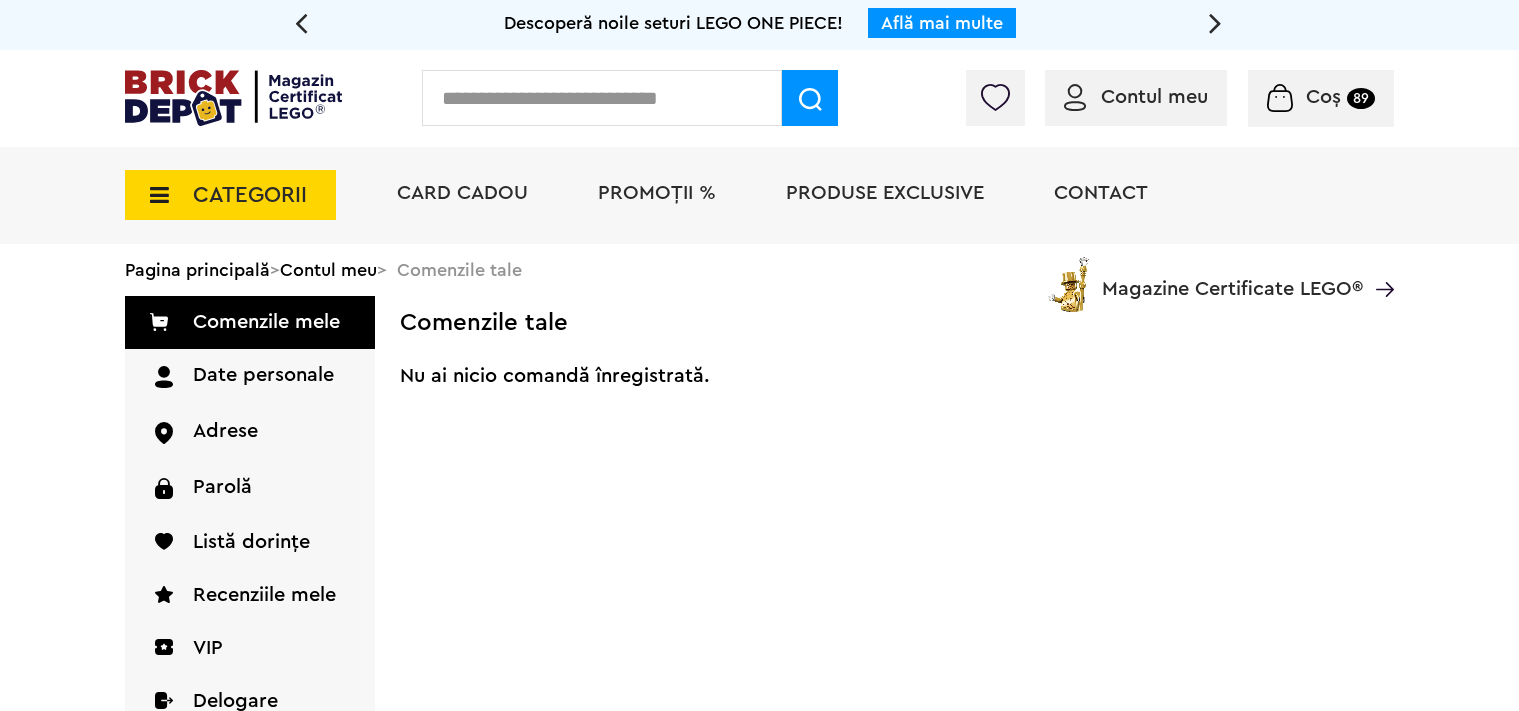 scroll, scrollTop: 0, scrollLeft: 0, axis: both 